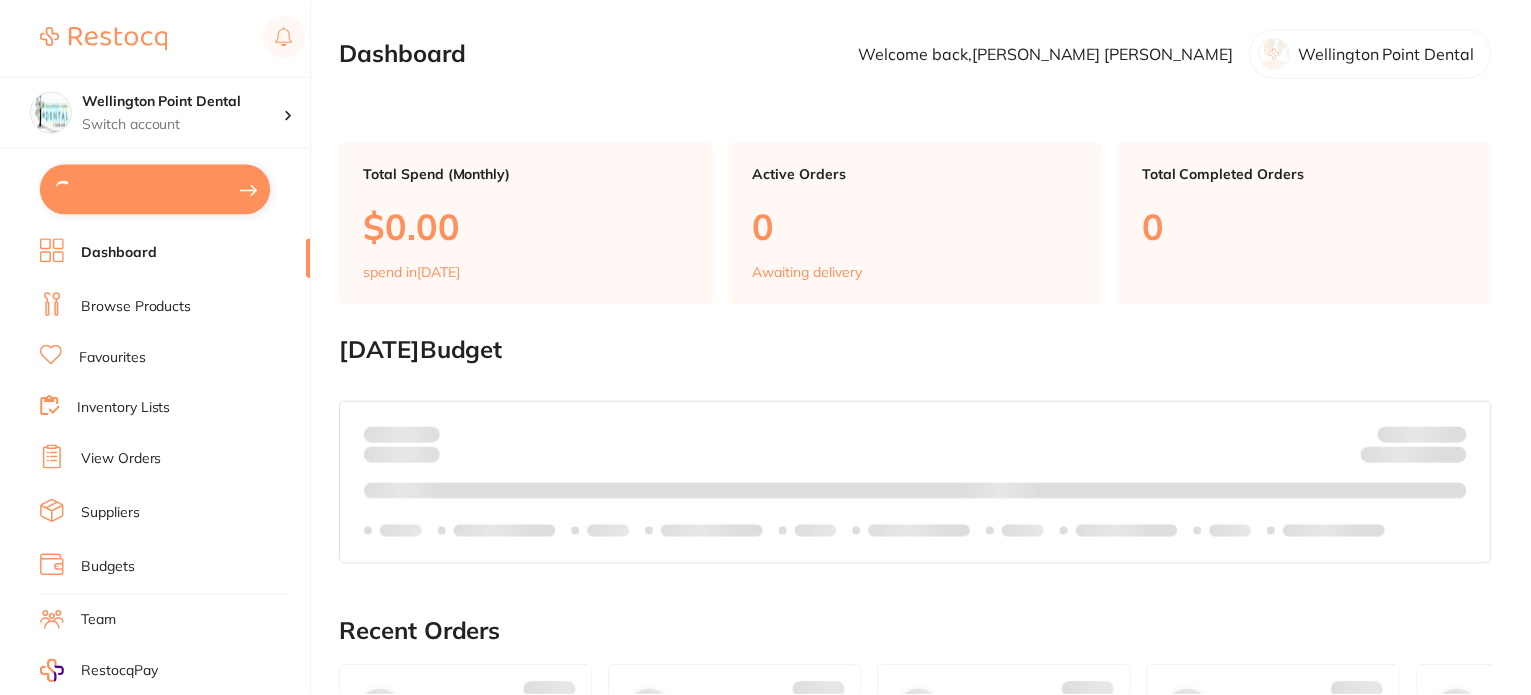 scroll, scrollTop: 0, scrollLeft: 0, axis: both 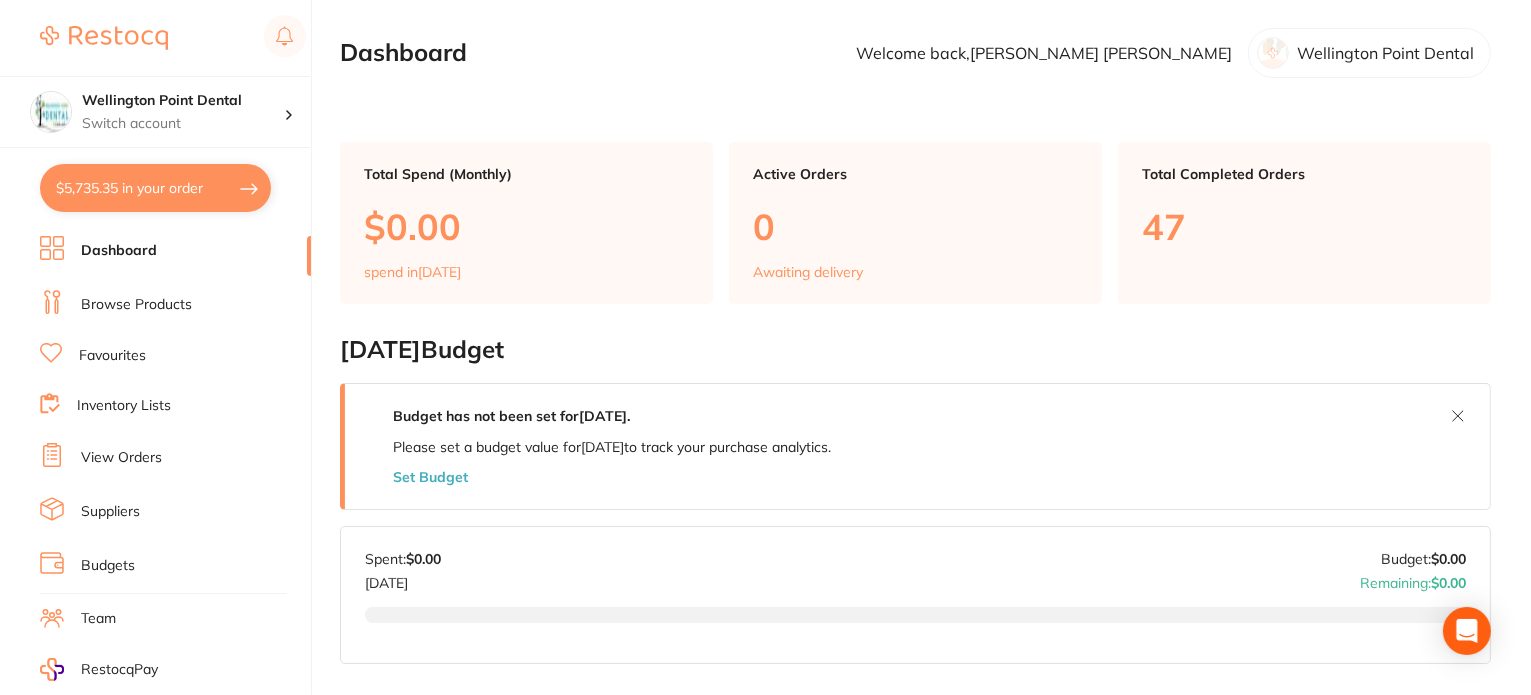 click on "Dashboard" at bounding box center (119, 251) 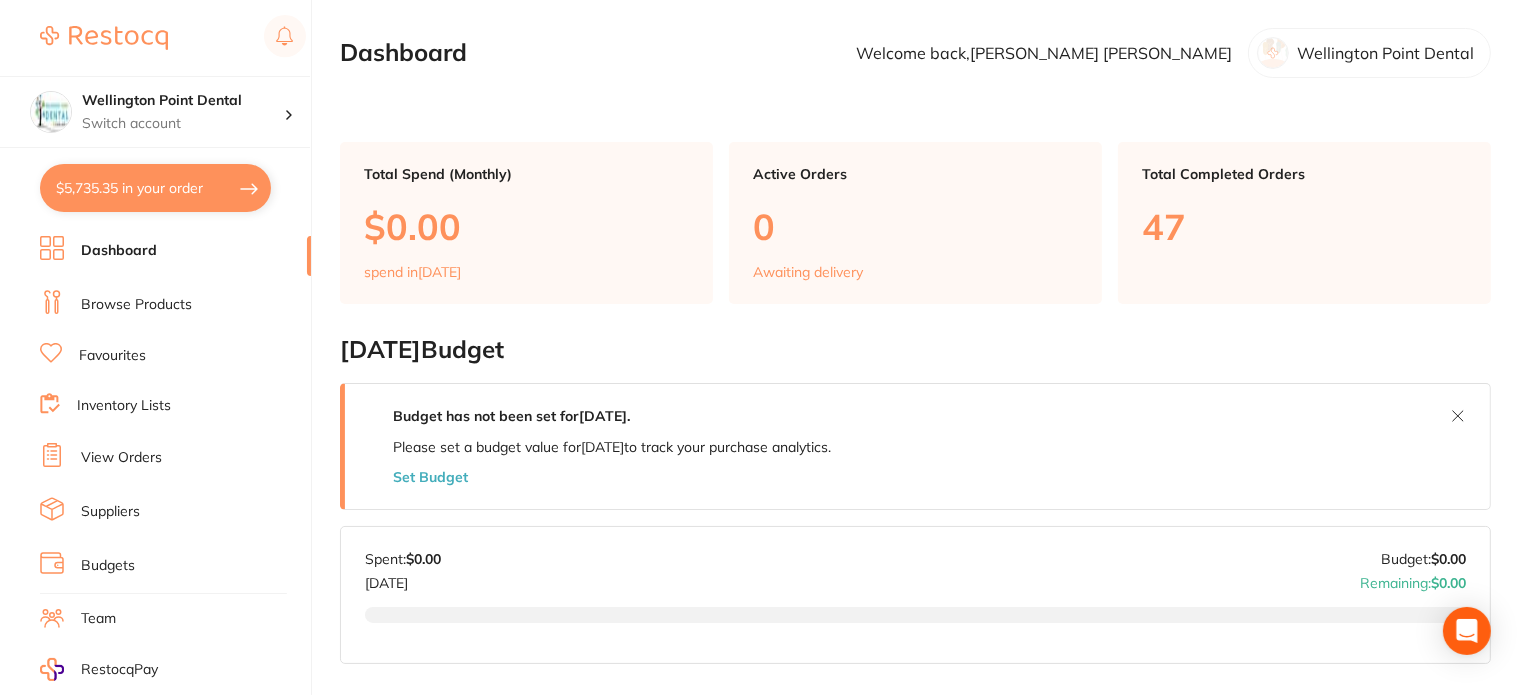 click on "Dashboard" at bounding box center [119, 251] 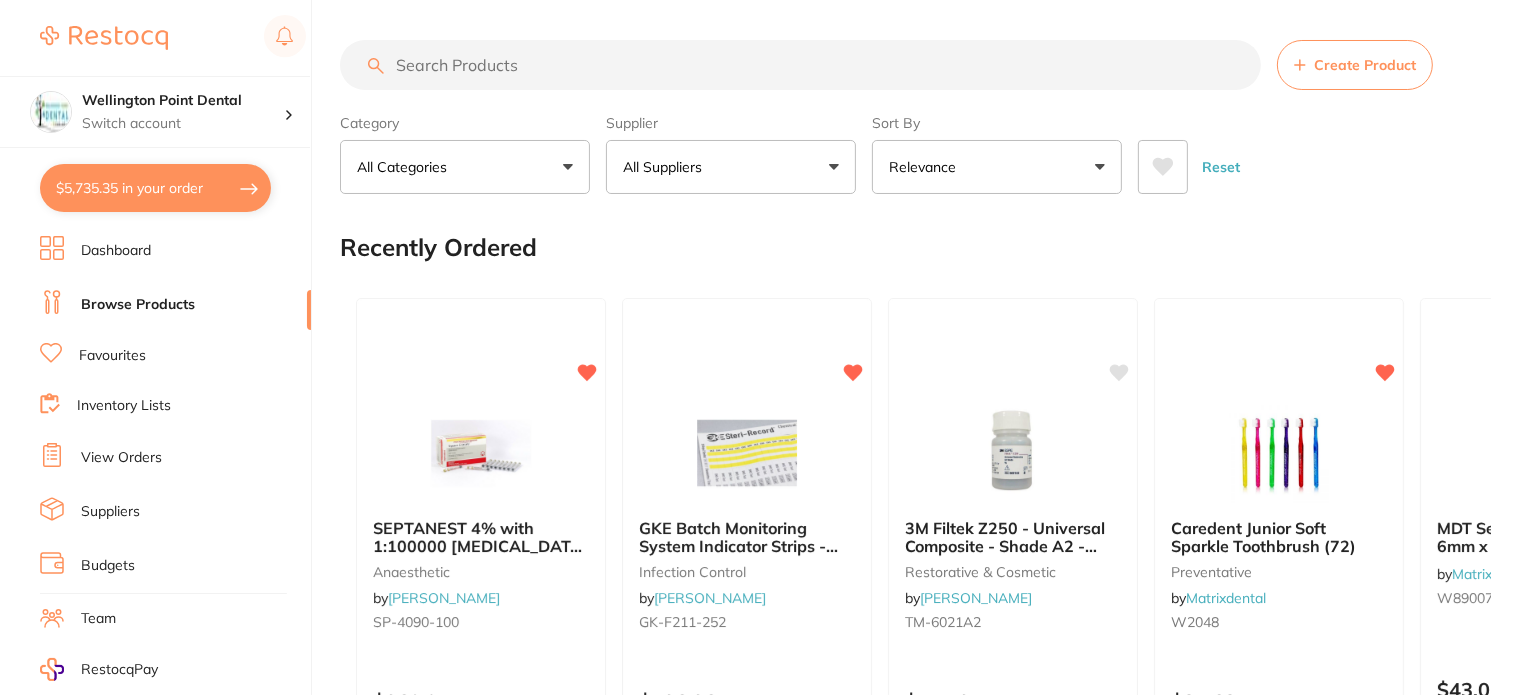click on "All Suppliers" at bounding box center (731, 167) 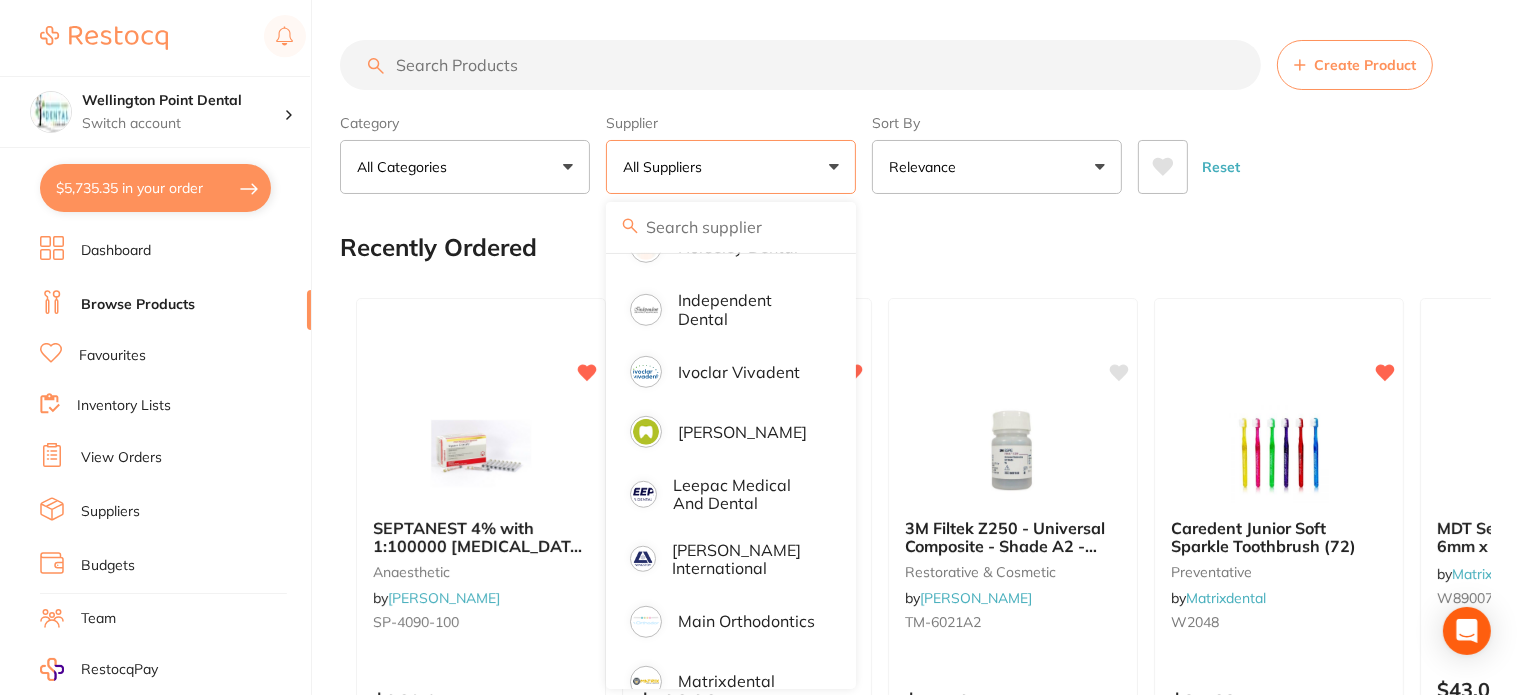 scroll, scrollTop: 1600, scrollLeft: 0, axis: vertical 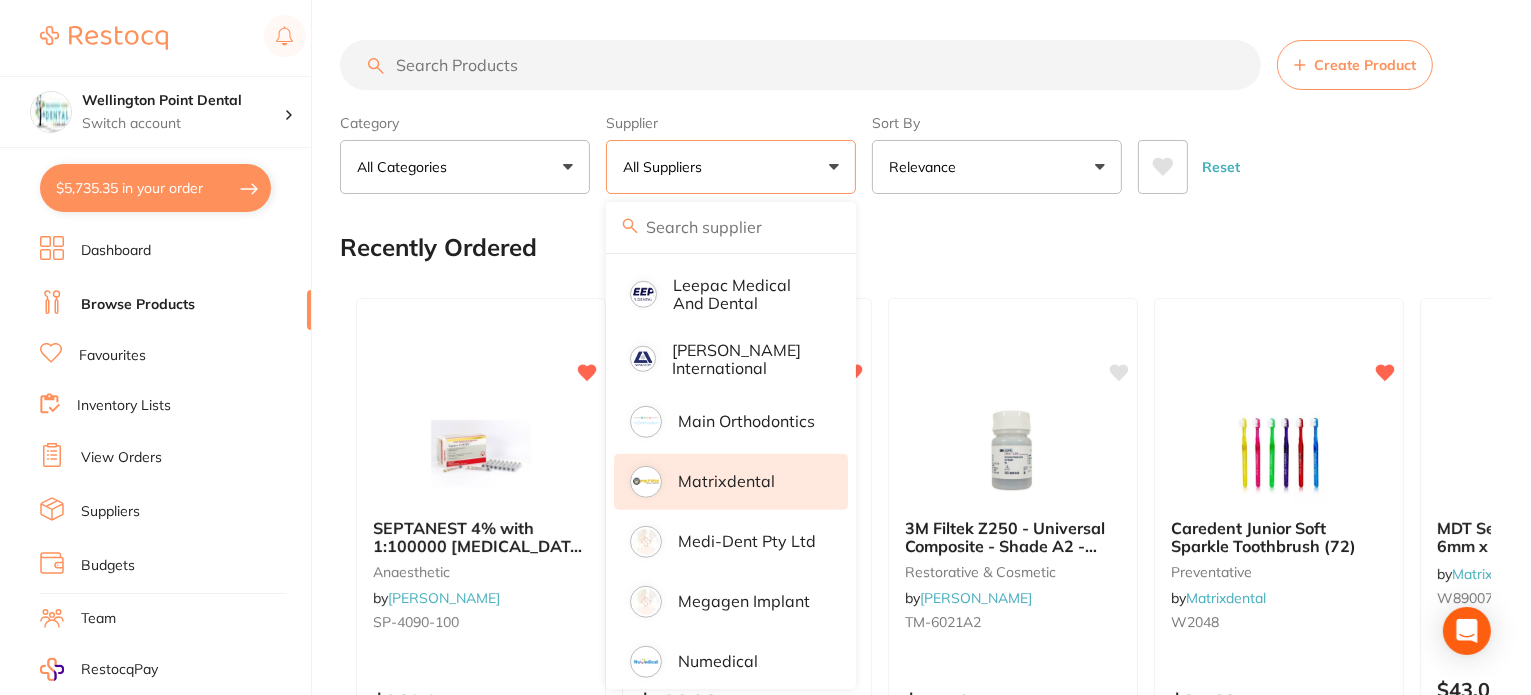 click on "Matrixdental" at bounding box center [726, 481] 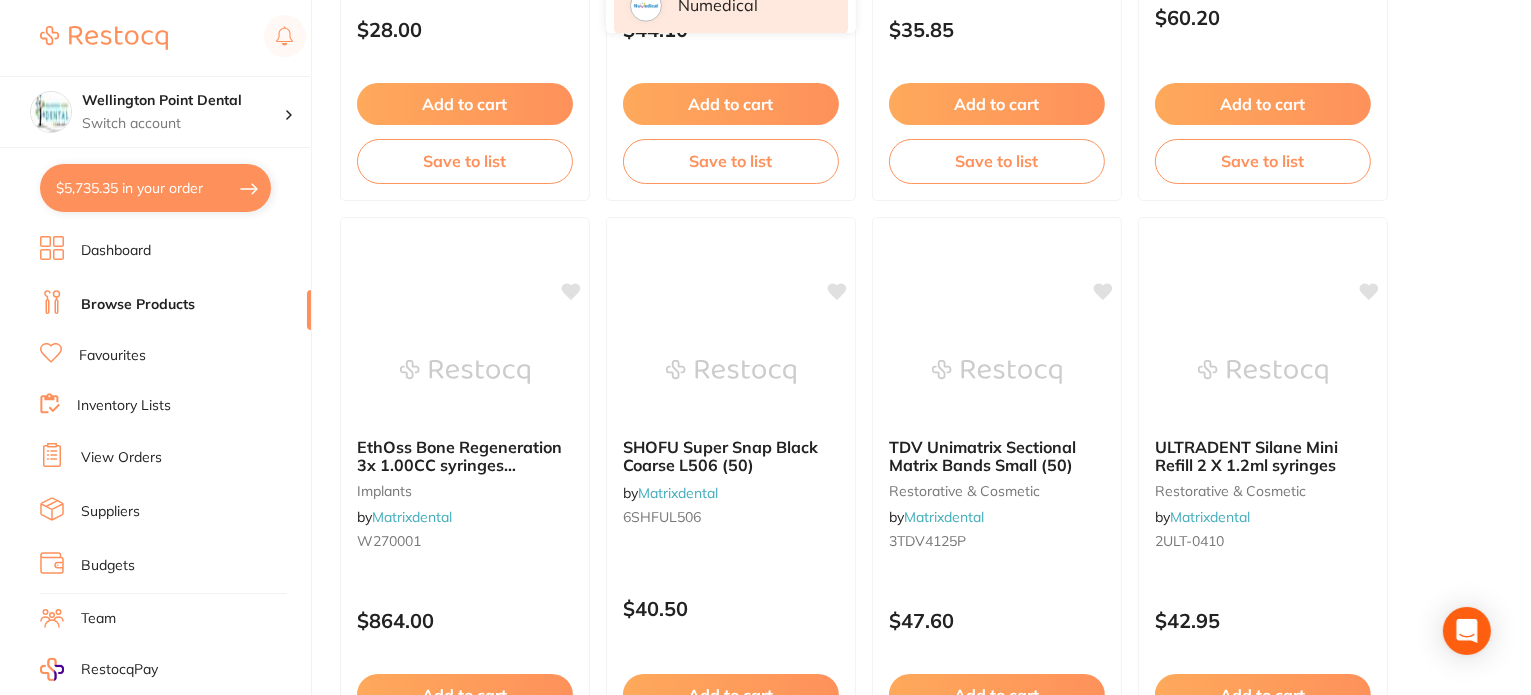 scroll, scrollTop: 400, scrollLeft: 0, axis: vertical 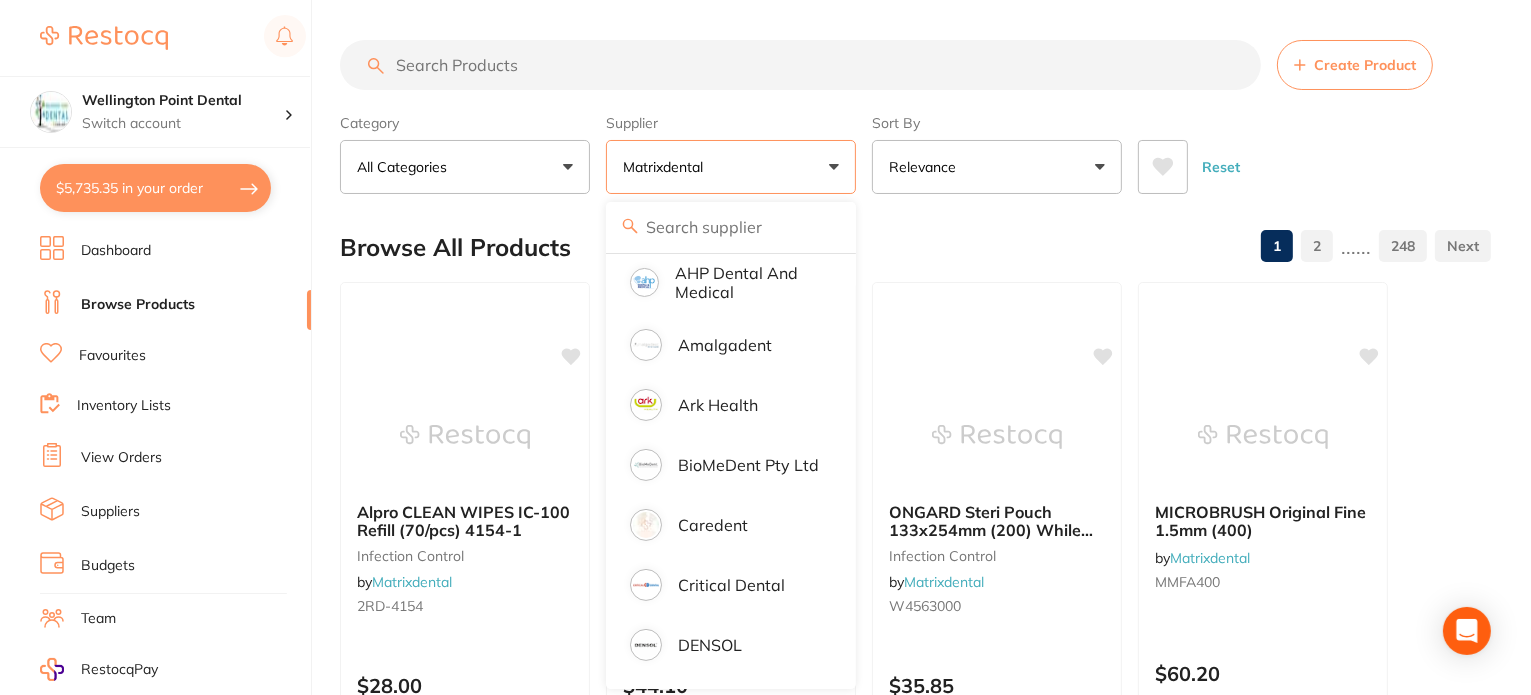 click at bounding box center (800, 65) 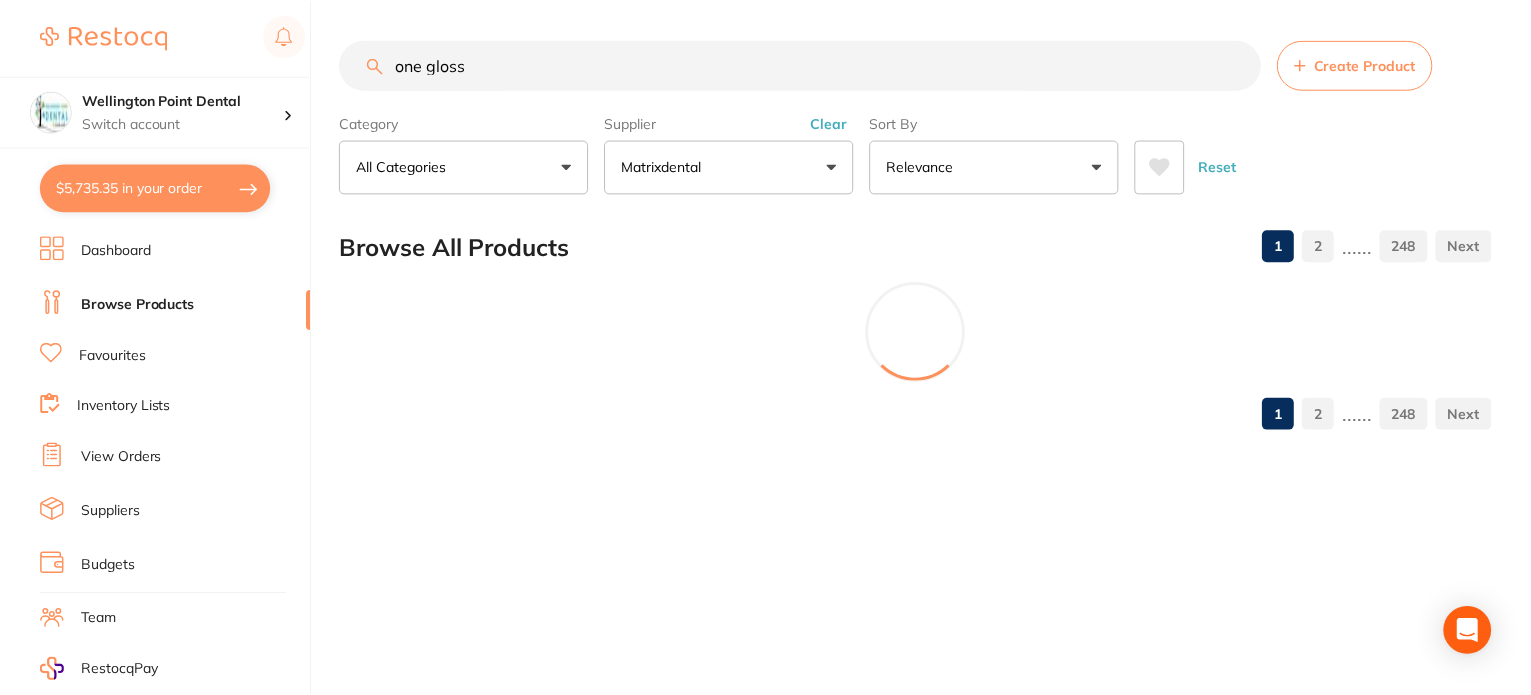 scroll, scrollTop: 0, scrollLeft: 0, axis: both 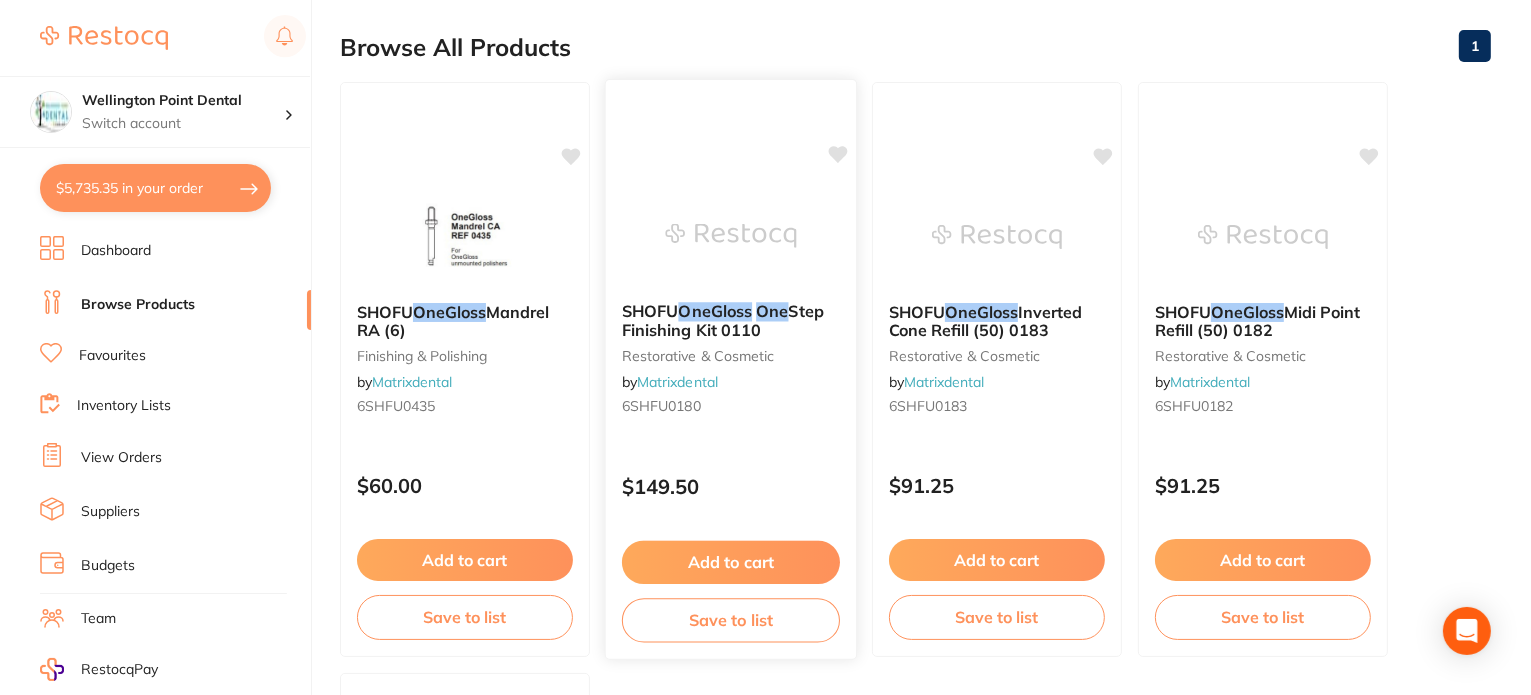 type on "one gloss" 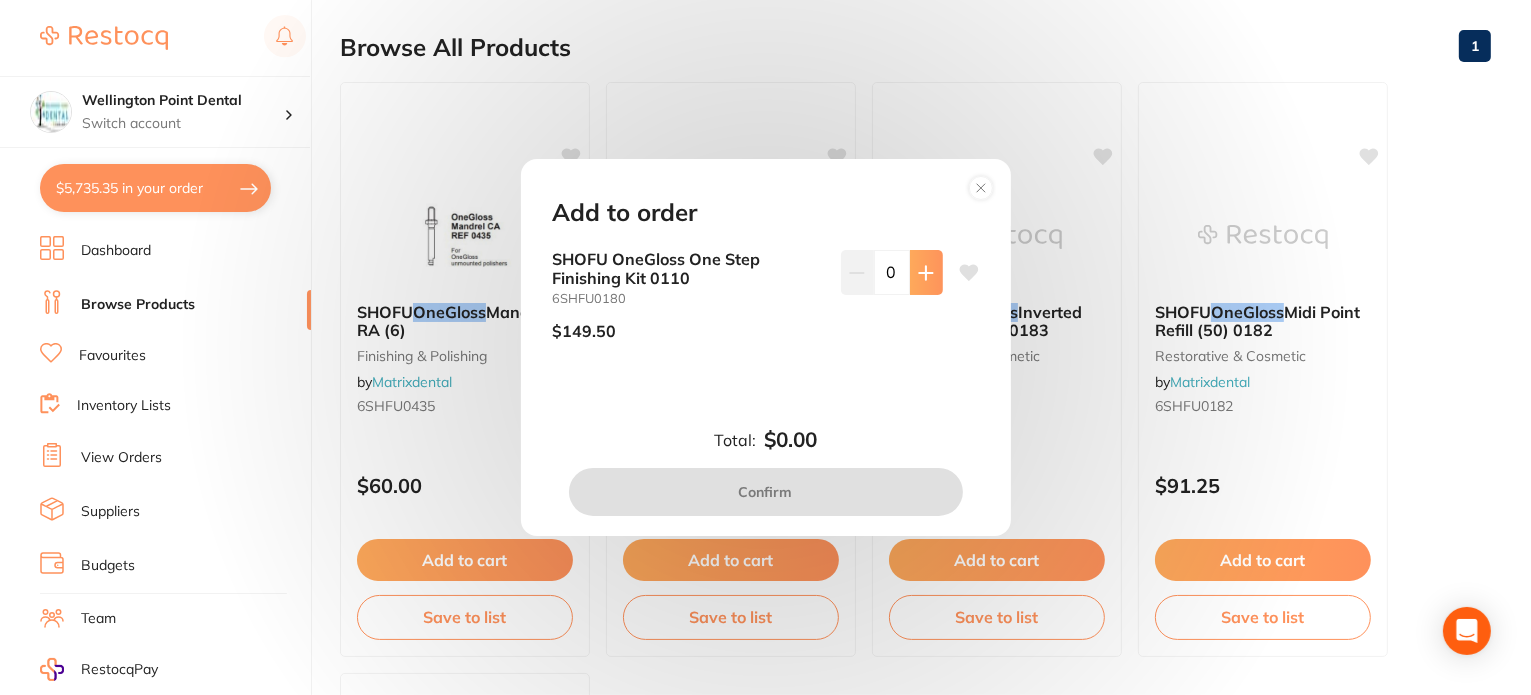 click 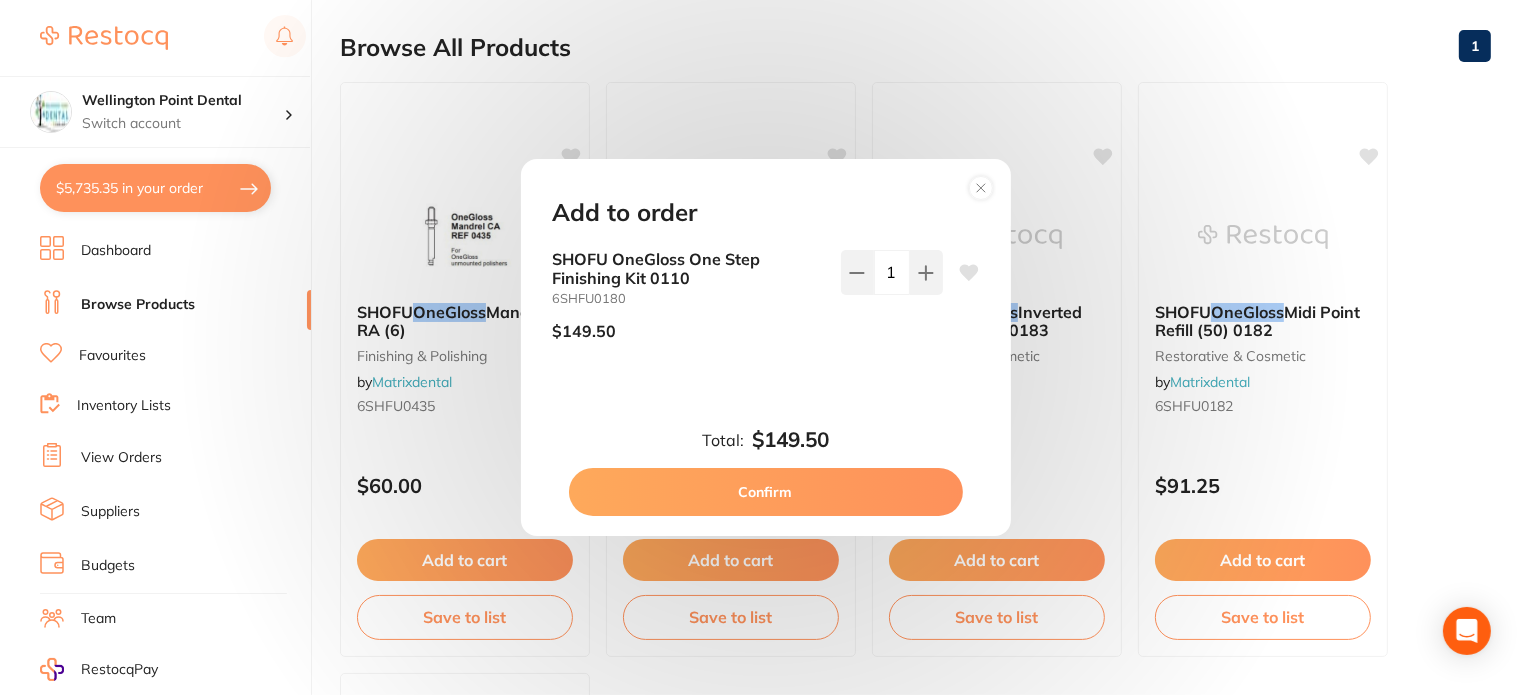 click 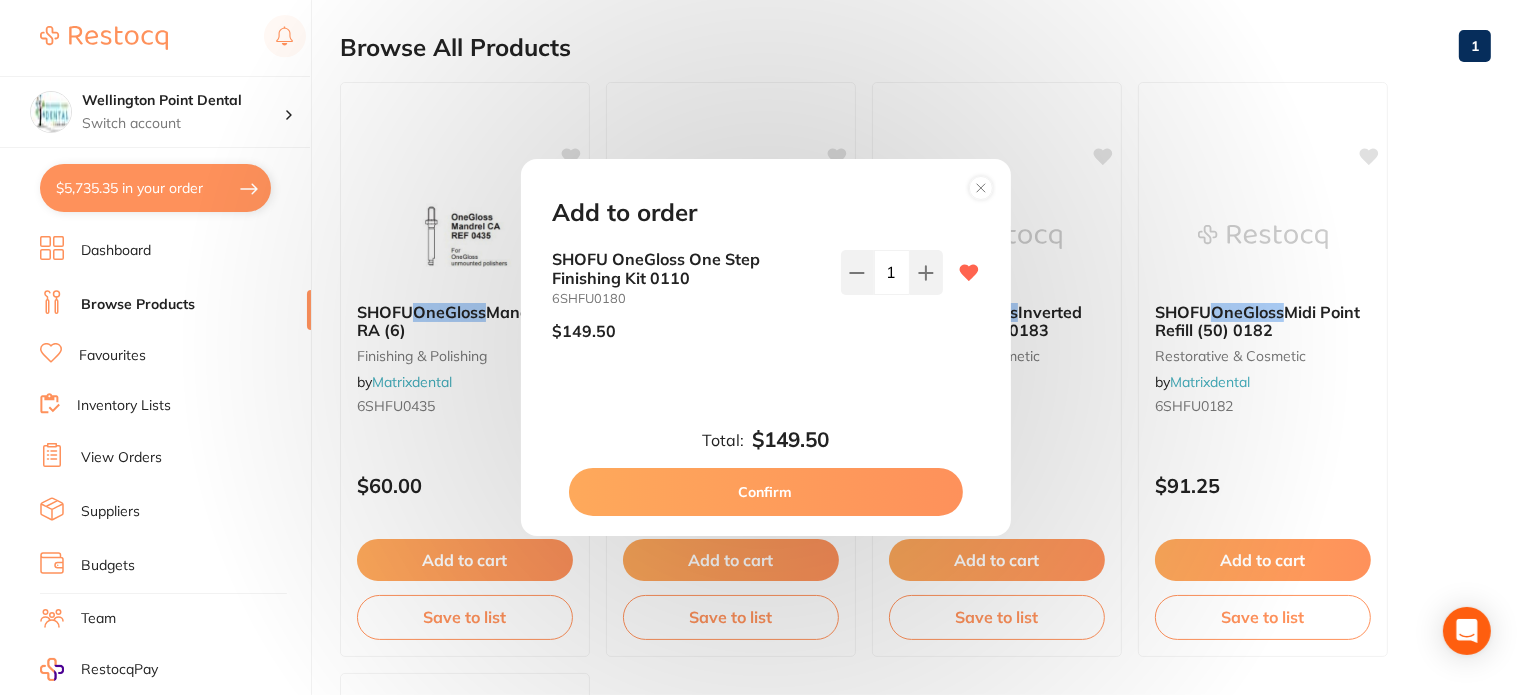 click on "Confirm" at bounding box center [766, 492] 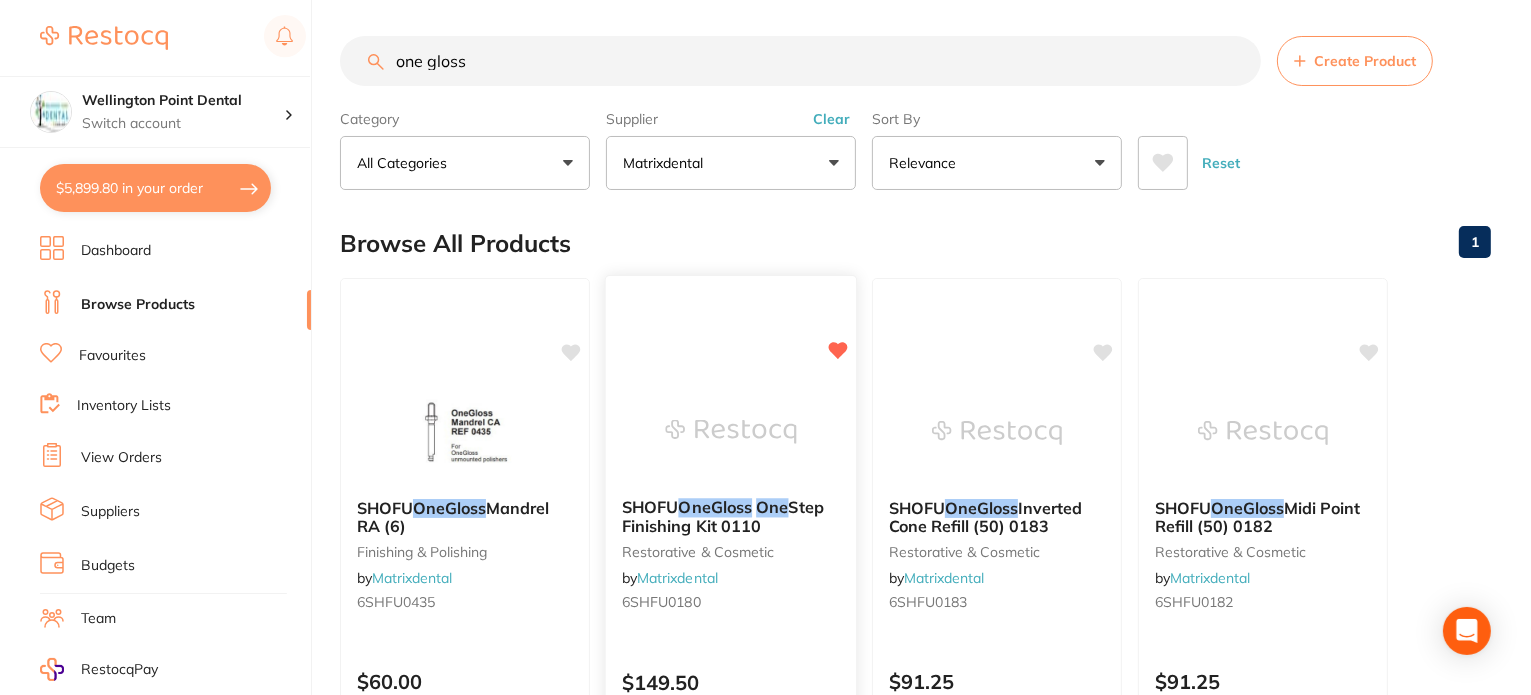 scroll, scrollTop: 0, scrollLeft: 0, axis: both 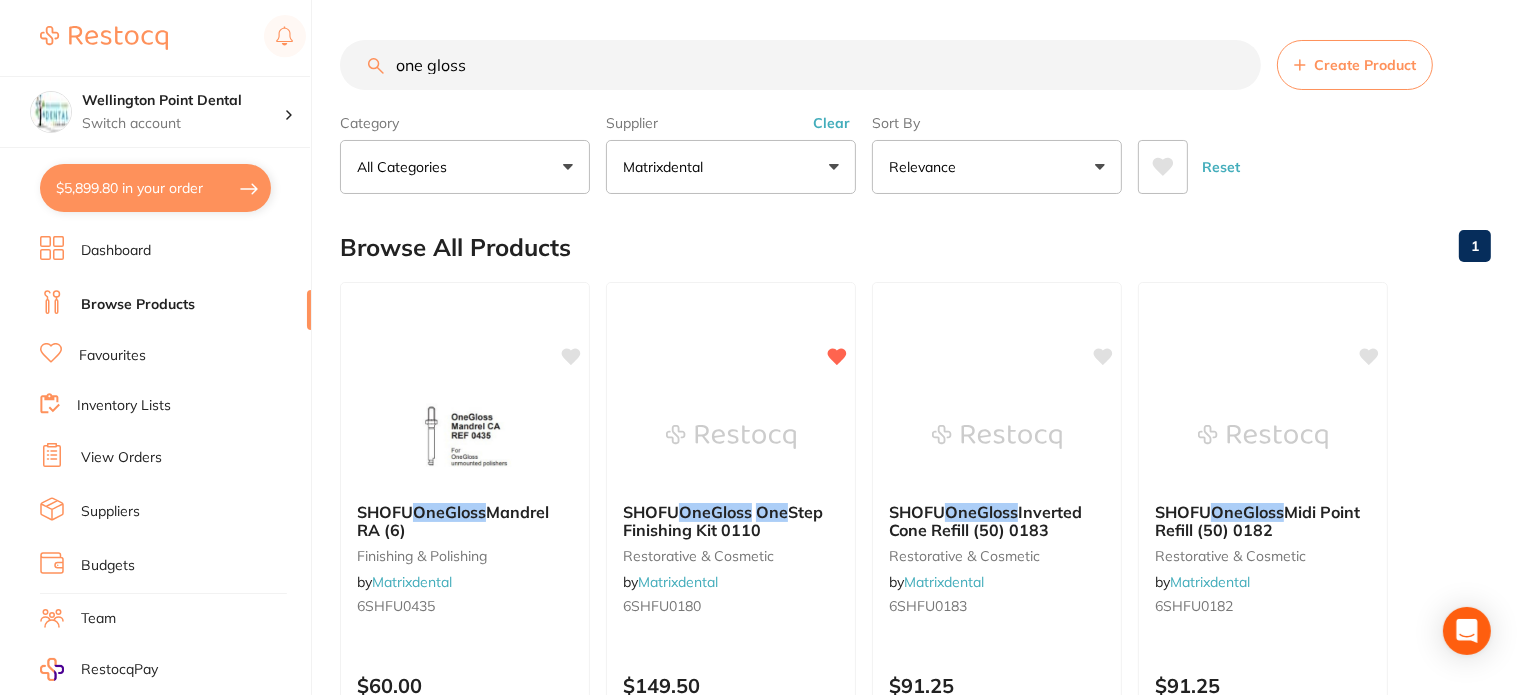click on "Clear" at bounding box center [831, 123] 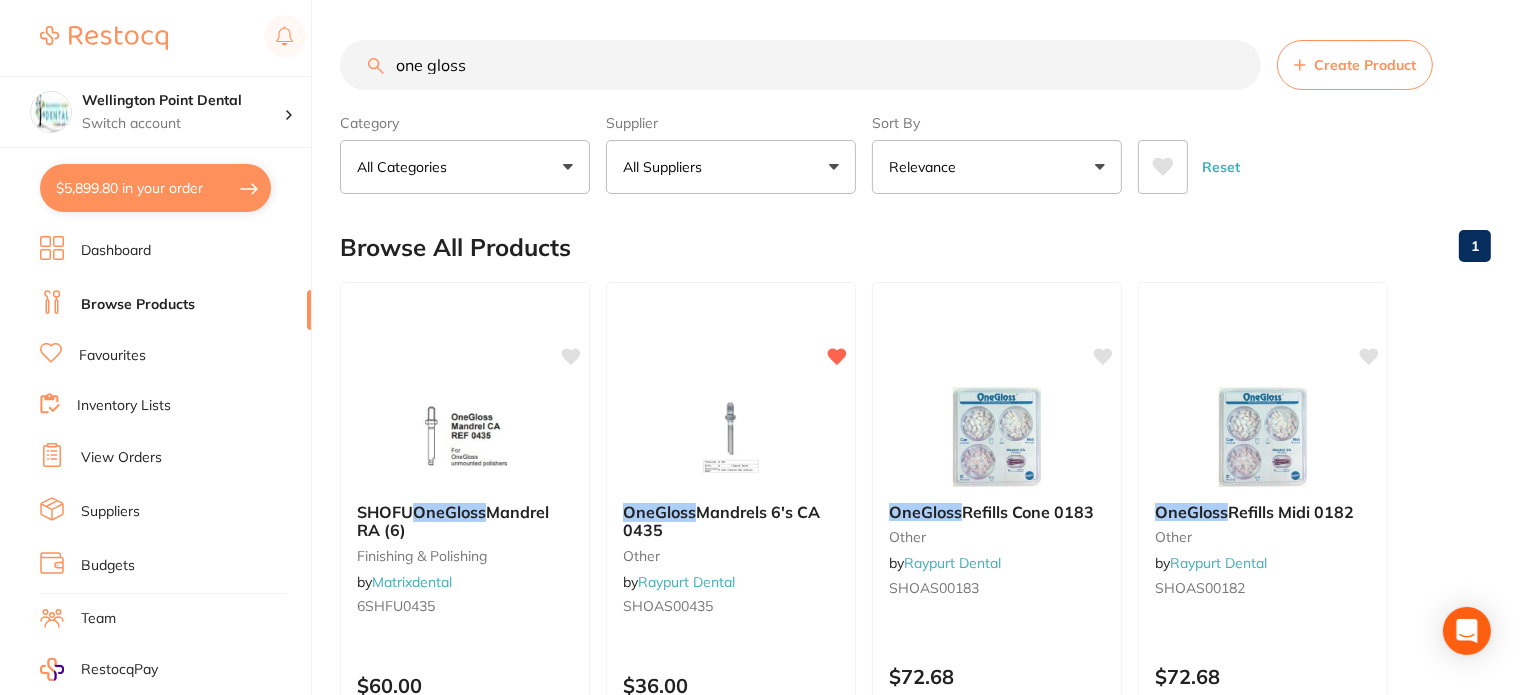click on "$5,899.80 Wellington Point Dental Switch account Wellington Point Dental The Dental Project My Dental Home $5,899.80   in your order Dashboard Browse Products Favourites Inventory Lists View Orders Suppliers Budgets Team RestocqPay Rewards Subscriptions Account Support Log Out one gloss         Create Product Category All Categories All Categories finishing & polishing other restorative & cosmetic Clear Category   false    All Categories Category All Categories finishing & polishing other restorative & cosmetic Supplier All Suppliers All Suppliers Matrixdental Raypurt Dental Clear Supplier   false    All Suppliers Supplier Matrixdental Raypurt Dental Sort By Relevance Highest Price Lowest Price On Sale Relevance Clear Sort By   false    Relevance Sort By Highest Price Lowest Price On Sale Relevance Reset Filters Reset Filter By Category All Categories All Categories finishing & polishing other restorative & cosmetic Clear Filter By Category   false    All Categories Filter By Category All Categories other" at bounding box center (765, 347) 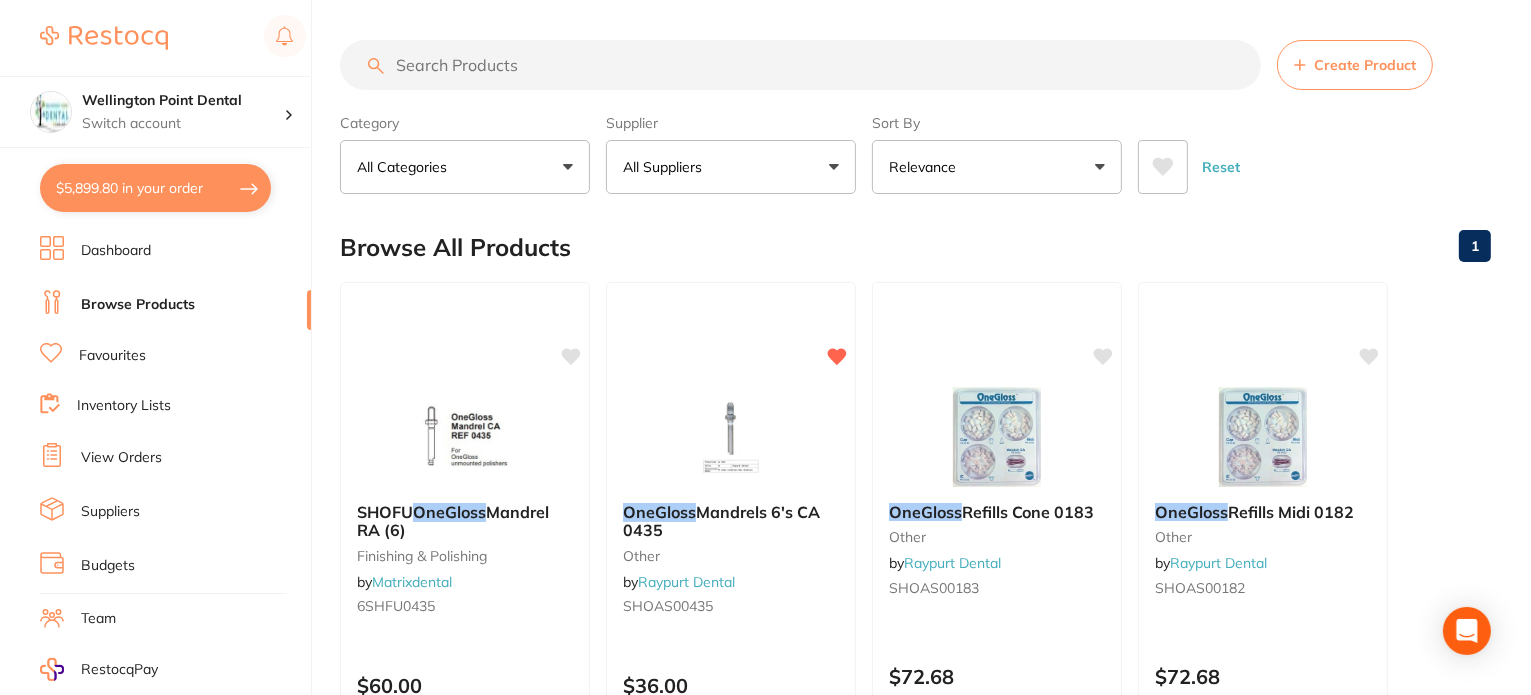 scroll, scrollTop: 0, scrollLeft: 0, axis: both 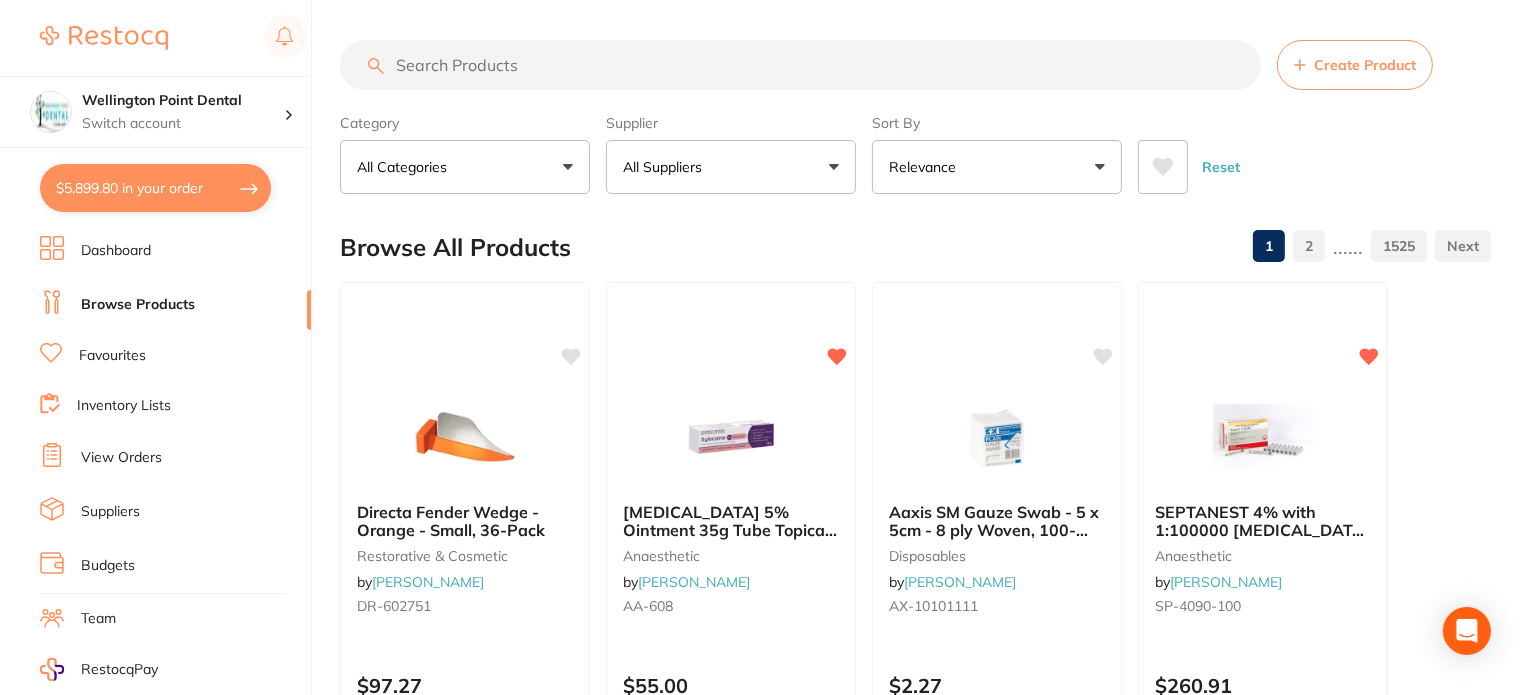 click on "All Suppliers" at bounding box center (731, 167) 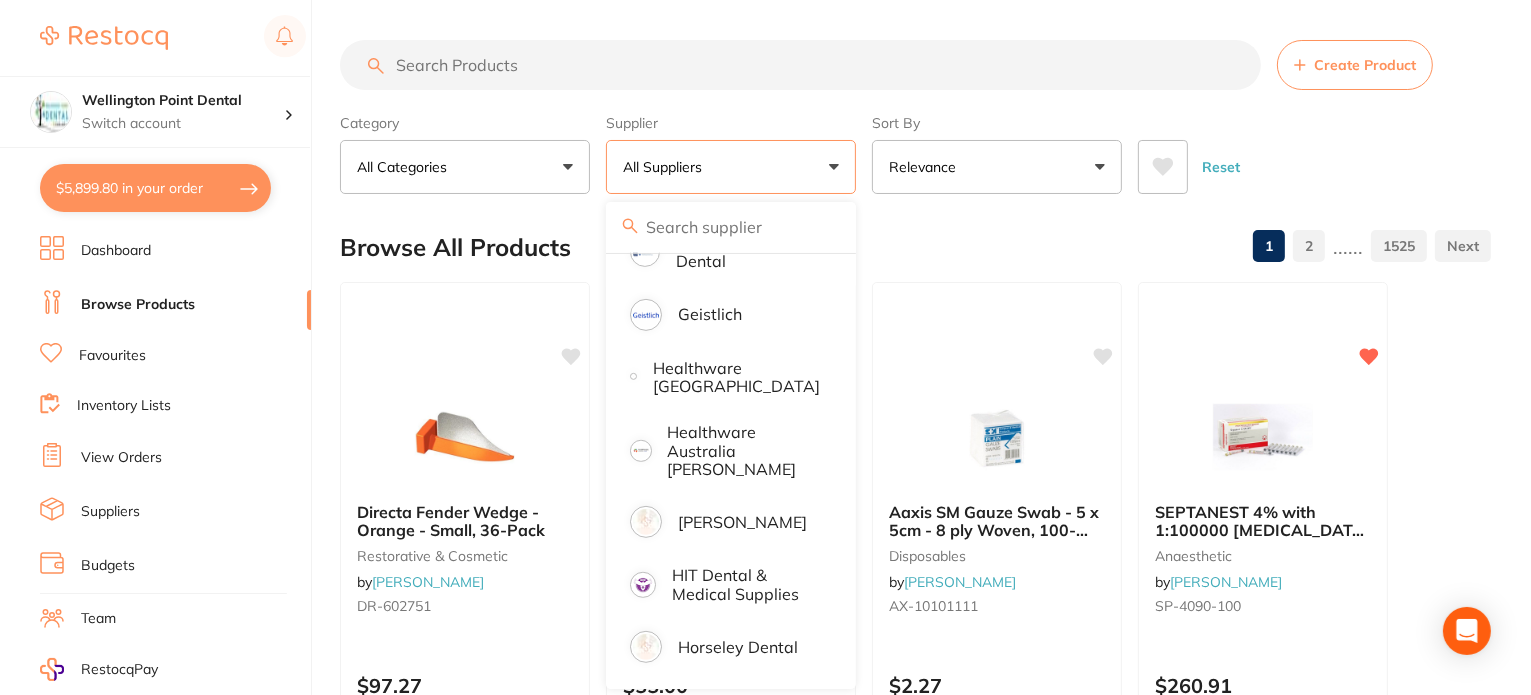 scroll, scrollTop: 1100, scrollLeft: 0, axis: vertical 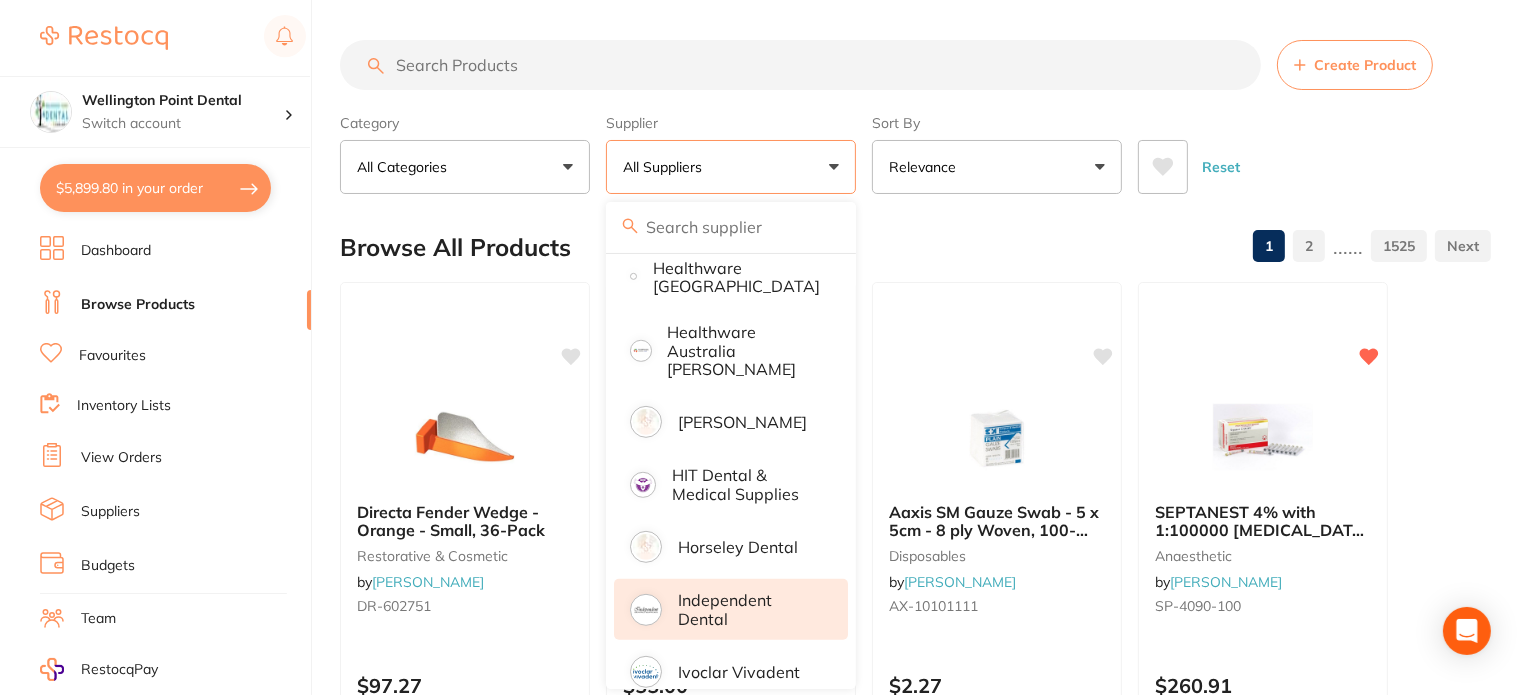 click on "Independent Dental" at bounding box center (749, 609) 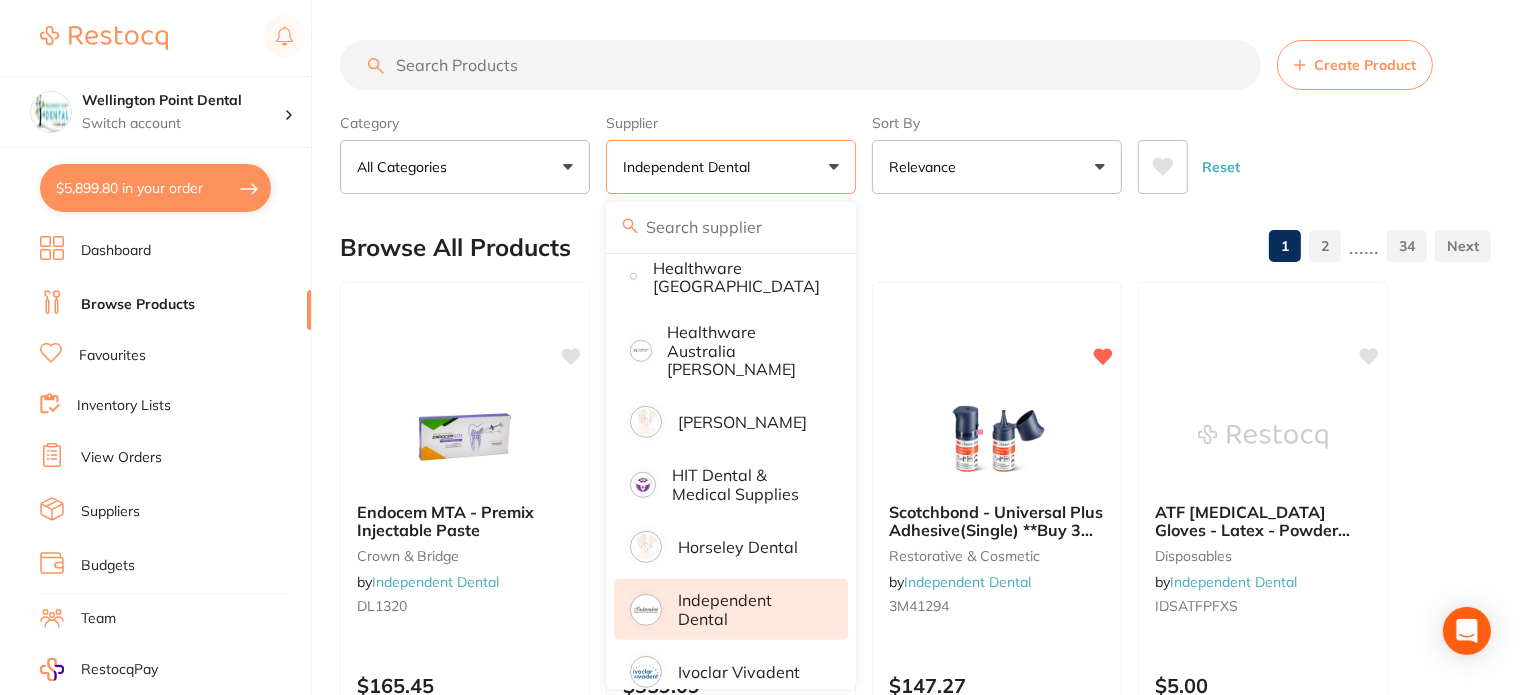 click at bounding box center [800, 65] 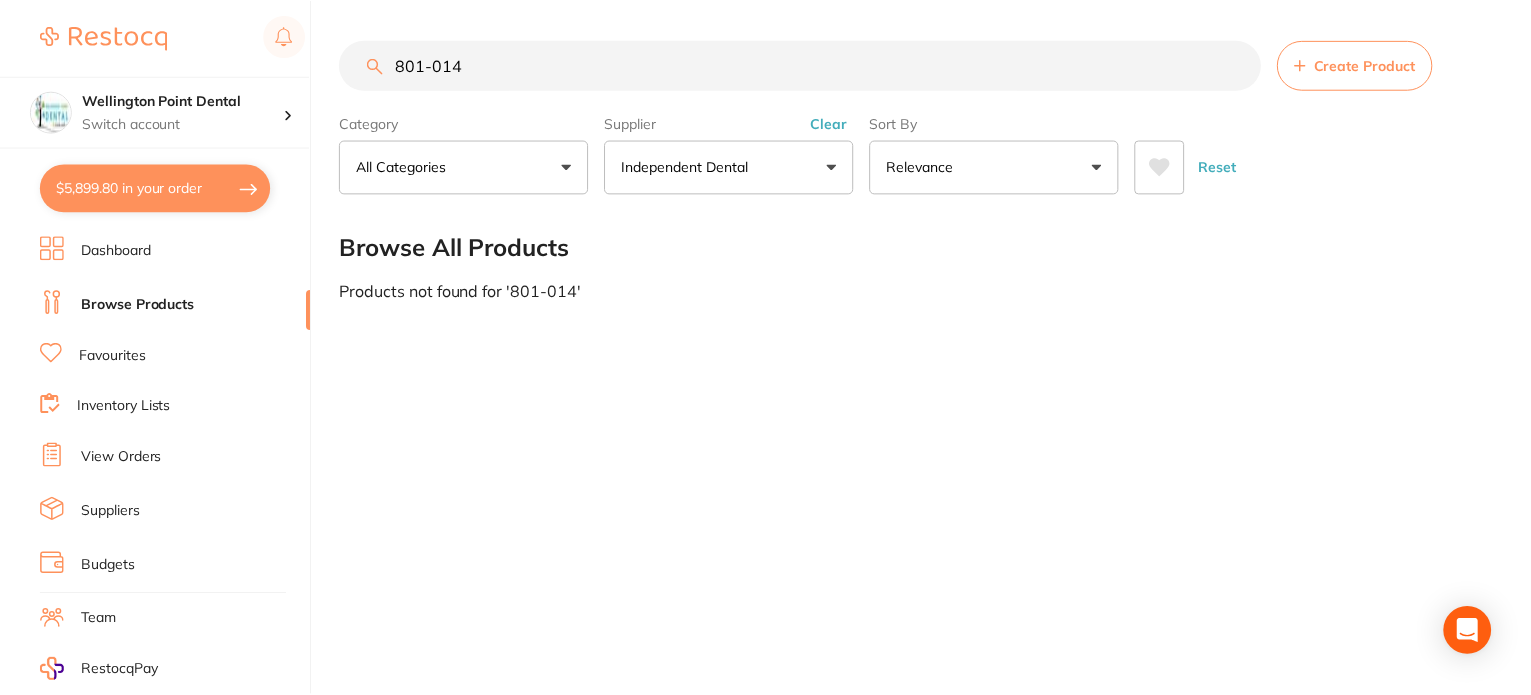 scroll, scrollTop: 65, scrollLeft: 0, axis: vertical 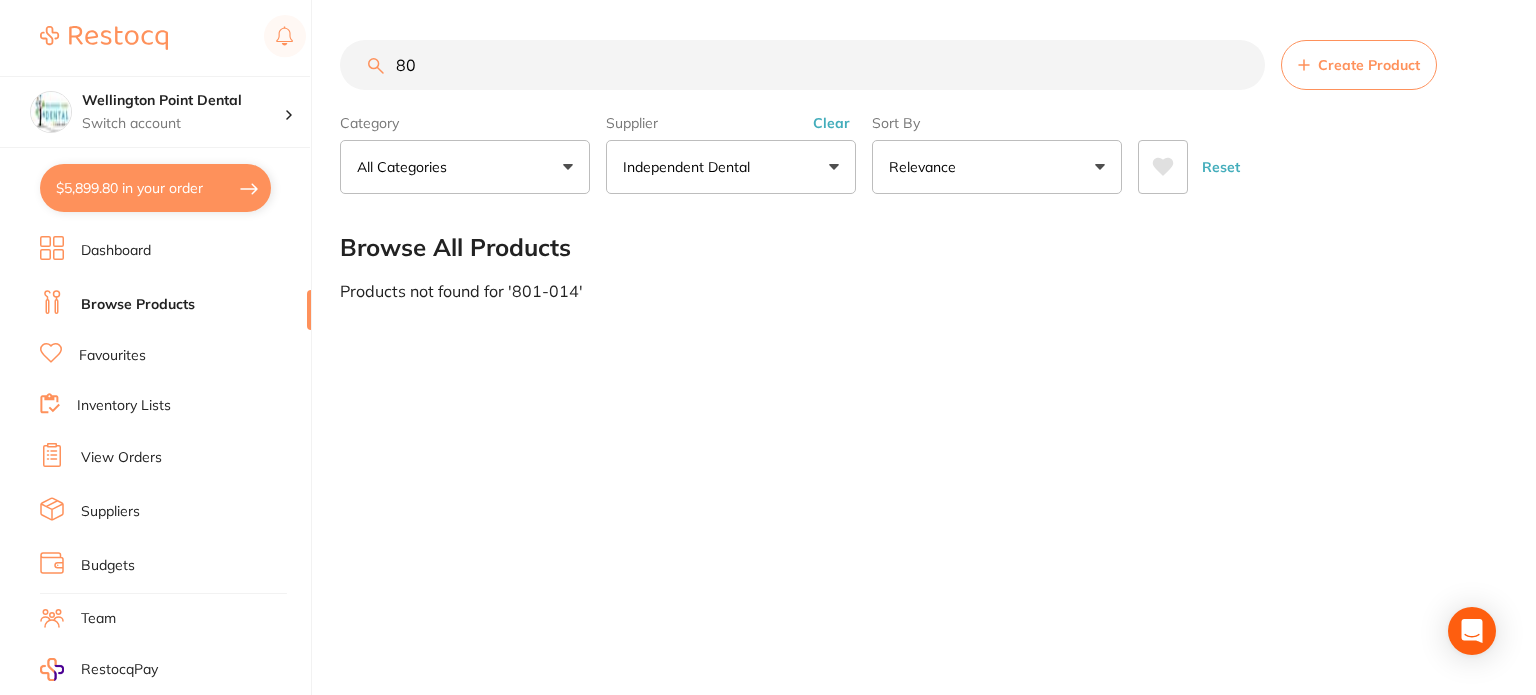 type on "8" 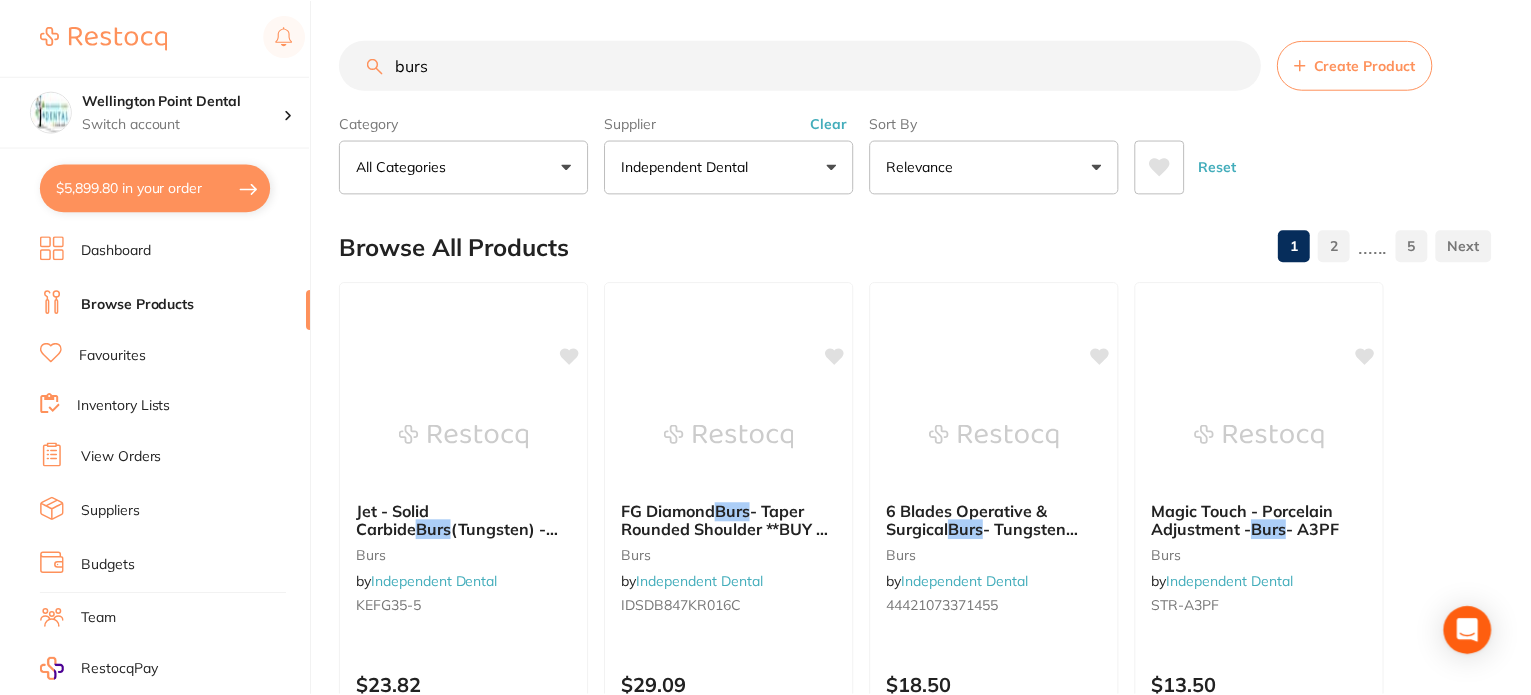 scroll, scrollTop: 370, scrollLeft: 0, axis: vertical 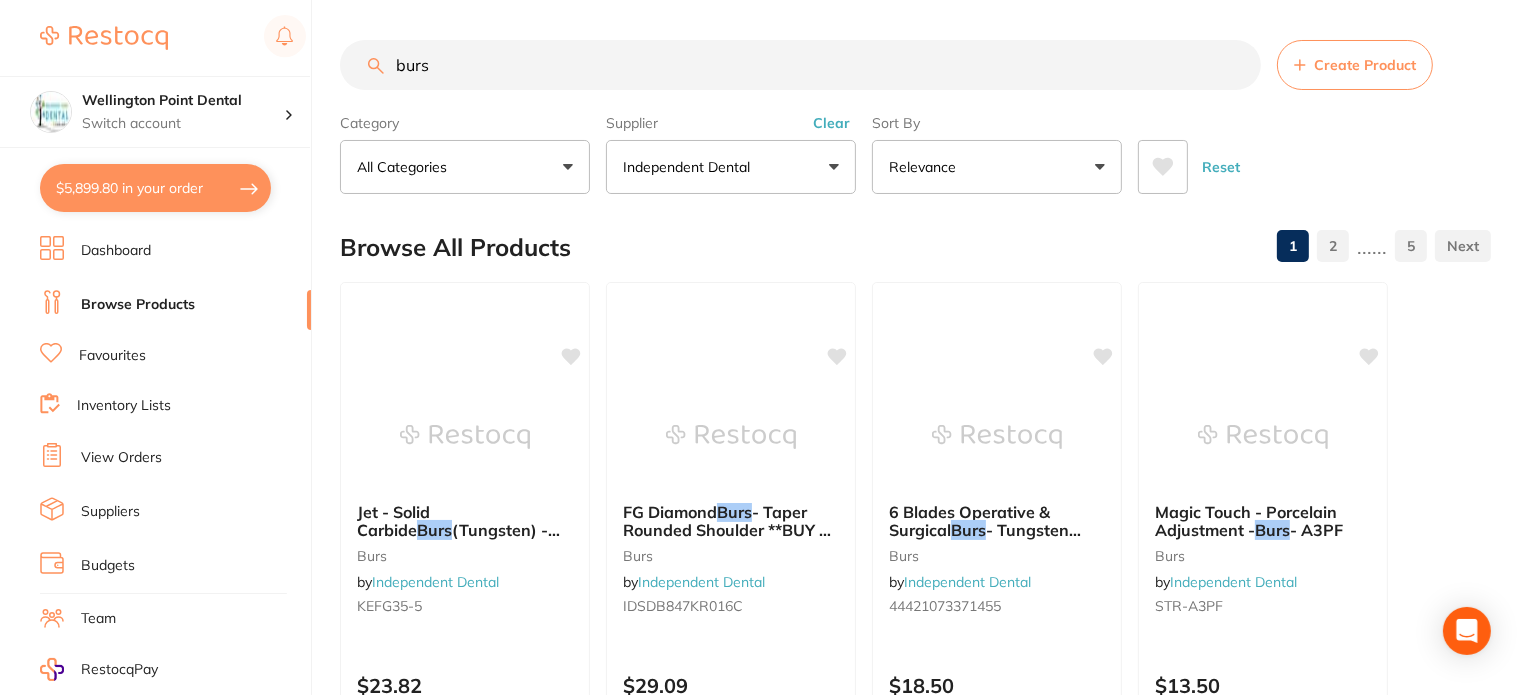 click on "burs" at bounding box center [800, 65] 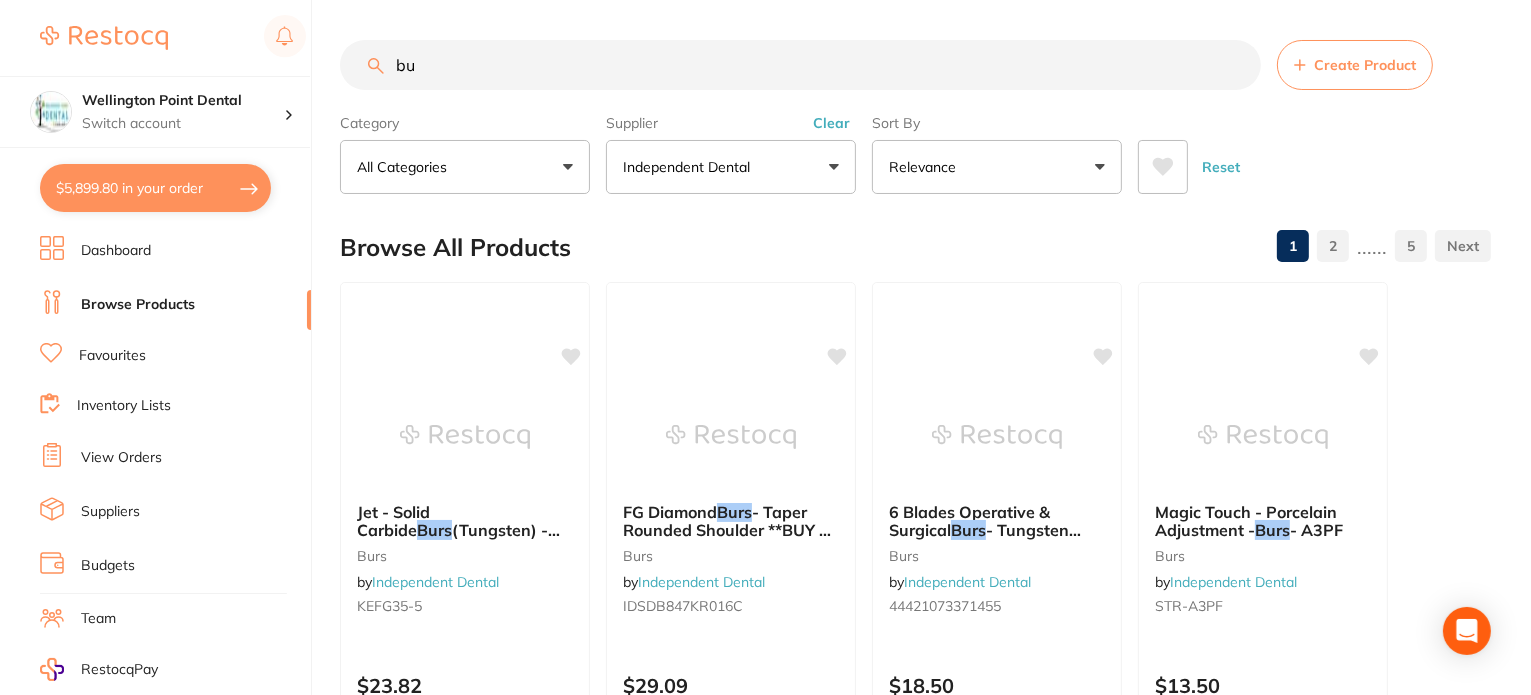 type on "b" 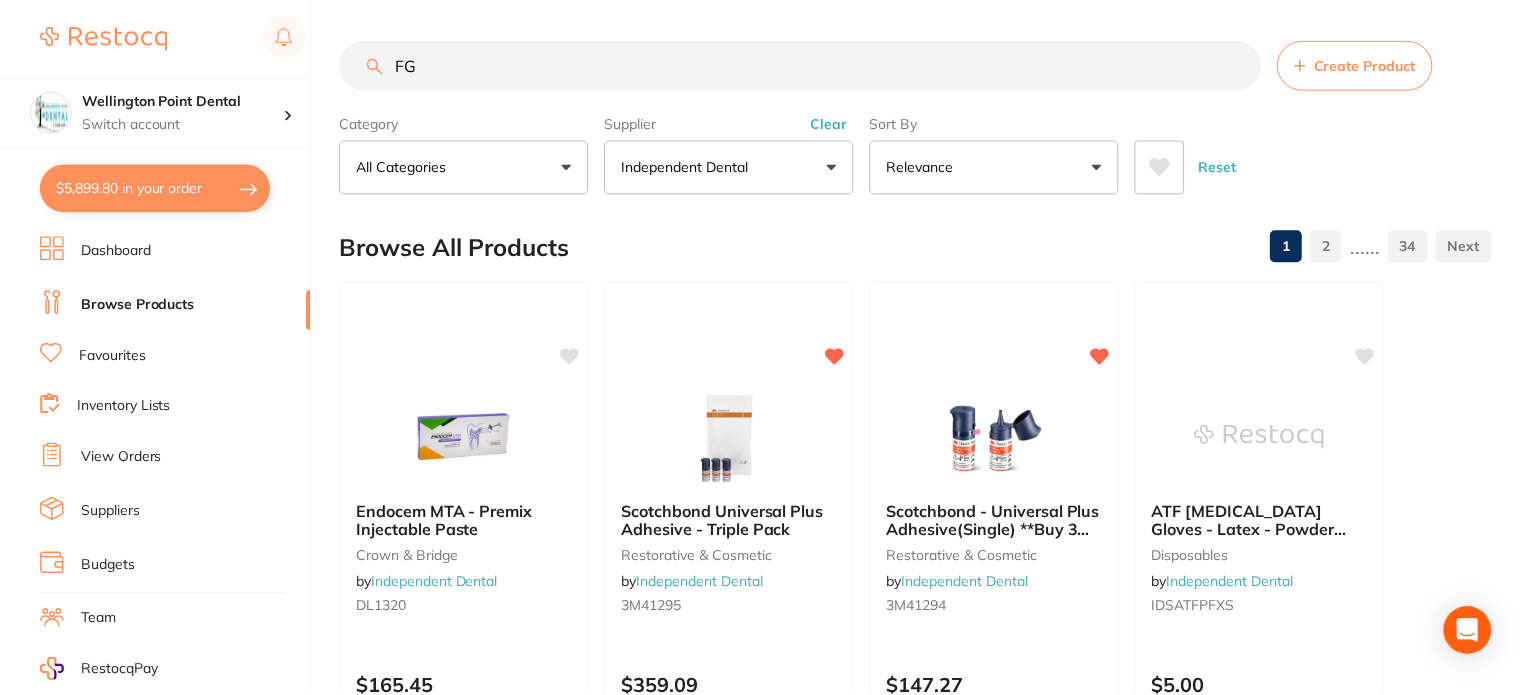 scroll, scrollTop: 430, scrollLeft: 0, axis: vertical 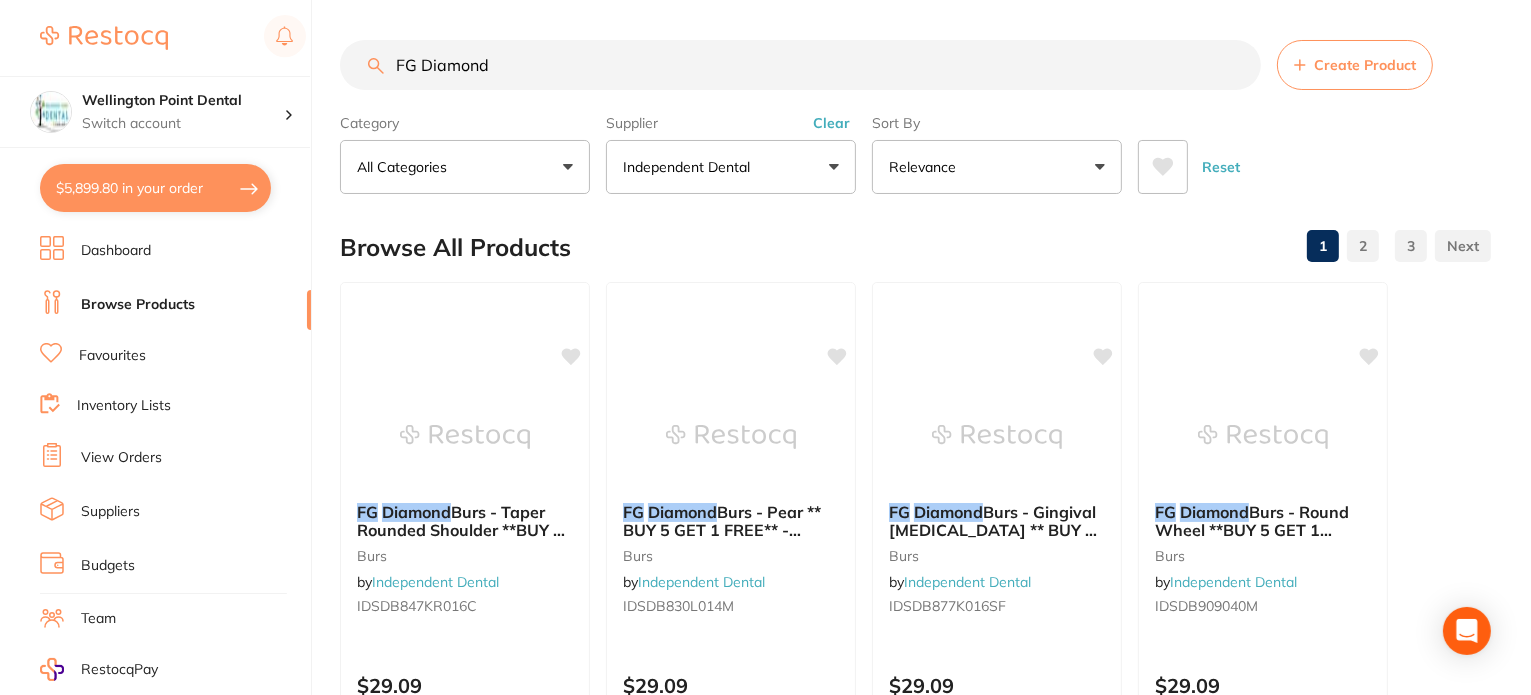 click on "FG Diamond" at bounding box center [800, 65] 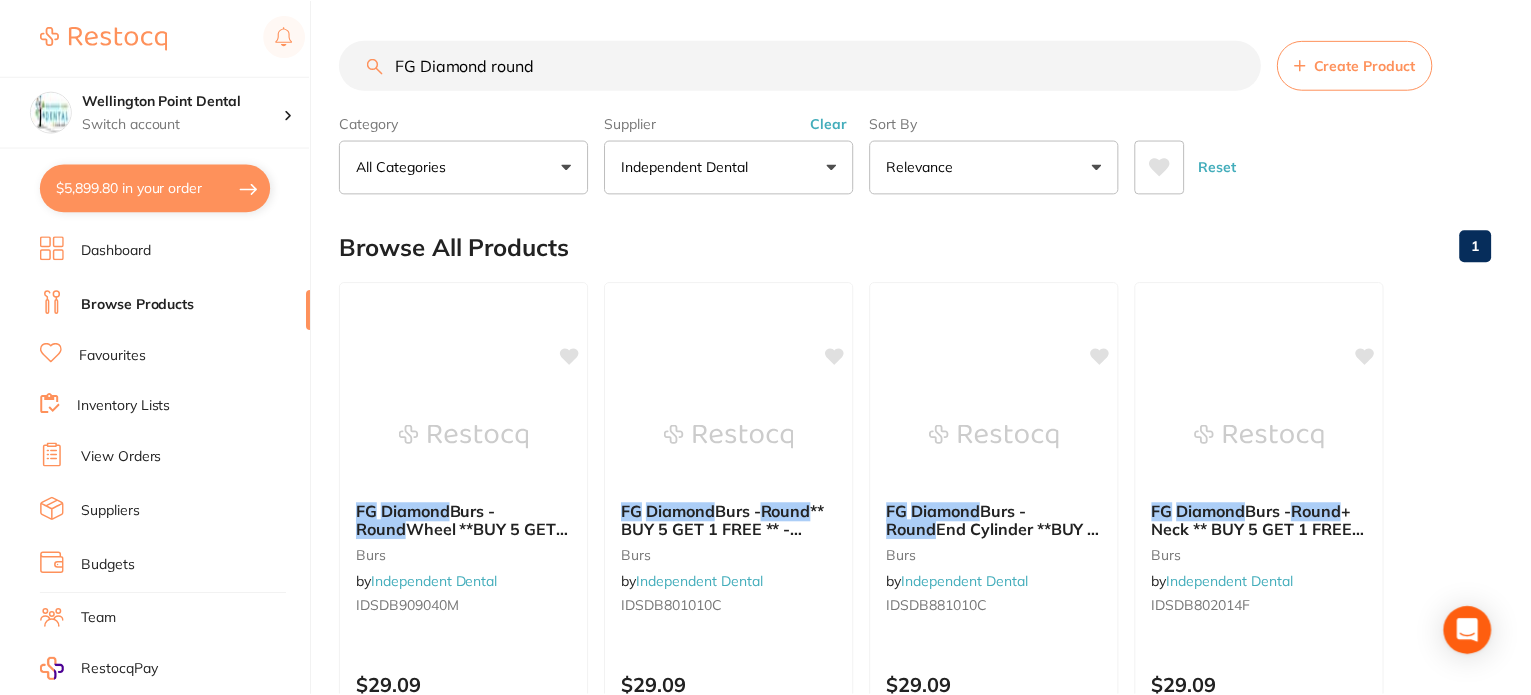 scroll, scrollTop: 260, scrollLeft: 0, axis: vertical 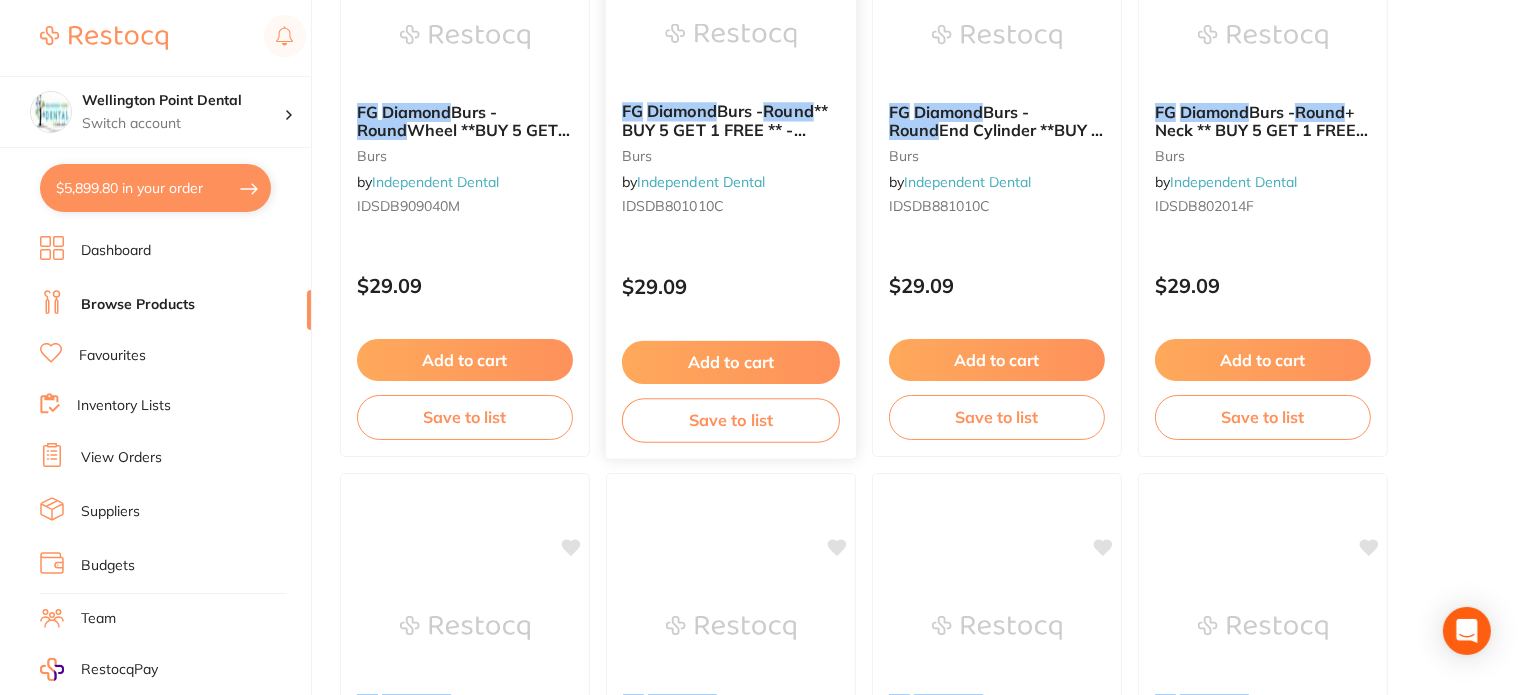 click on "Burs -" at bounding box center (740, 111) 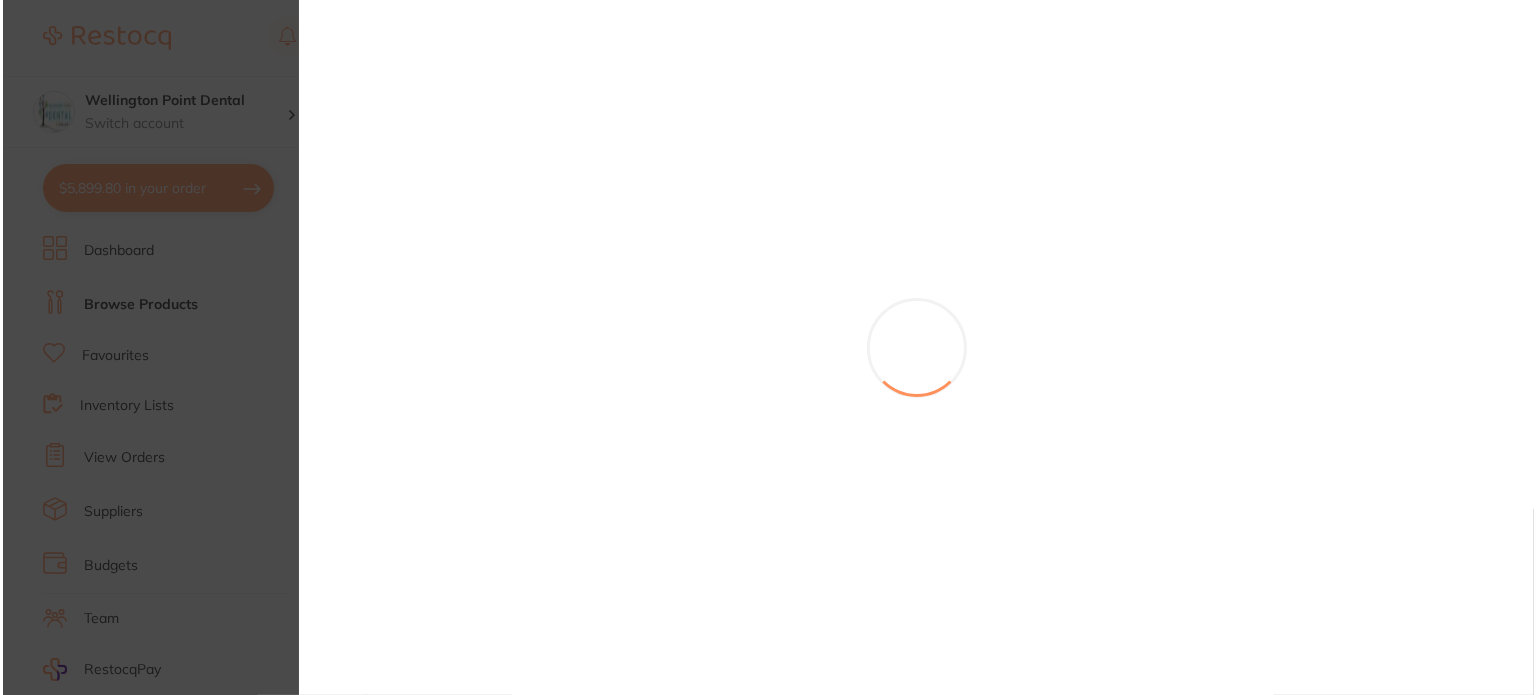 scroll, scrollTop: 0, scrollLeft: 0, axis: both 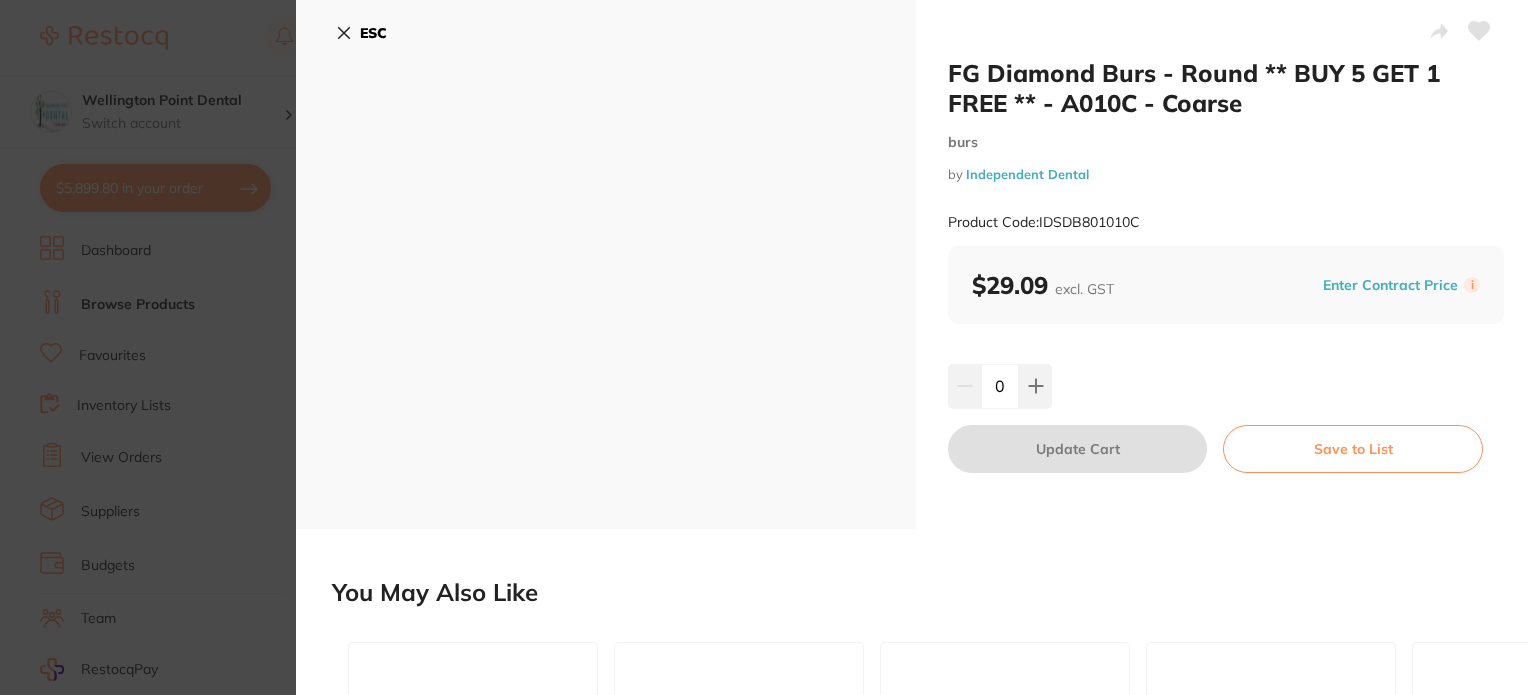 click on "ESC" at bounding box center [606, 264] 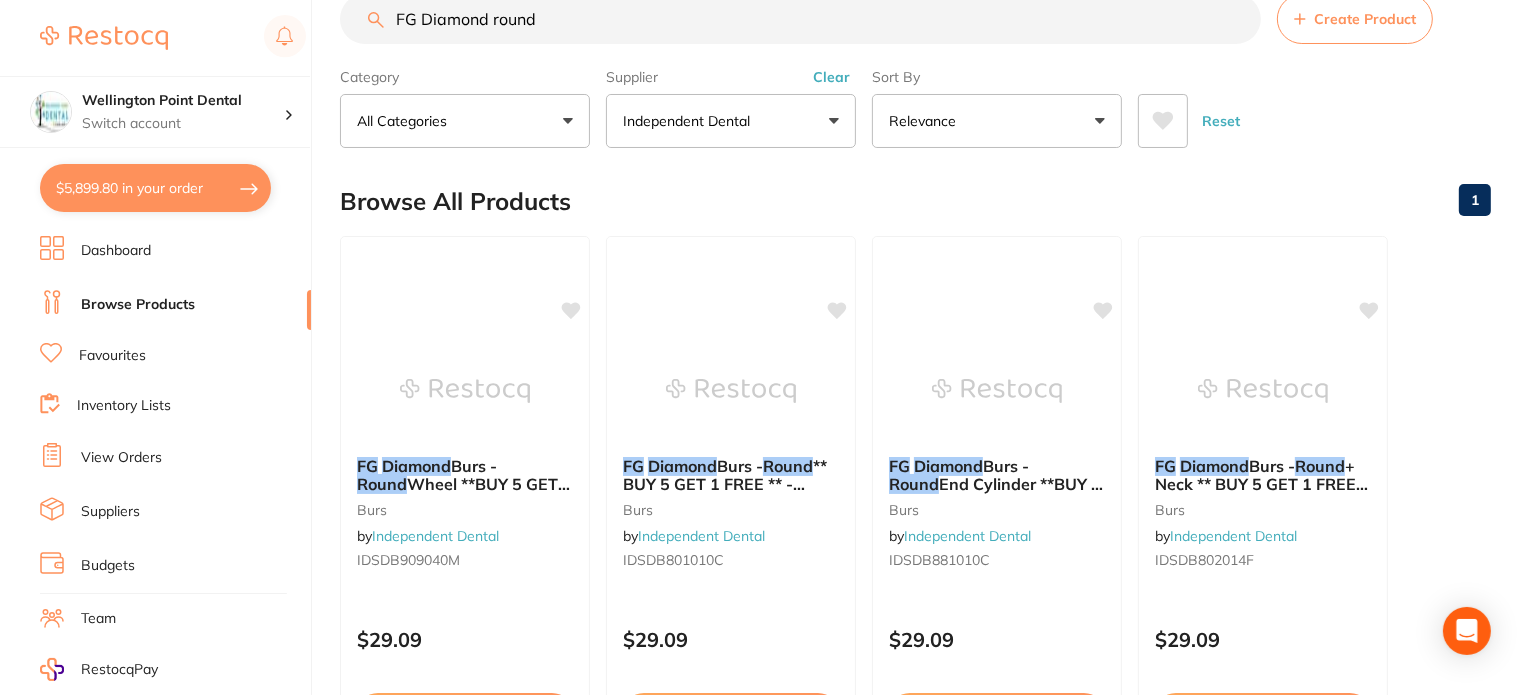 scroll, scrollTop: 0, scrollLeft: 0, axis: both 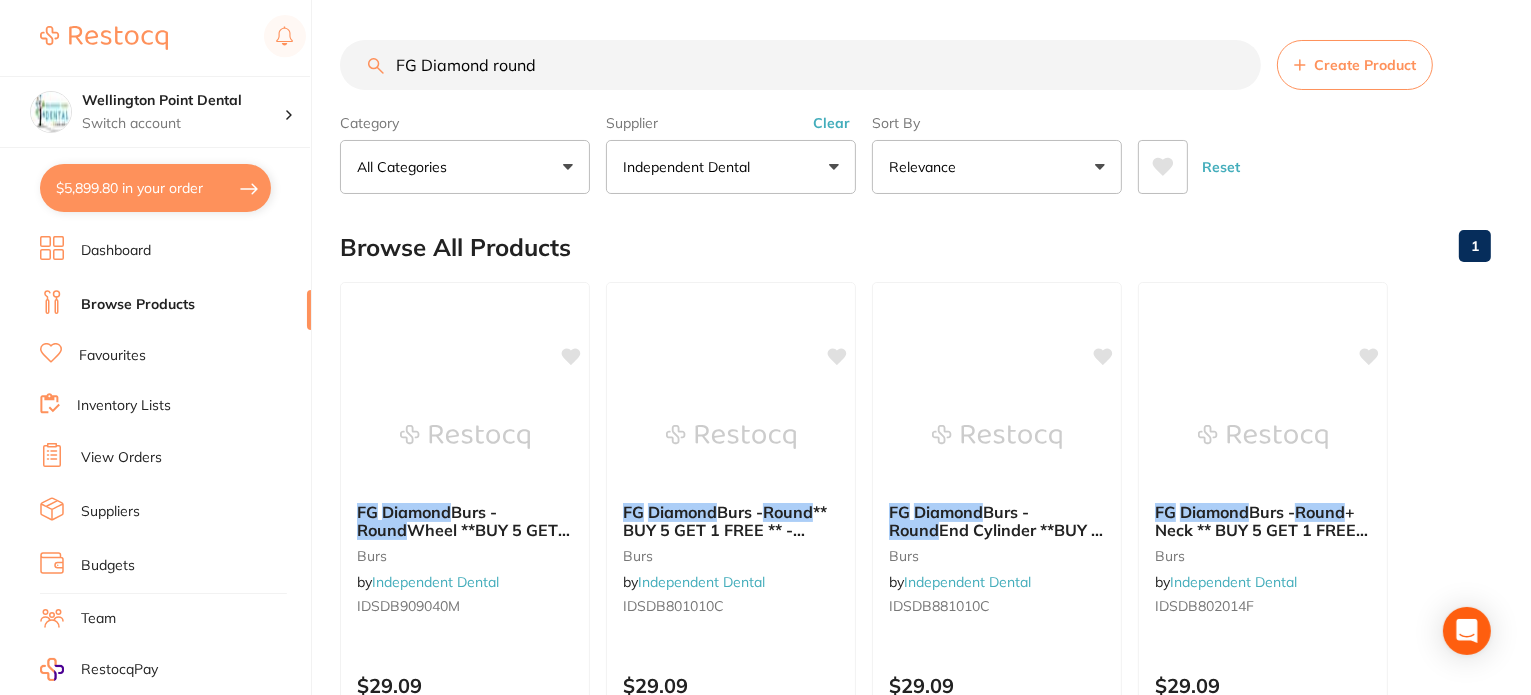drag, startPoint x: 634, startPoint y: 78, endPoint x: -153, endPoint y: 10, distance: 789.93225 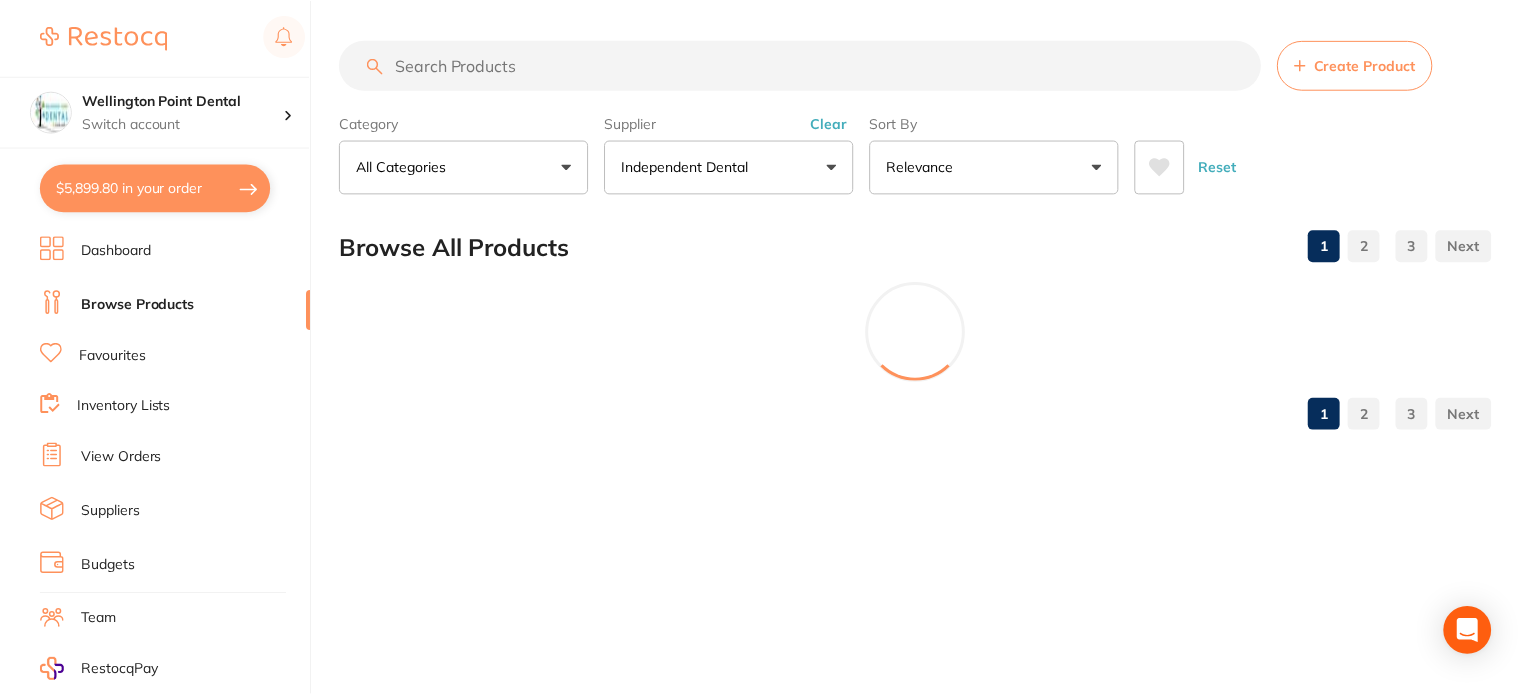 scroll, scrollTop: 380, scrollLeft: 0, axis: vertical 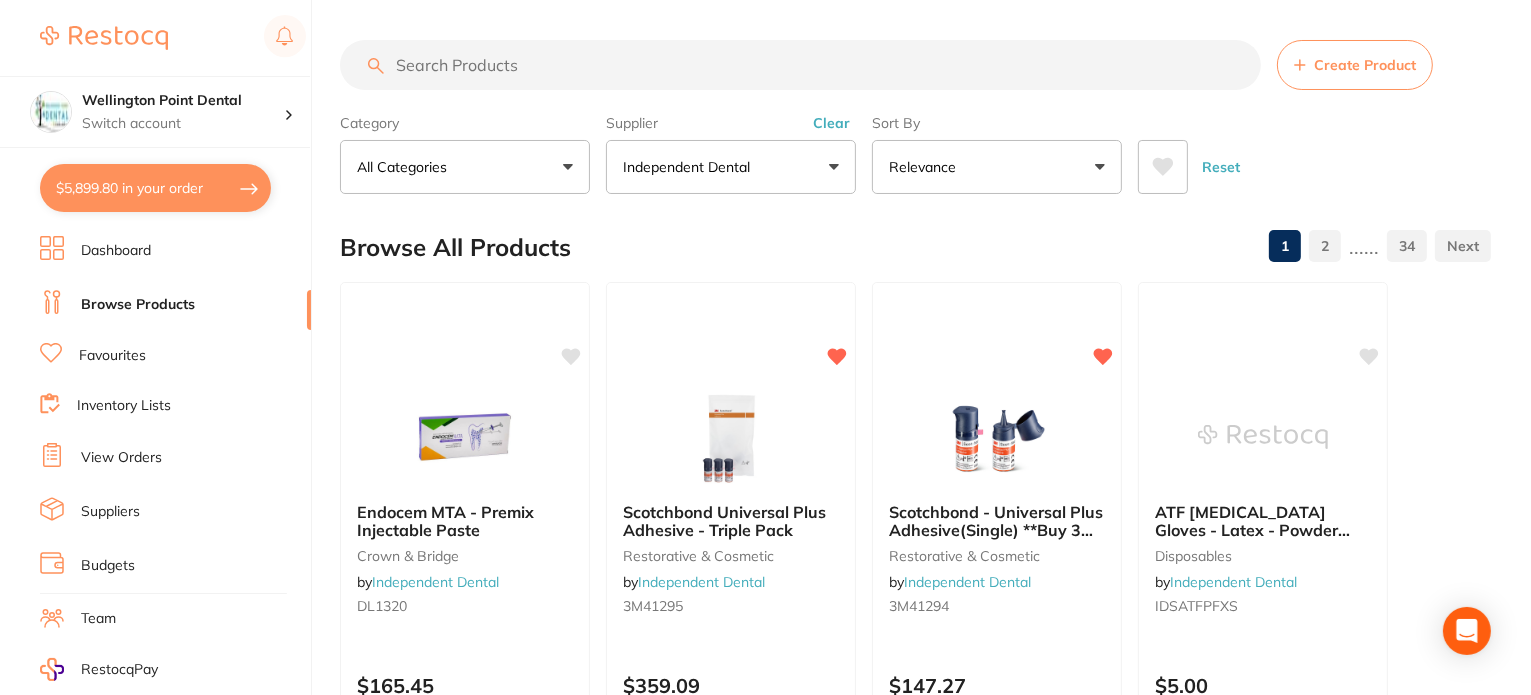 click at bounding box center (800, 65) 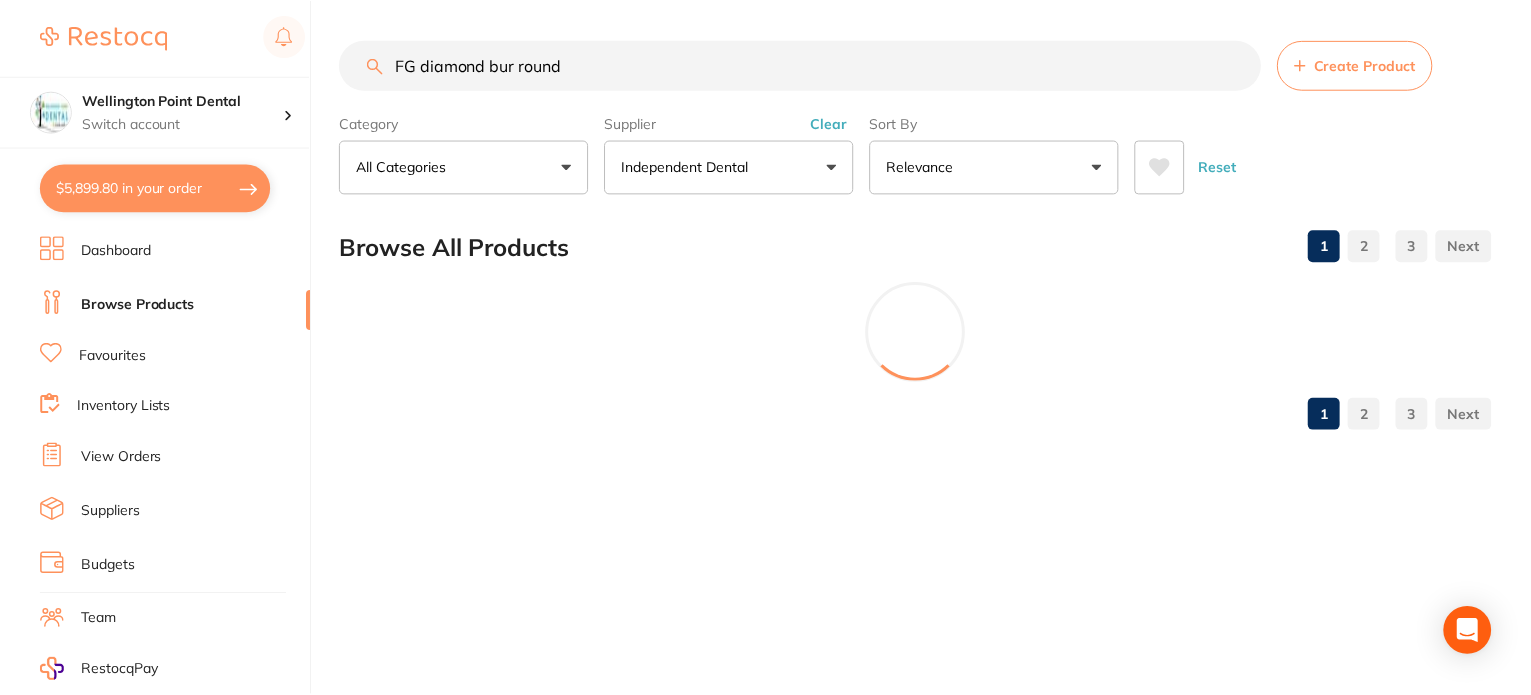 scroll, scrollTop: 135, scrollLeft: 0, axis: vertical 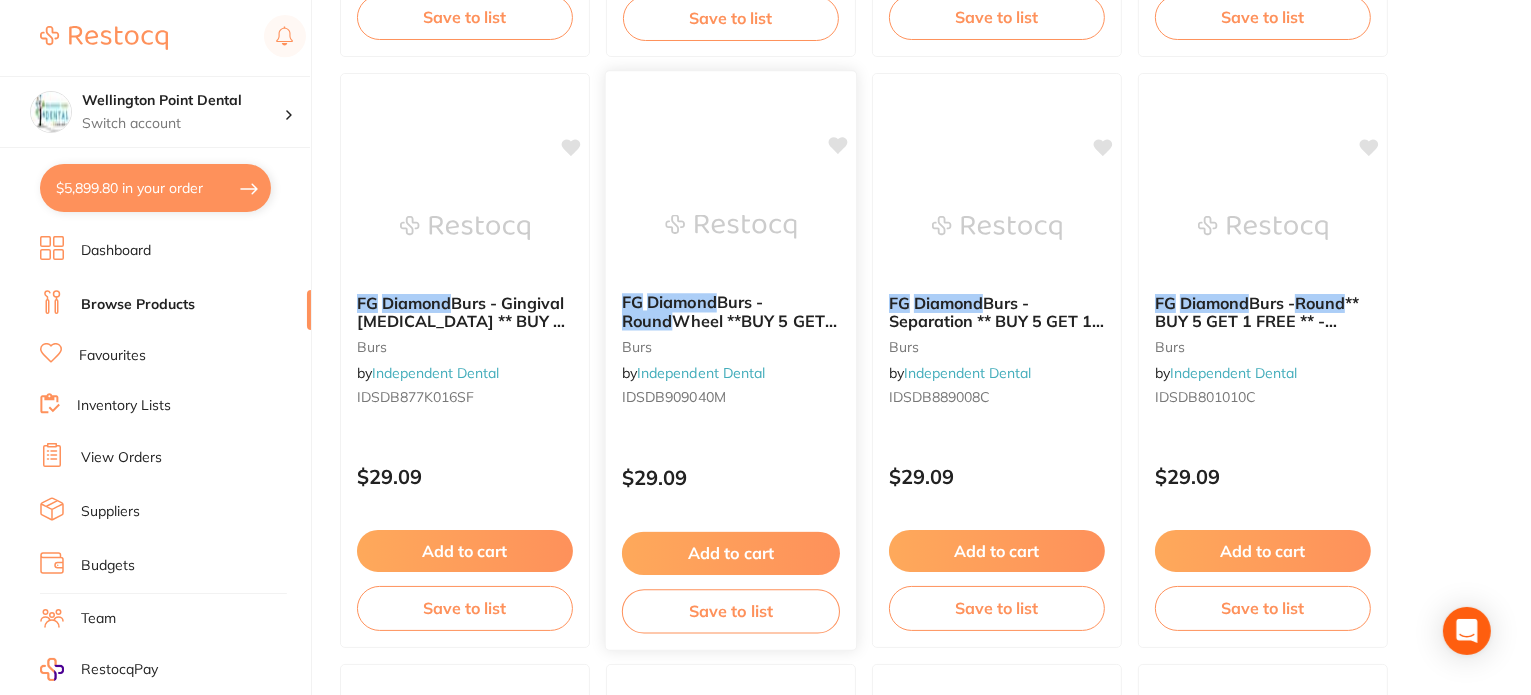 click on "Wheel **BUY 5 GET 1 FREE** - G041M - Medium" at bounding box center [730, 330] 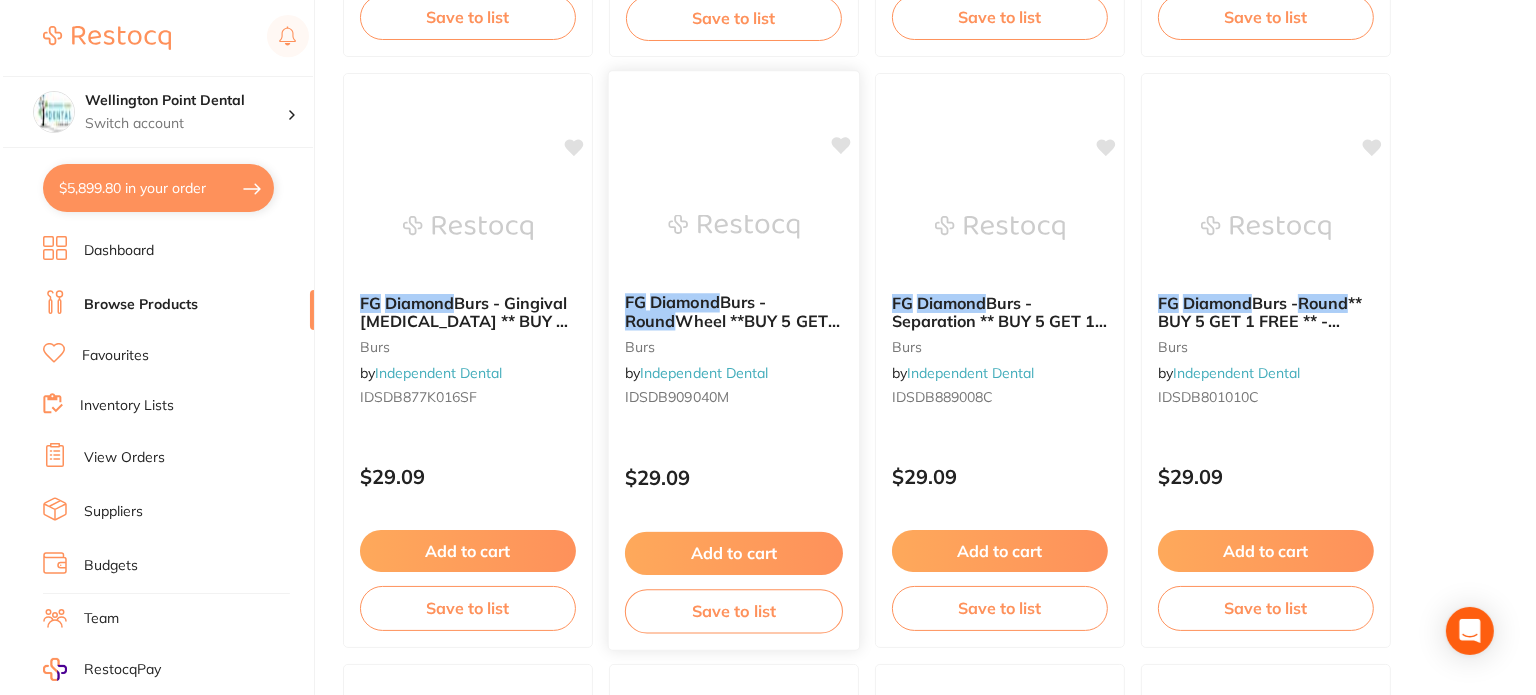 scroll, scrollTop: 0, scrollLeft: 0, axis: both 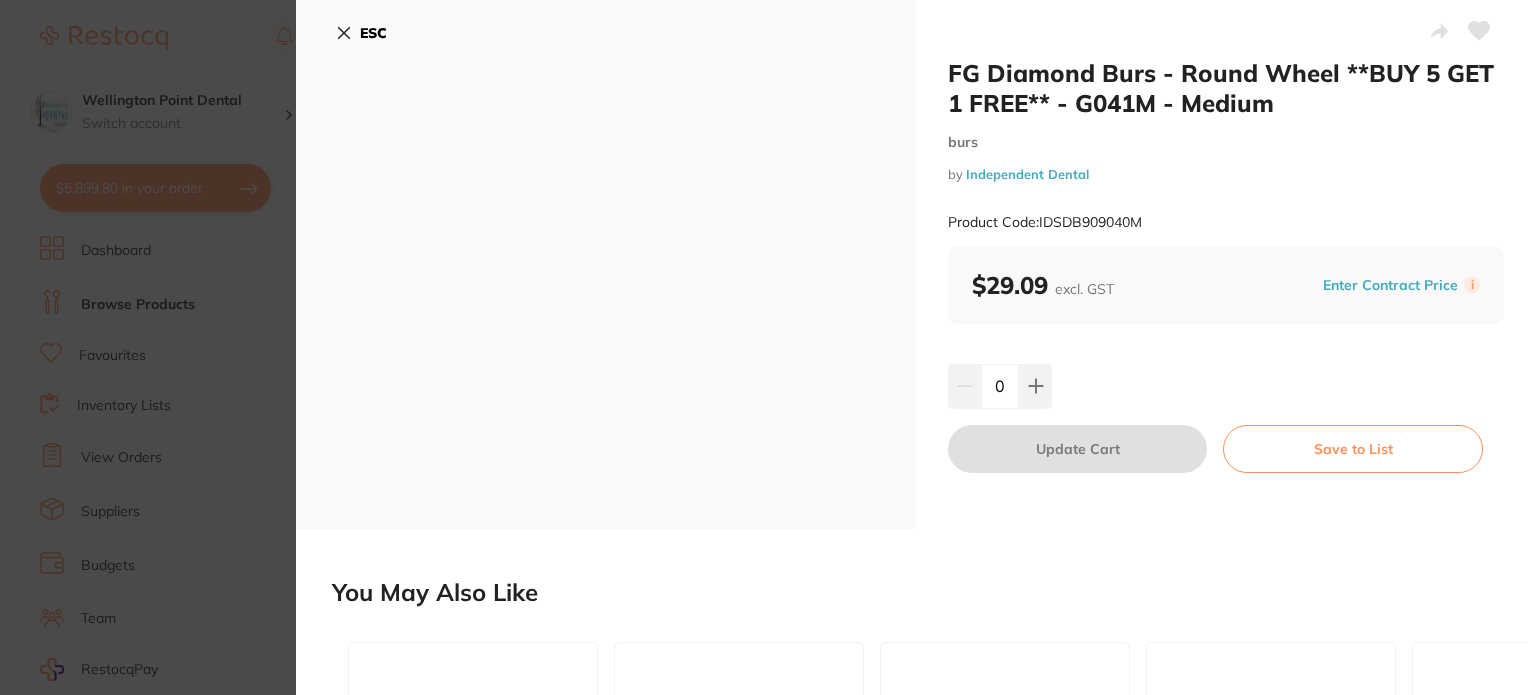 click 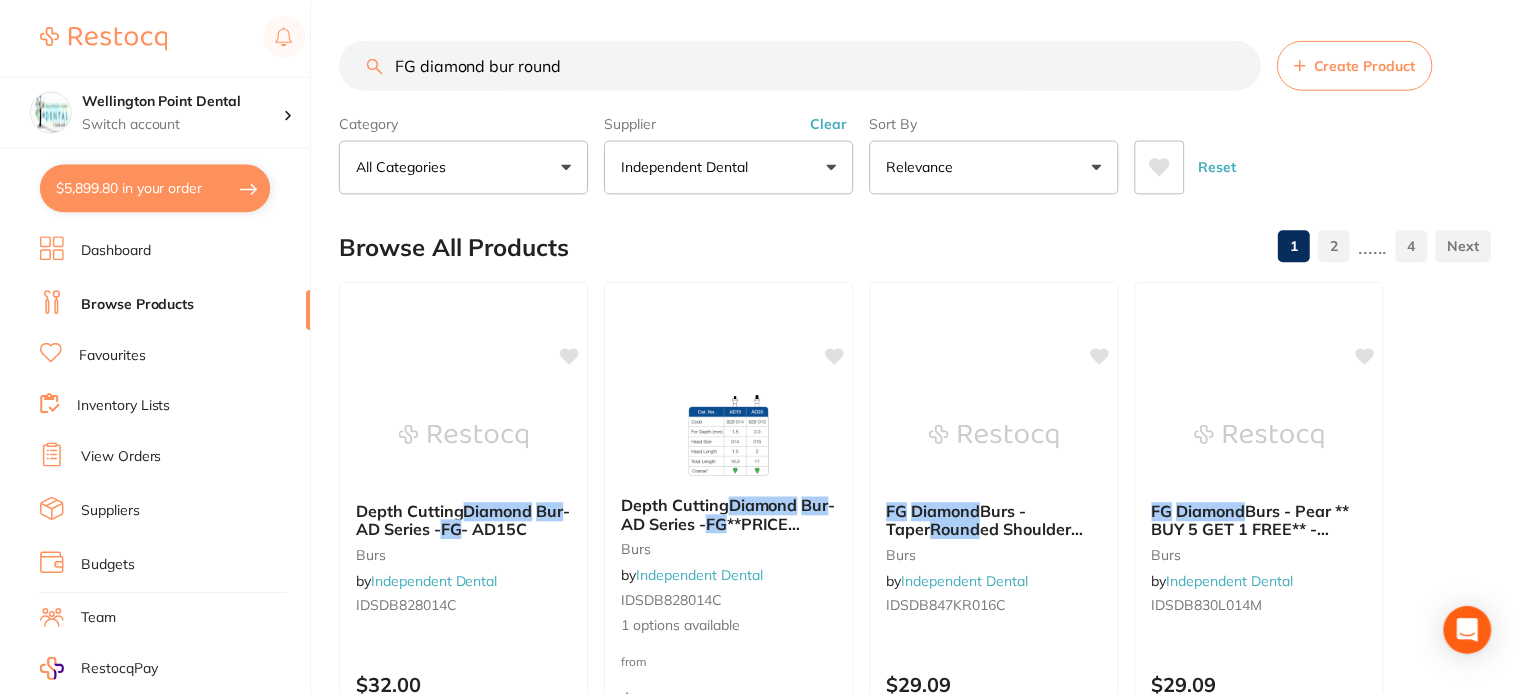 scroll, scrollTop: 800, scrollLeft: 0, axis: vertical 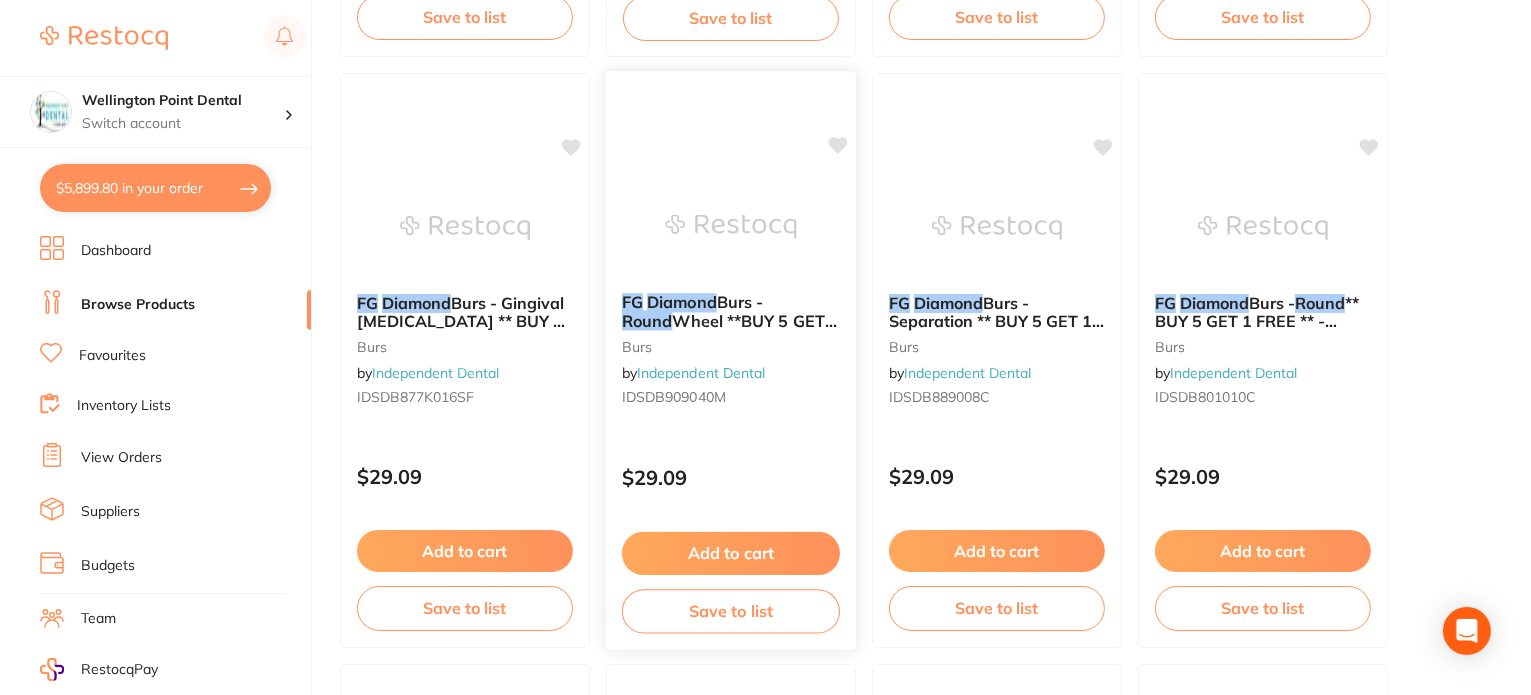 click on "Diamond" at bounding box center (682, 302) 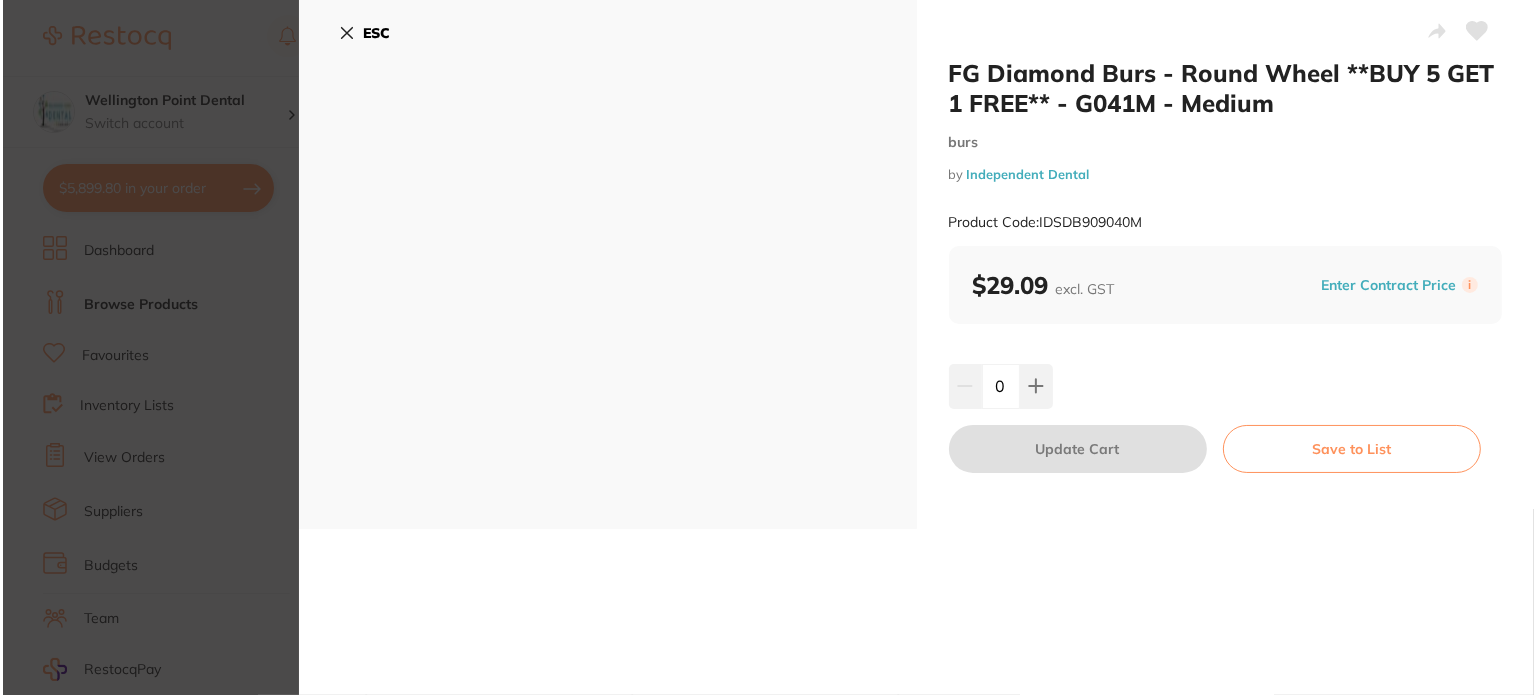 scroll, scrollTop: 0, scrollLeft: 0, axis: both 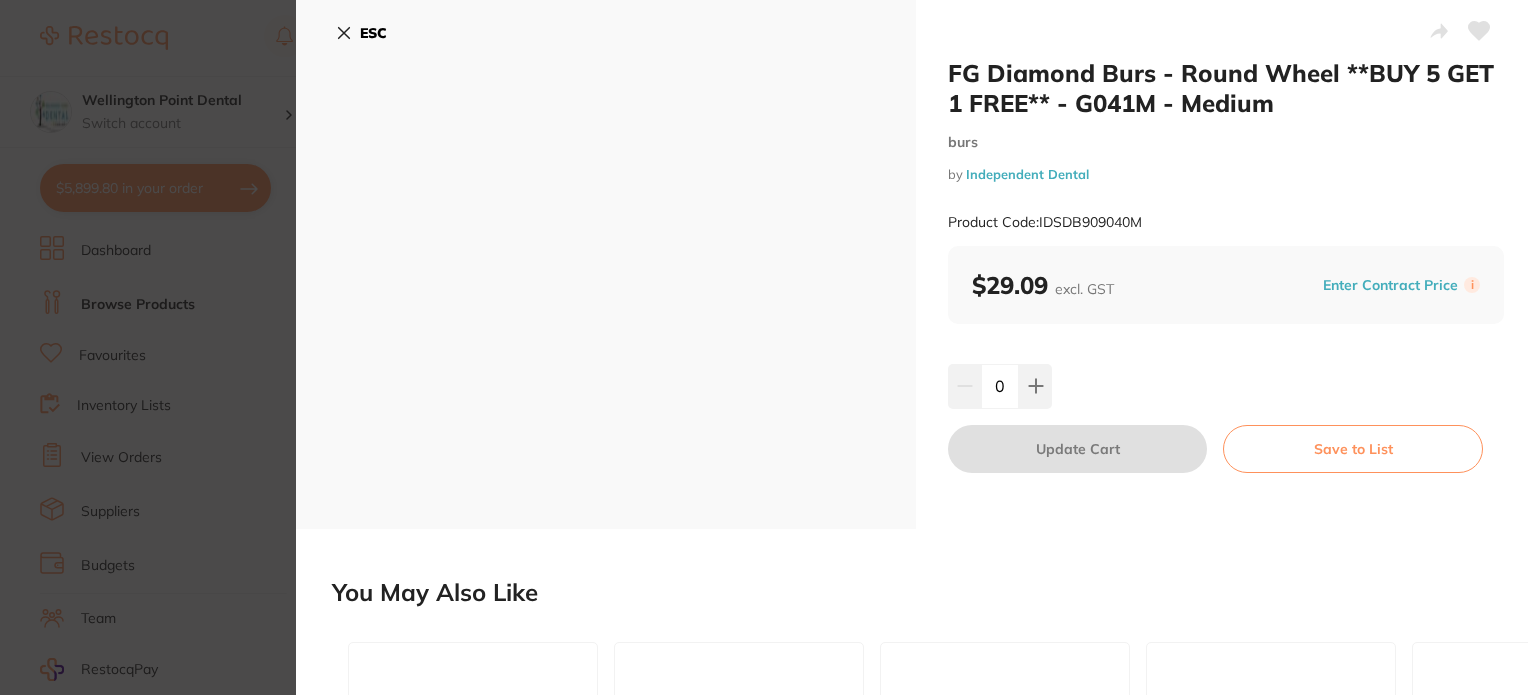 click on "FG Diamond Burs - Round Wheel **BUY 5 GET 1 FREE** - G041M - Medium burs by   Independent Dental Product Code:  IDSDB909040M ESC FG Diamond Burs - Round Wheel **BUY 5 GET 1 FREE** - G041M - Medium burs by   Independent Dental Product Code:  IDSDB909040M $29.09     excl. GST Enter Contract Price i     0         Update Cart Save to List You May Also Like FG Diamond Burs - Round ** BUY 5 GET 1 FREE **   burs by  Independent Dental IDSDB801010C   20 options available   from $29.09 Add to cart Save to list FG Diamond Burs - Round ** BUY 5 GET 1 FREE ** - A2M - Medium   burs by  Independent Dental IDSDB001014M $29.09 Add to cart Save to list FG Diamond Burs - Round ** BUY 5 GET 1 FREE ** - A25M - Medium   burs by  Independent Dental IDSDB801016M $29.09 Add to cart Save to list FG Diamond Burs - Round + Neck ** BUY 5 GET 1 FREE **   burs by  Independent Dental IDSDB802014F   4 options available   from $29.09 Add to cart Save to list FG Diamond Burs - Round End Cylinder **BUY 5 GET 1 FREE** - D31FRM - Medium   burs" at bounding box center [768, 347] 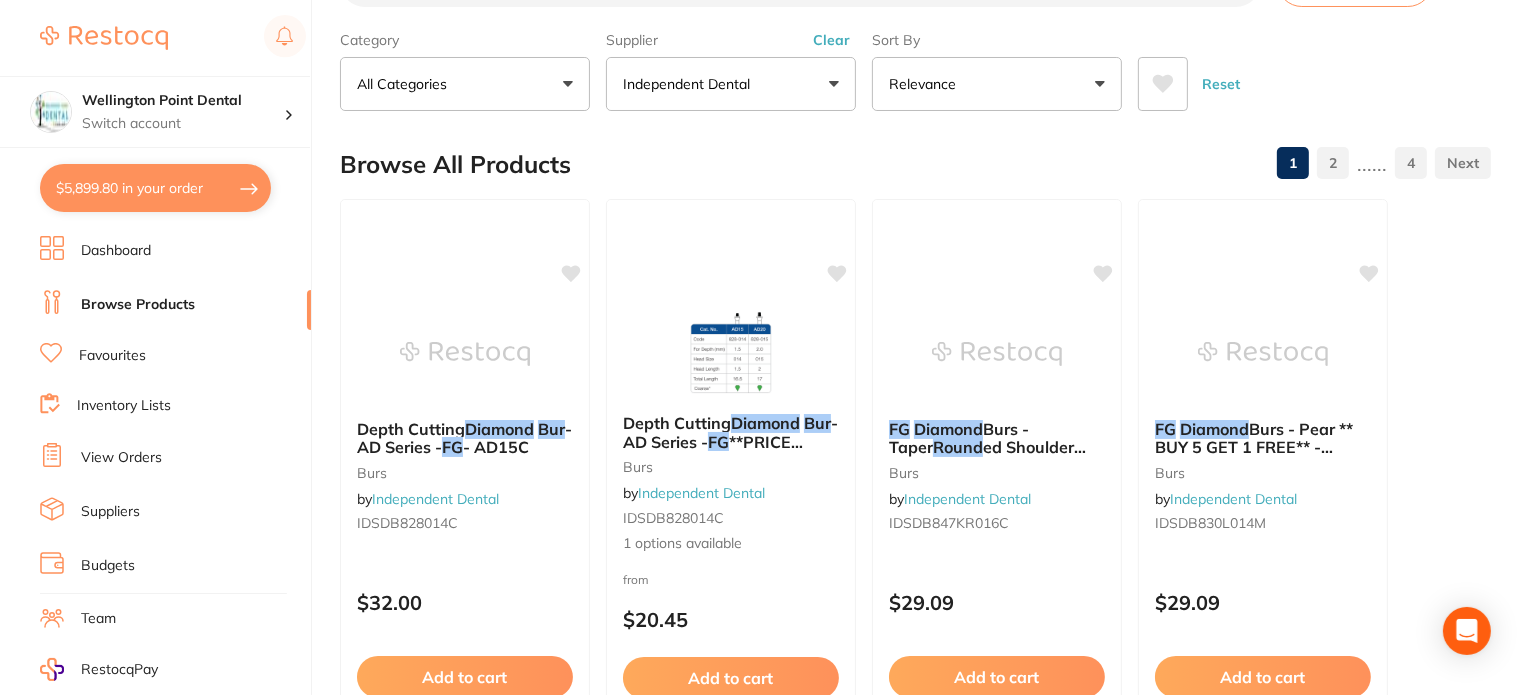 scroll, scrollTop: 0, scrollLeft: 0, axis: both 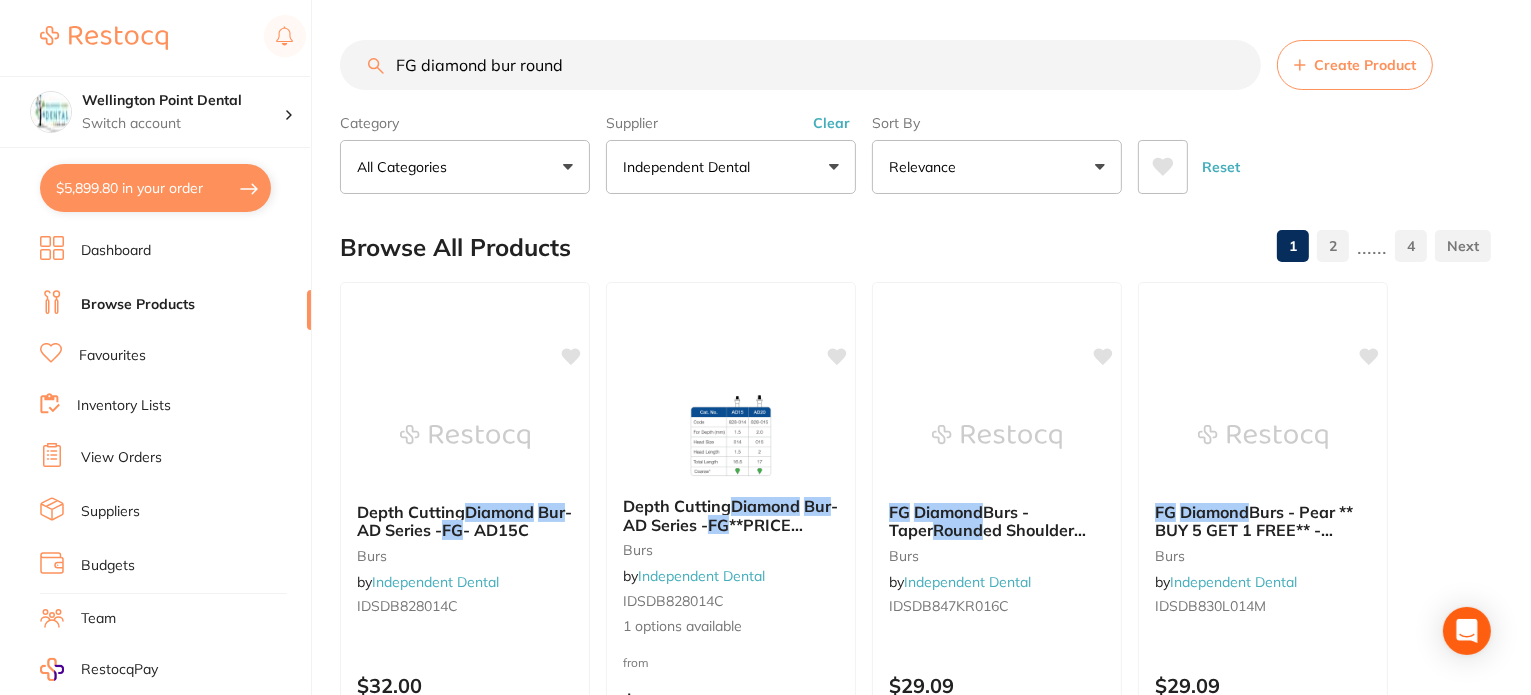 drag, startPoint x: 218, startPoint y: 30, endPoint x: -101, endPoint y: 10, distance: 319.62634 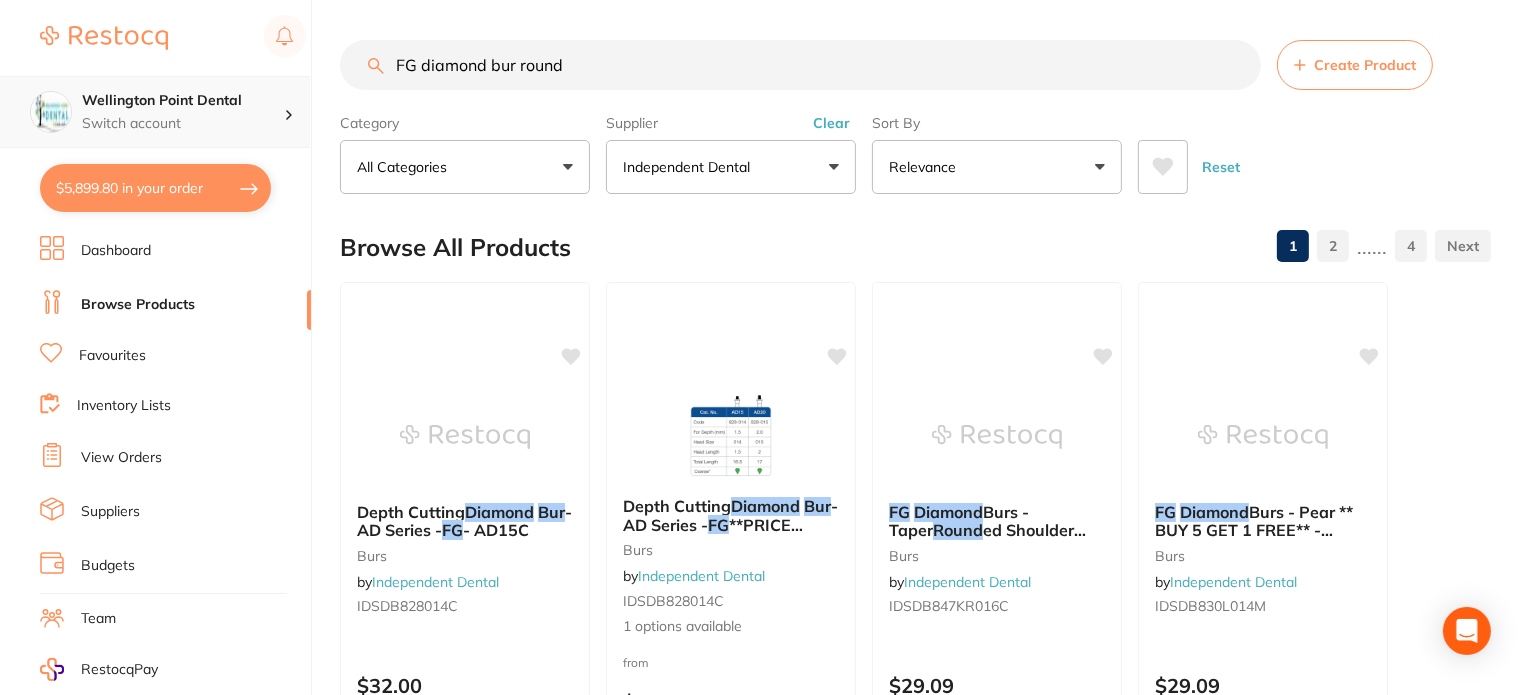 paste on "IDSDB801010C" 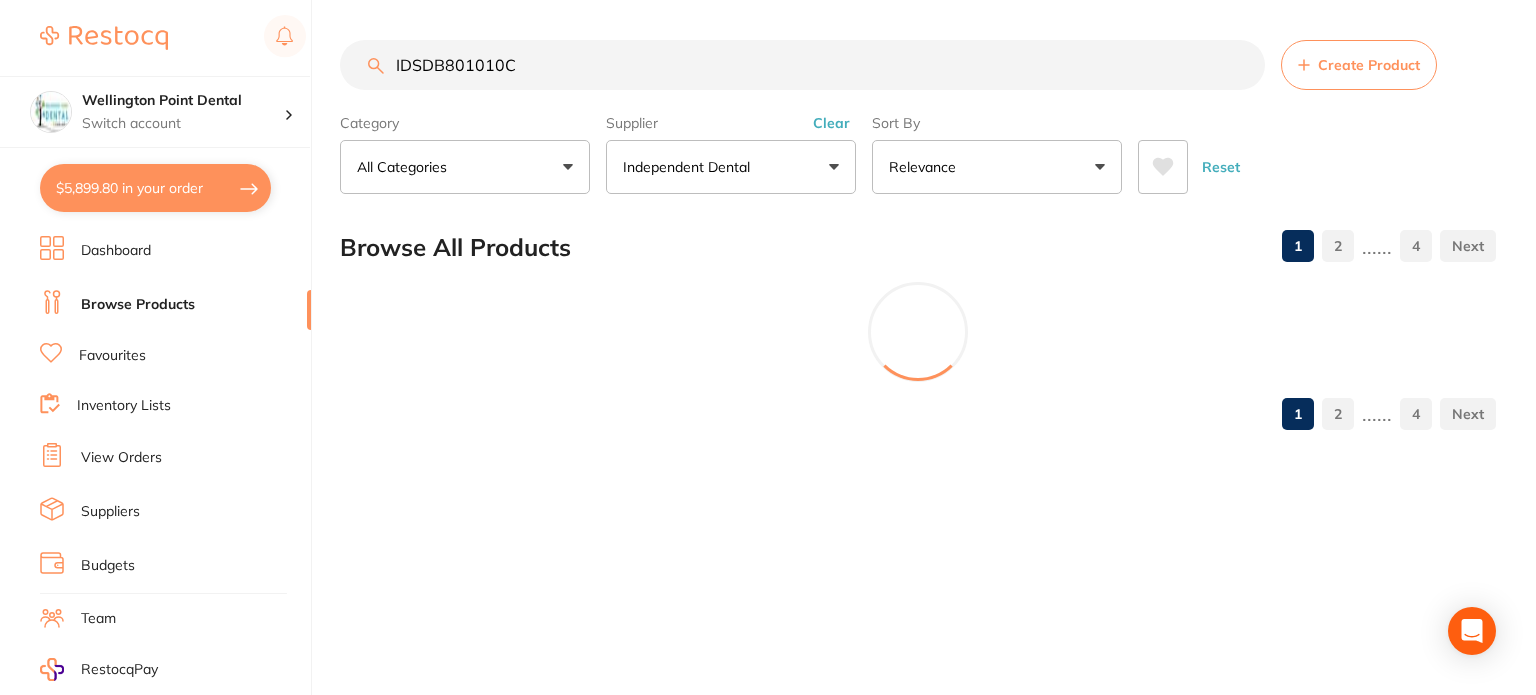 scroll, scrollTop: 0, scrollLeft: 0, axis: both 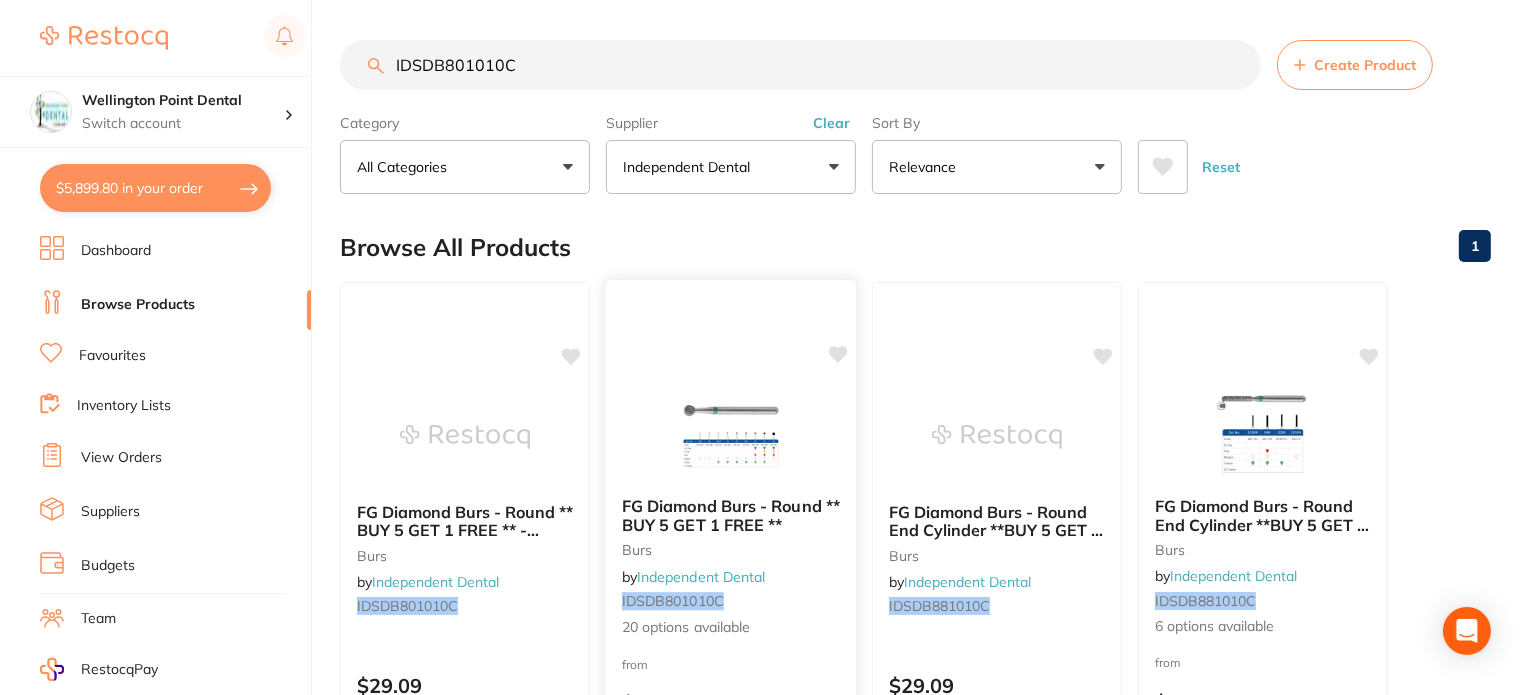type on "IDSDB801010C" 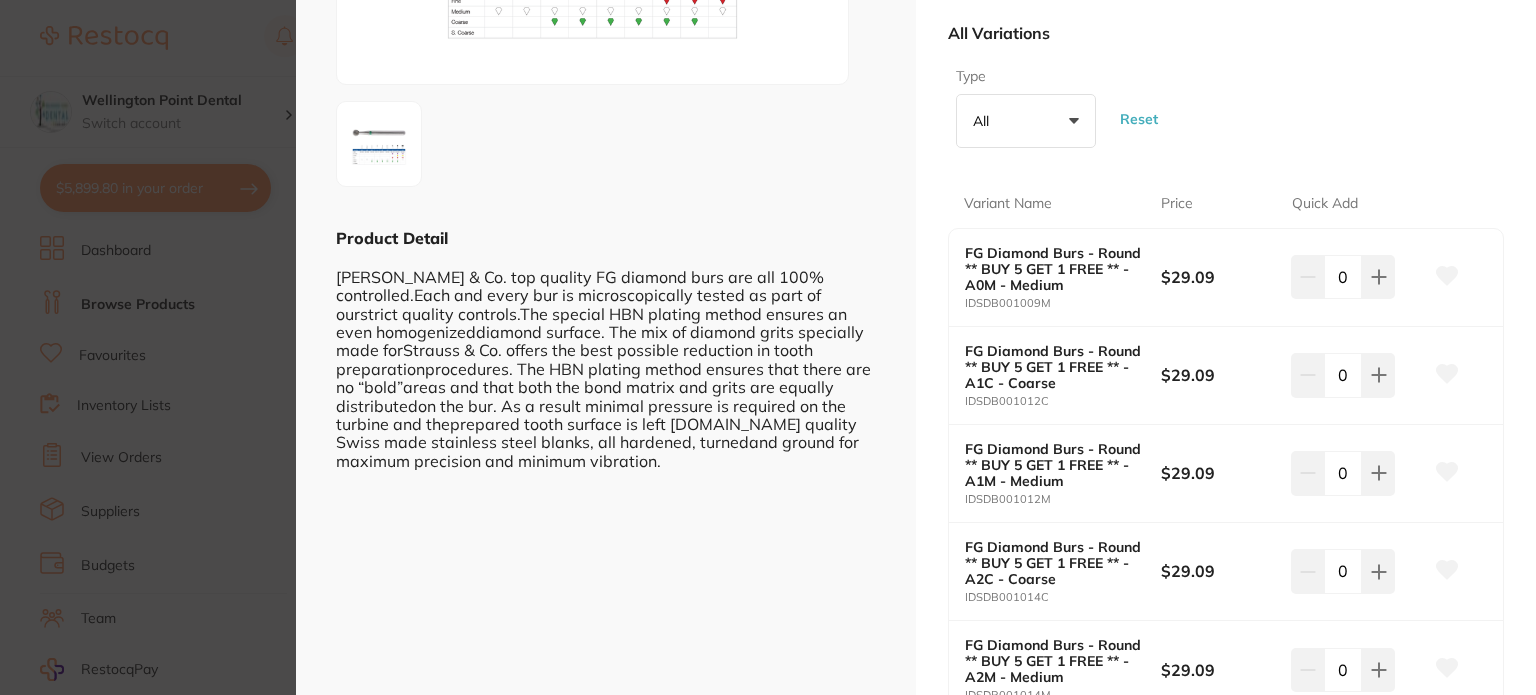 scroll, scrollTop: 200, scrollLeft: 0, axis: vertical 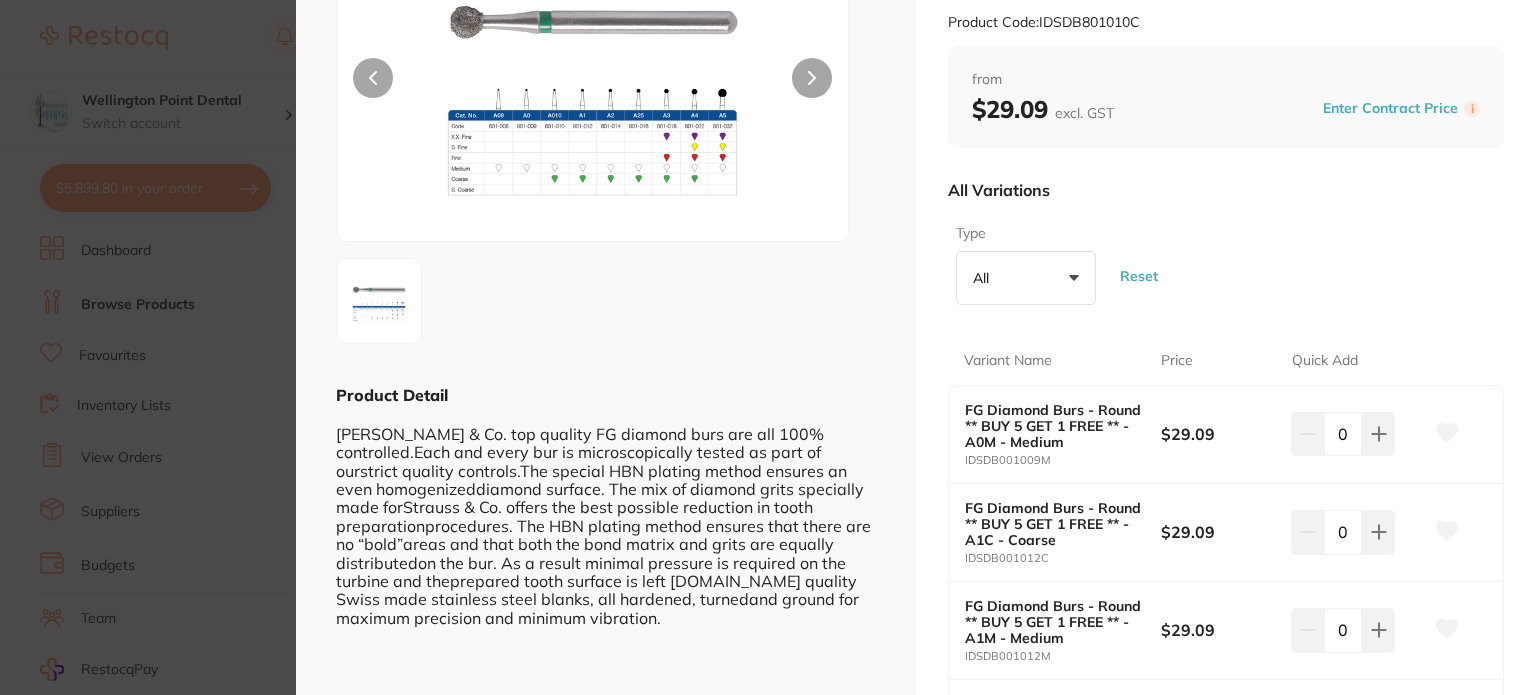 click at bounding box center [812, 78] 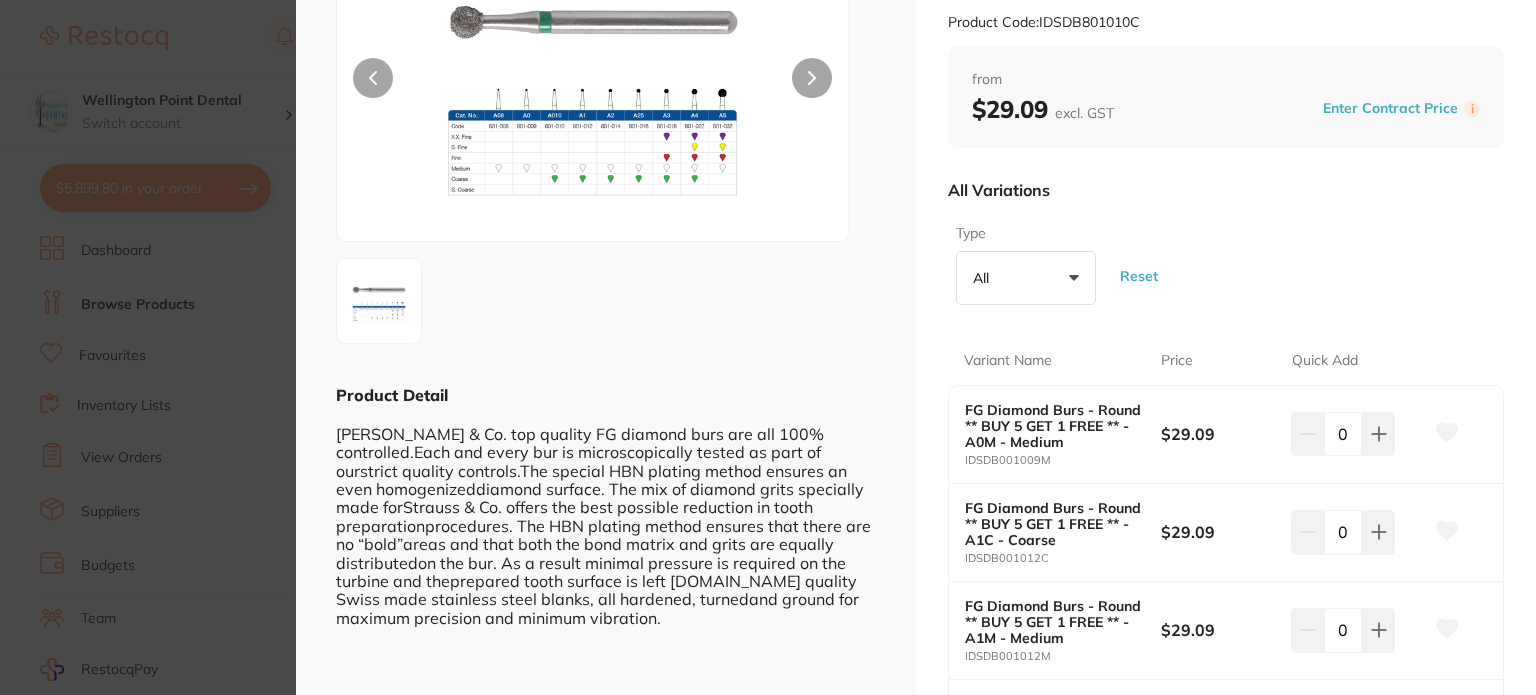 scroll, scrollTop: 0, scrollLeft: 0, axis: both 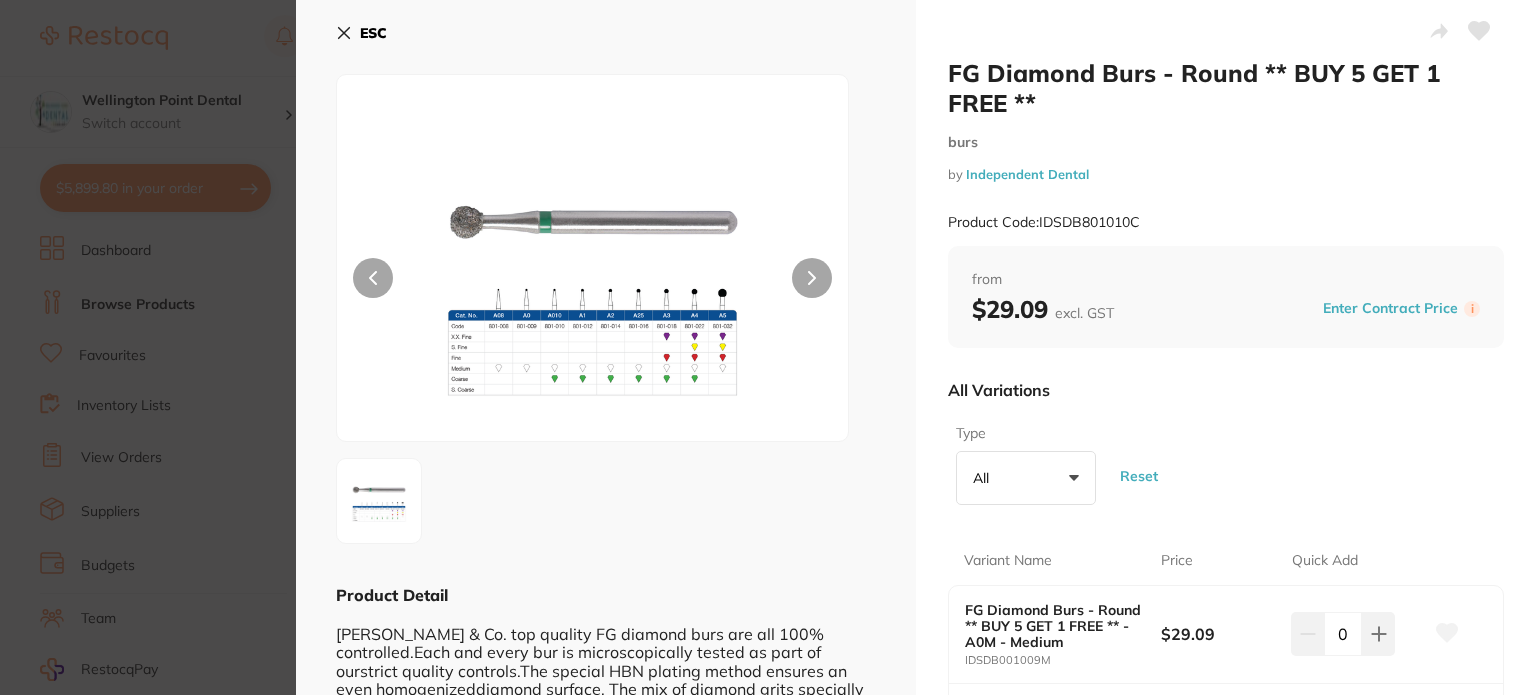 click at bounding box center [812, 278] 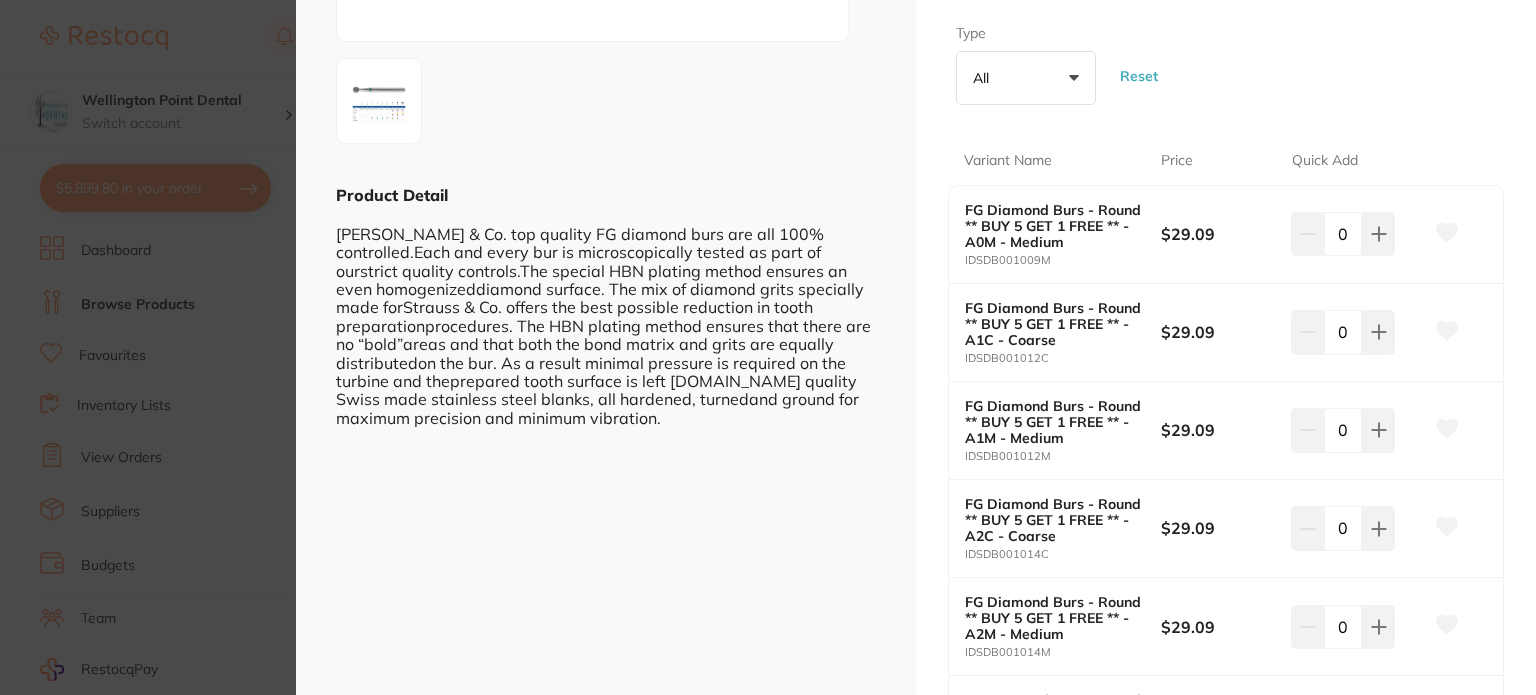 click on "All +0" at bounding box center (1026, 78) 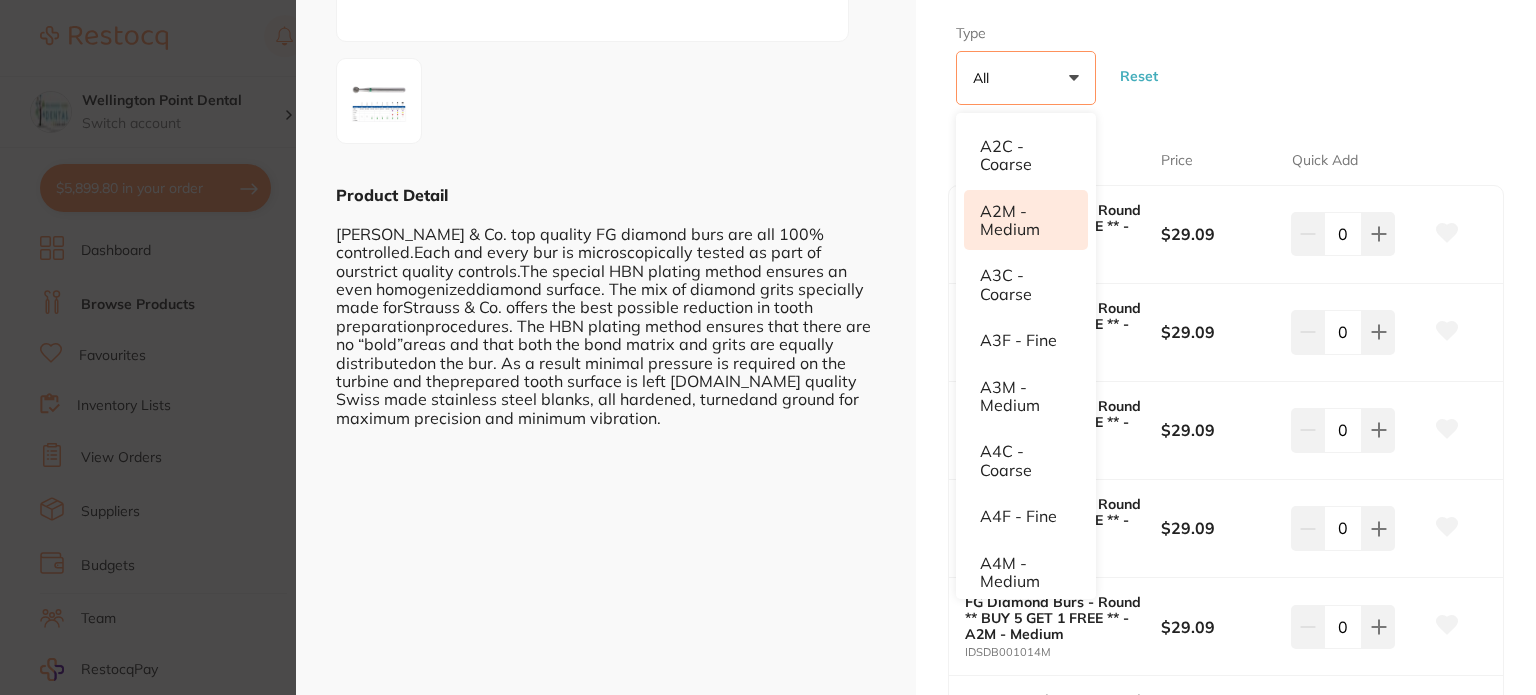 scroll, scrollTop: 400, scrollLeft: 0, axis: vertical 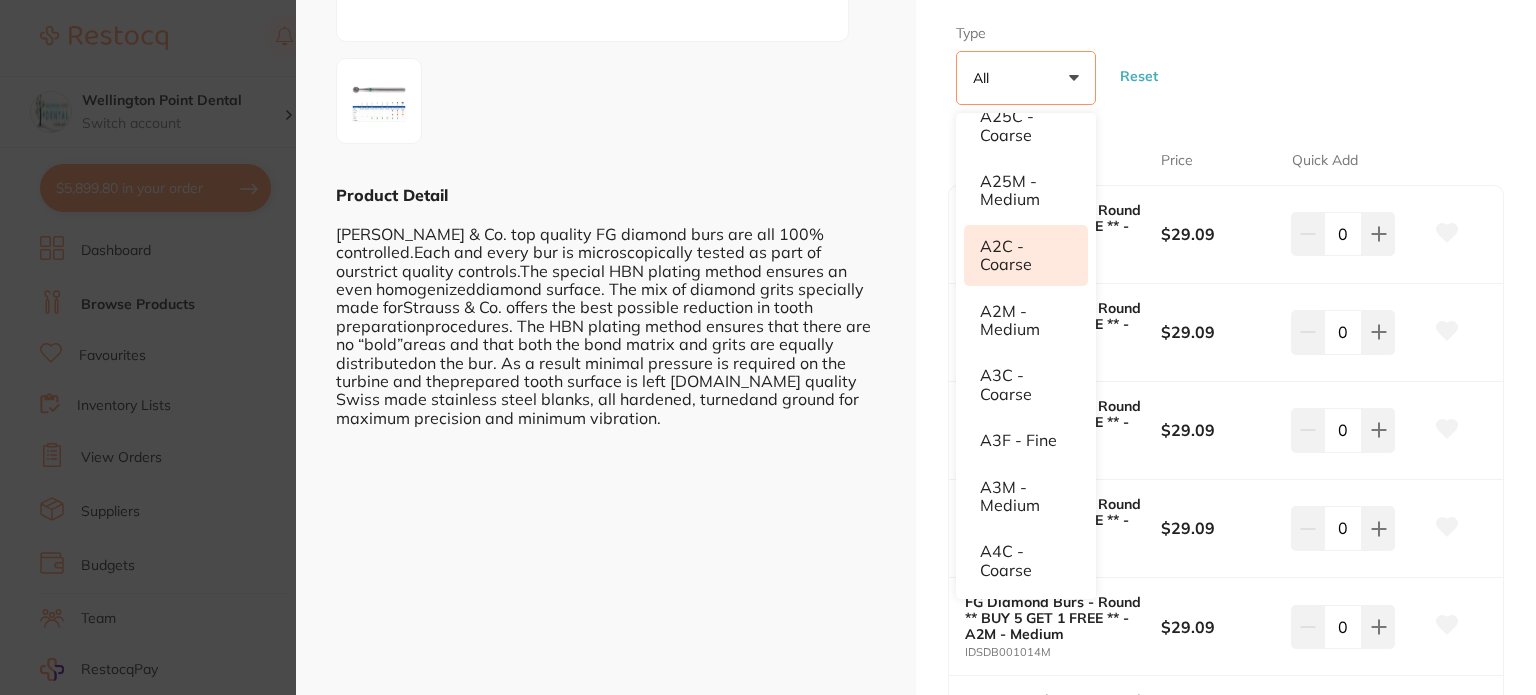 click on "A2C - Coarse" at bounding box center [1026, 255] 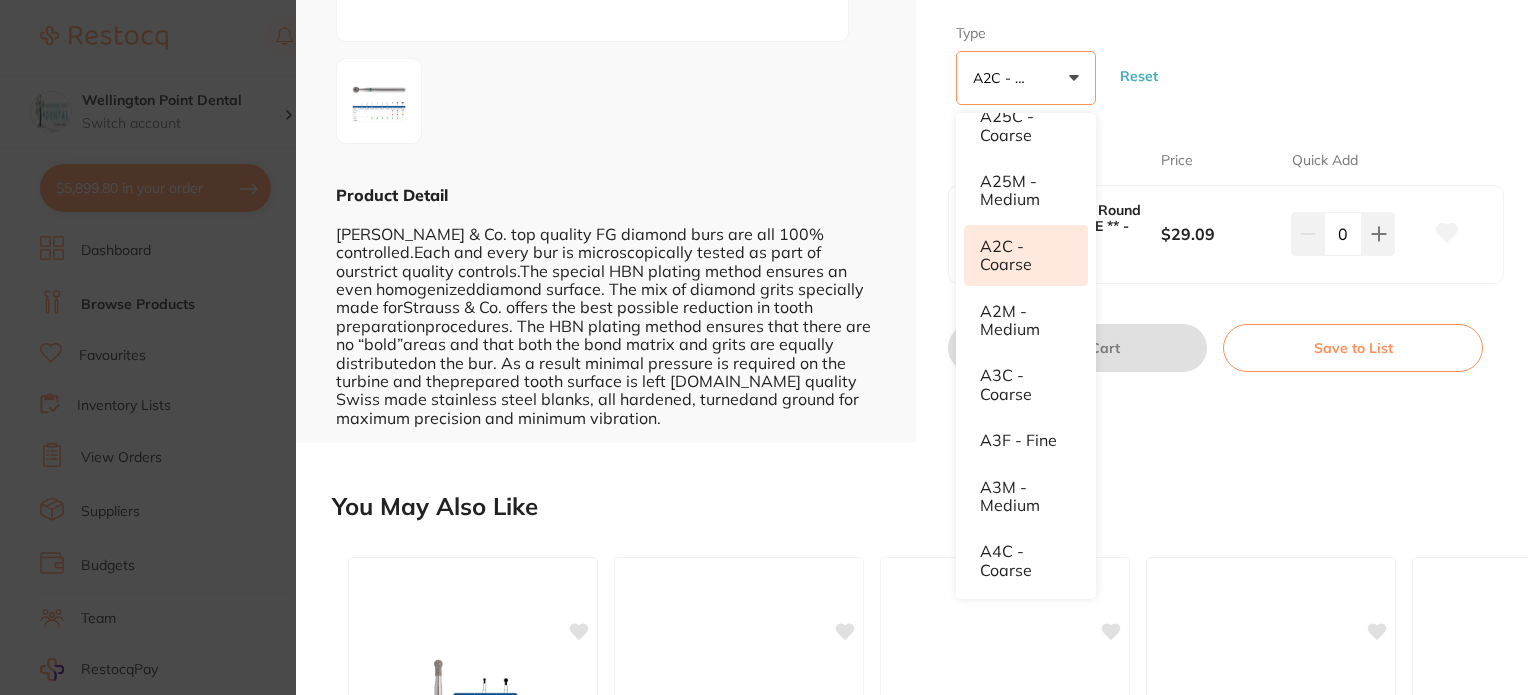 click at bounding box center [1447, 234] 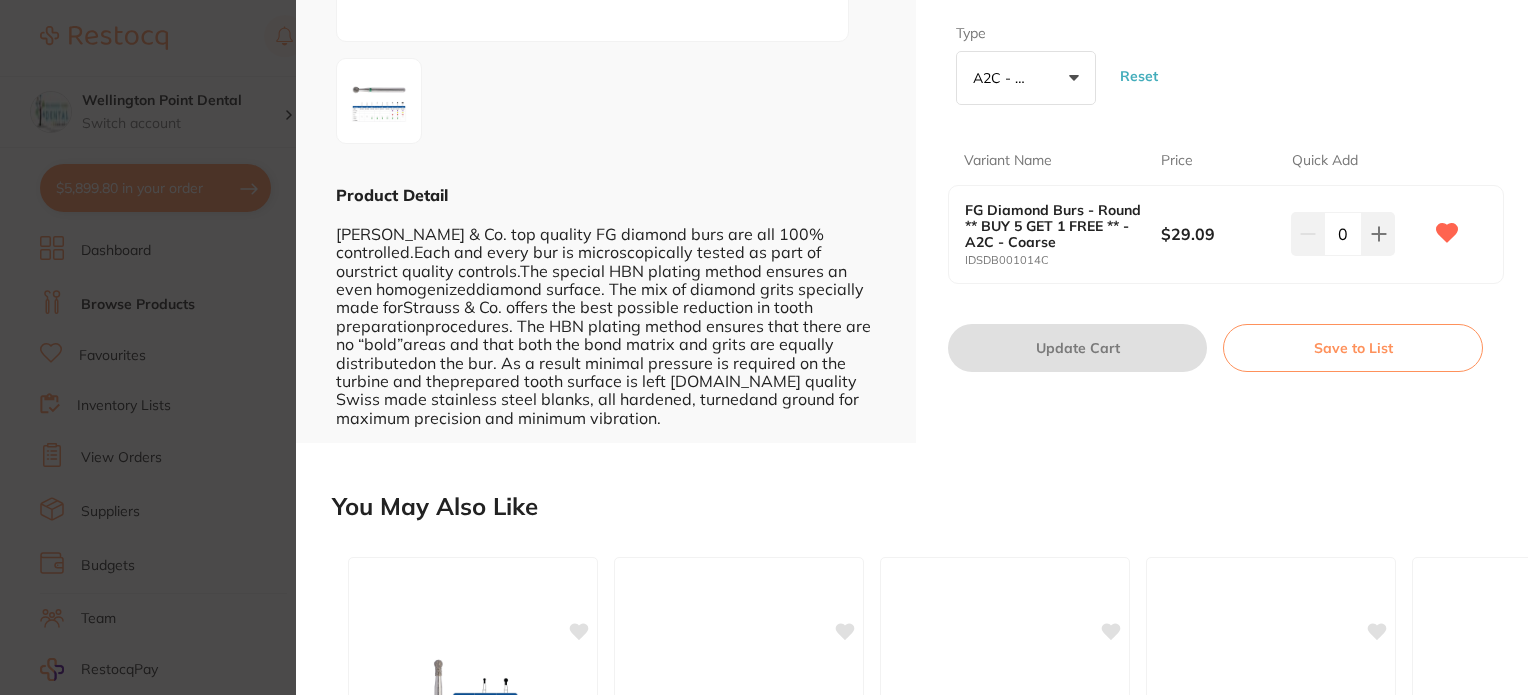 click 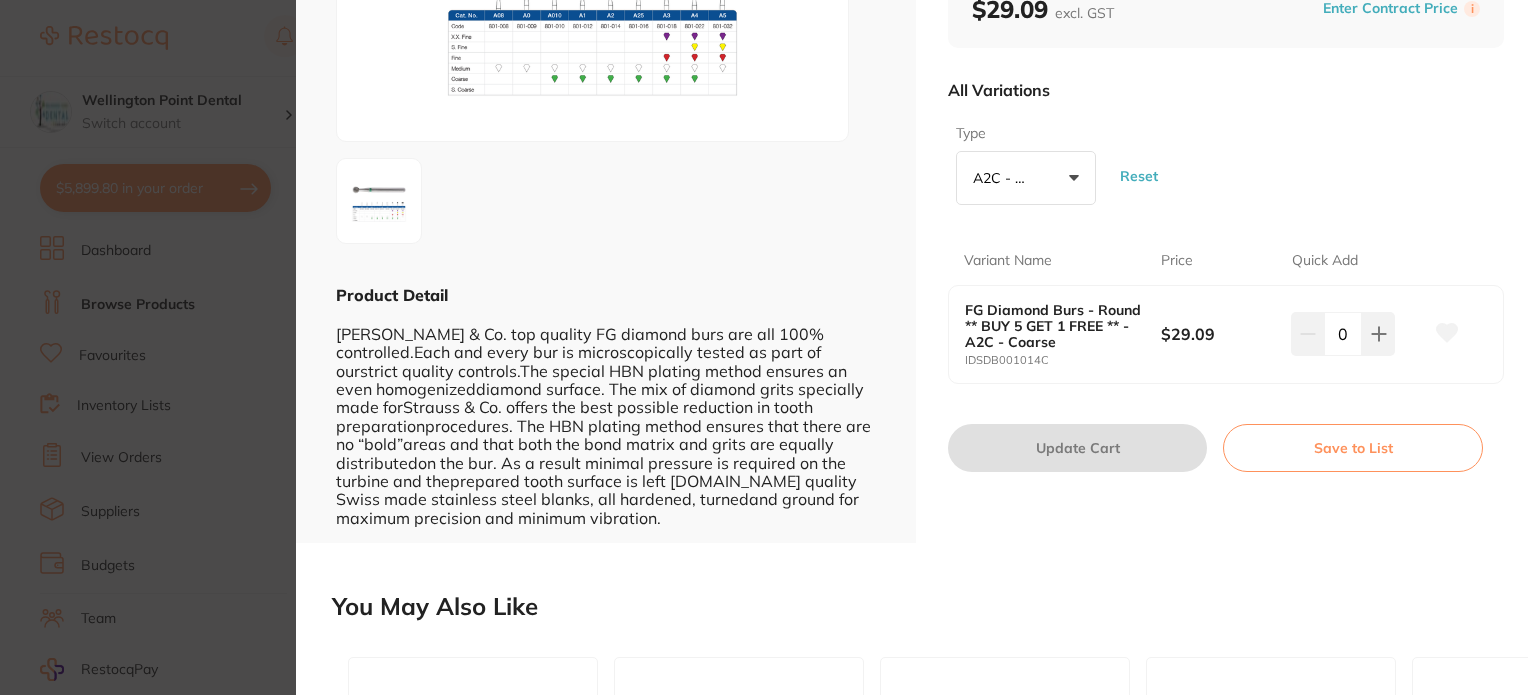 scroll, scrollTop: 200, scrollLeft: 0, axis: vertical 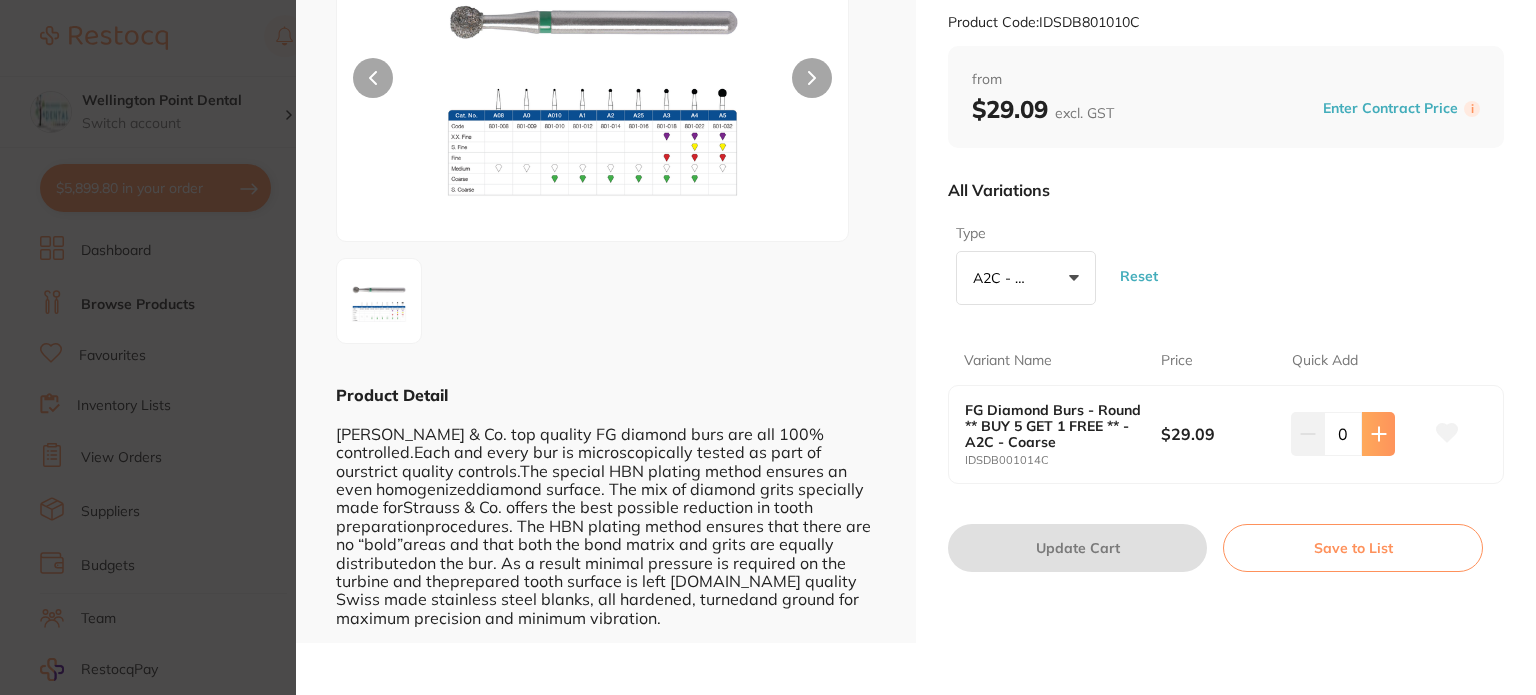 click at bounding box center (1378, 434) 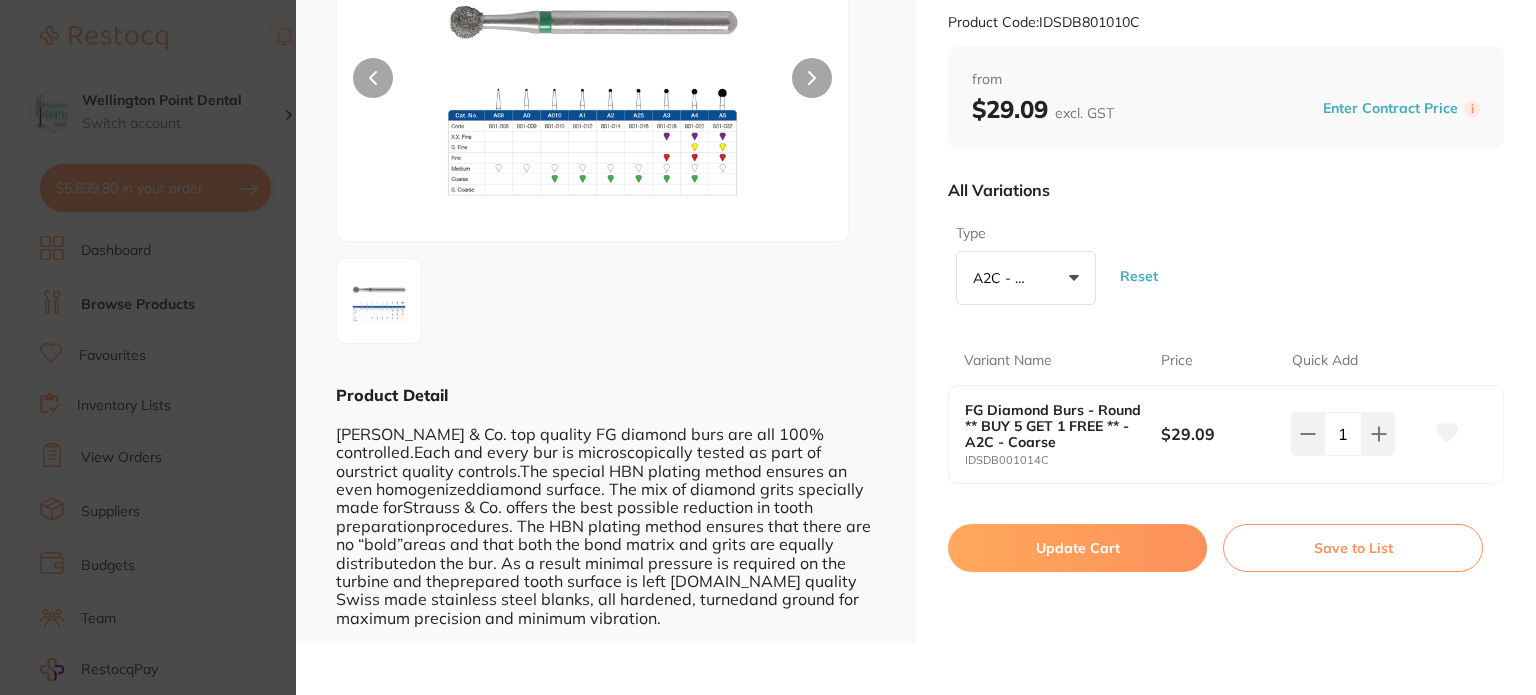 click on "Update Cart" at bounding box center (1077, 548) 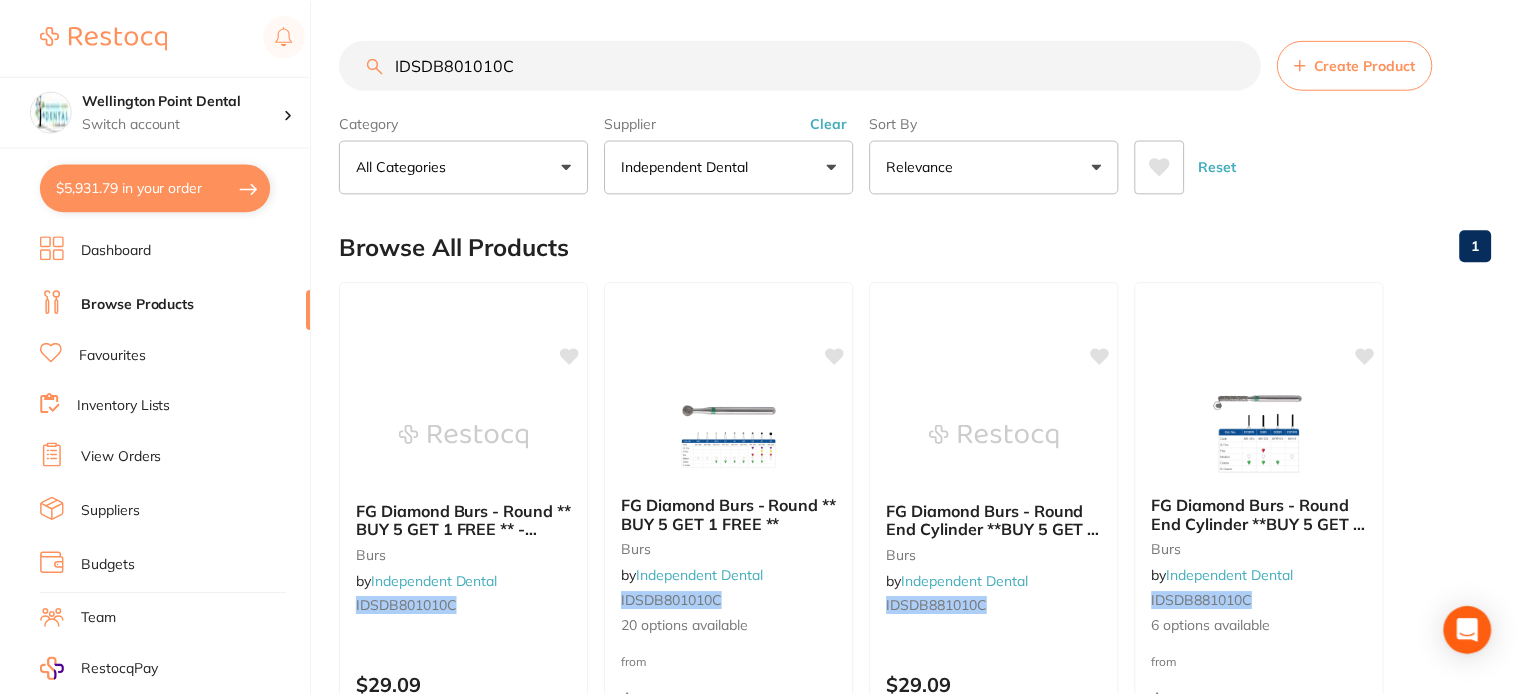 scroll, scrollTop: 2, scrollLeft: 0, axis: vertical 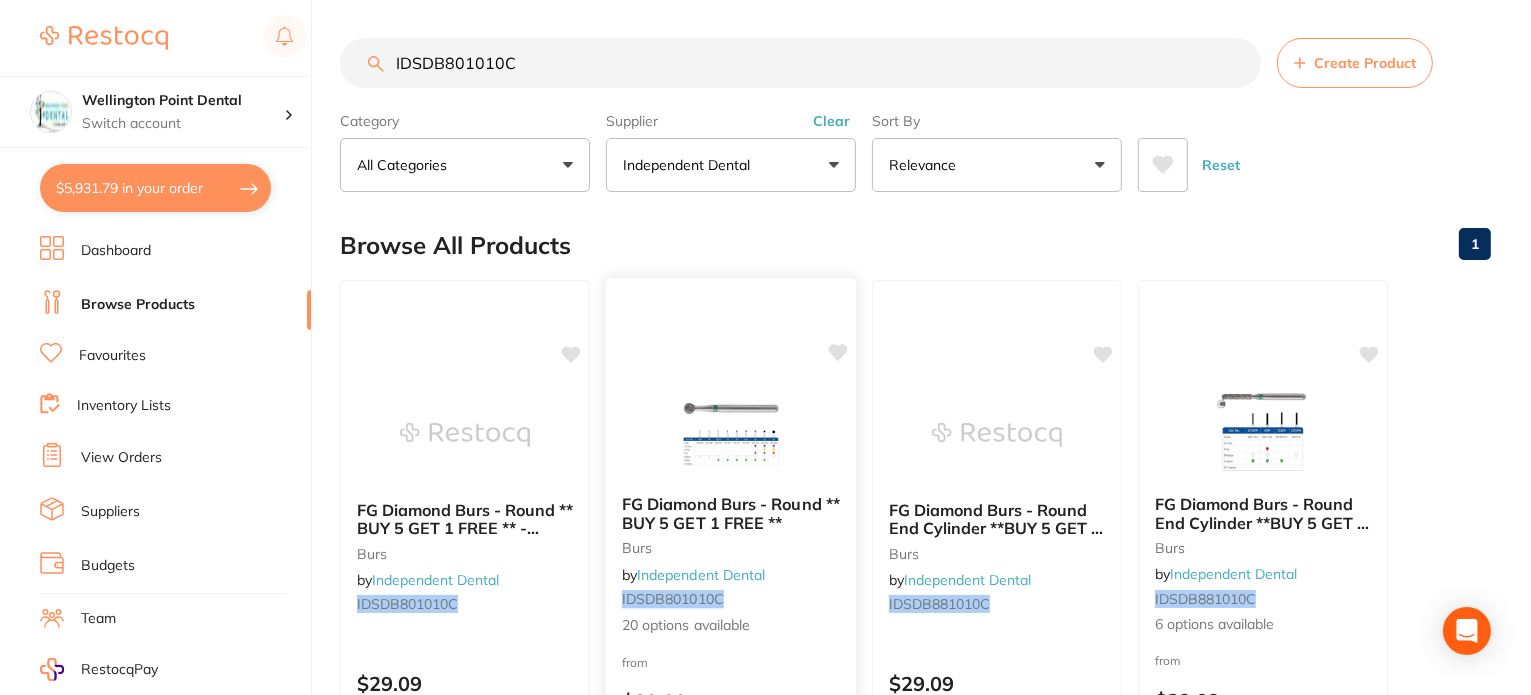 click on "FG Diamond Burs - Round ** BUY 5 GET 1 FREE **" at bounding box center [731, 513] 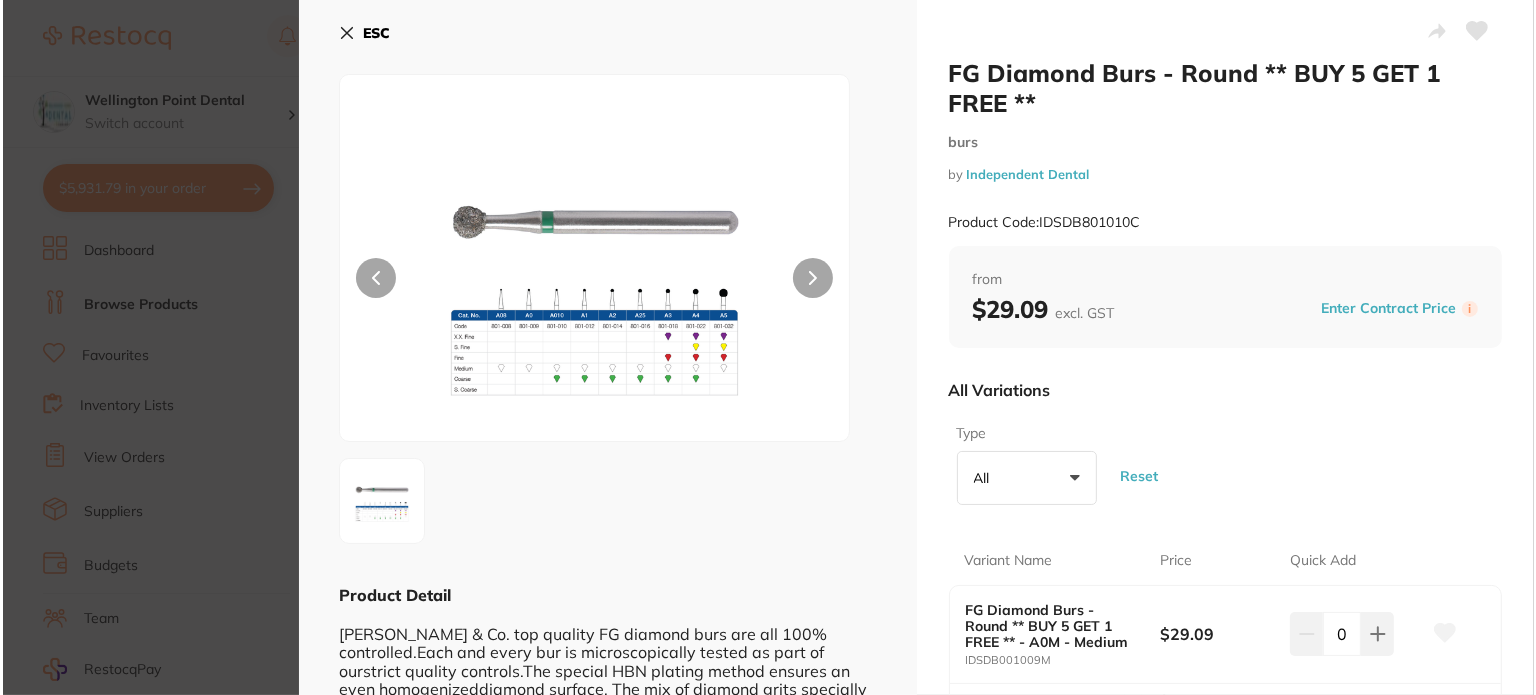 scroll, scrollTop: 0, scrollLeft: 0, axis: both 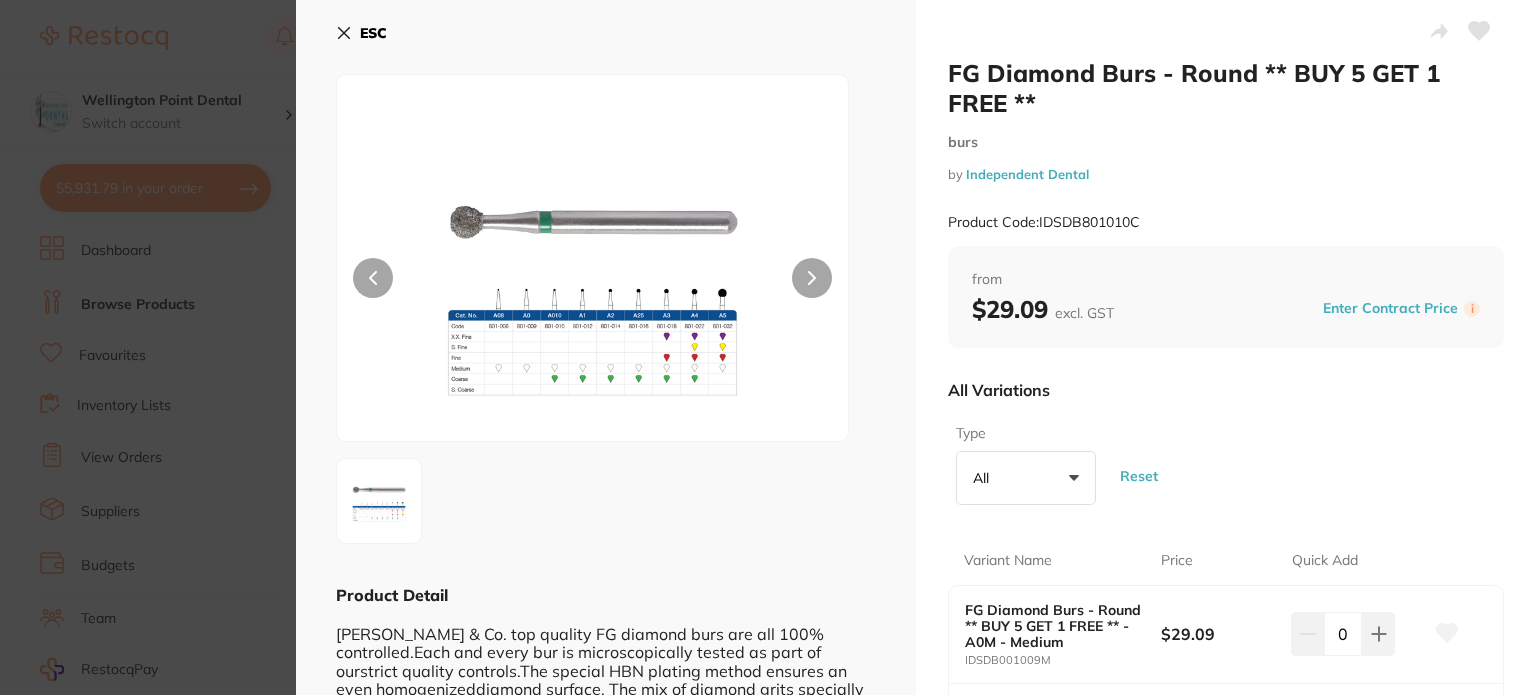 click on "All +0" at bounding box center [1026, 478] 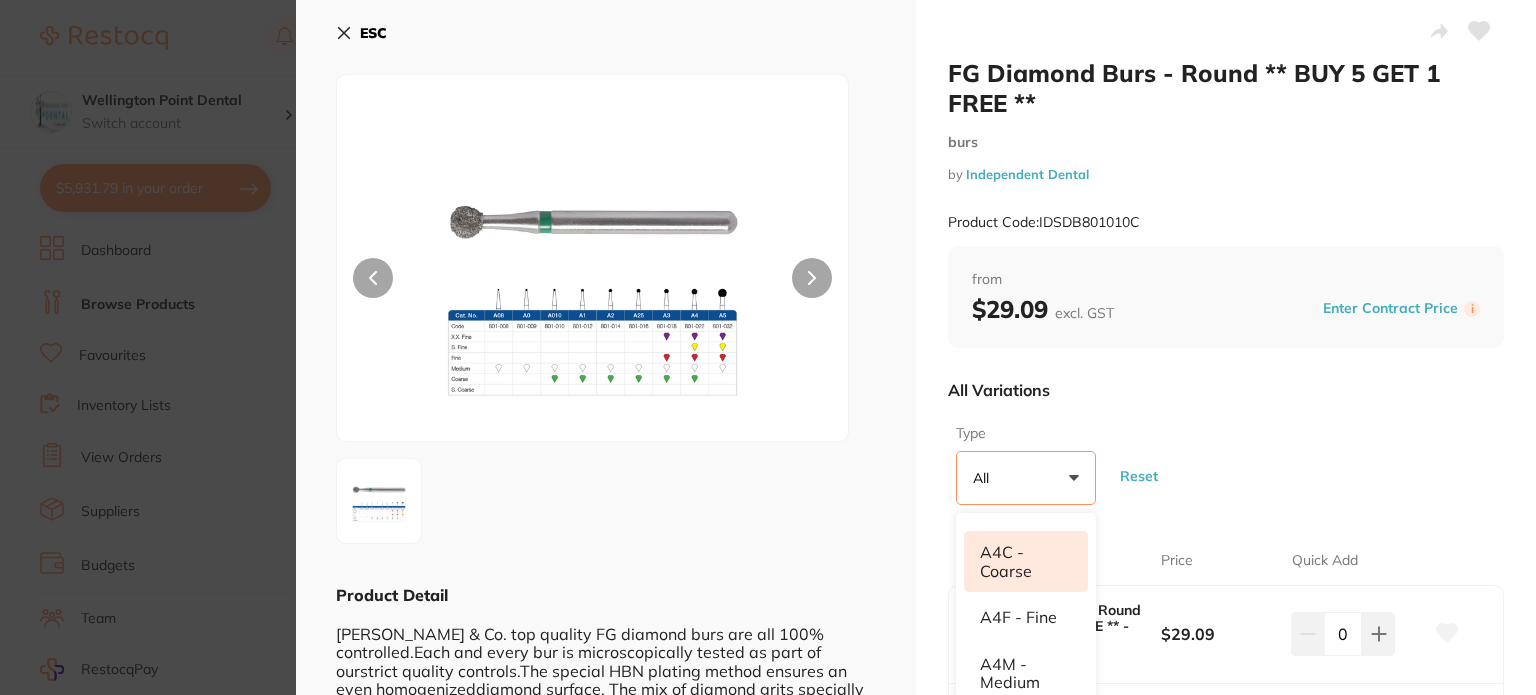 scroll, scrollTop: 800, scrollLeft: 0, axis: vertical 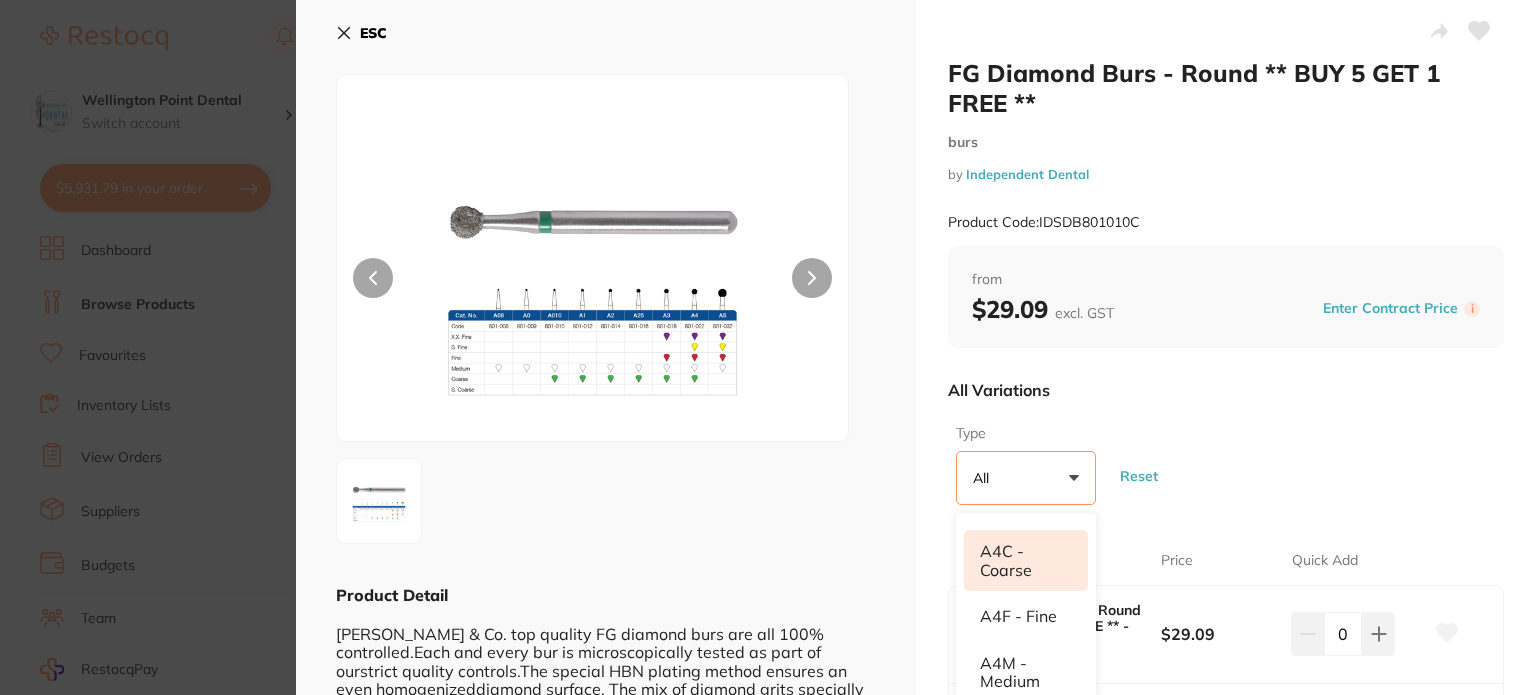 click on "A4C - Coarse" at bounding box center (1026, 560) 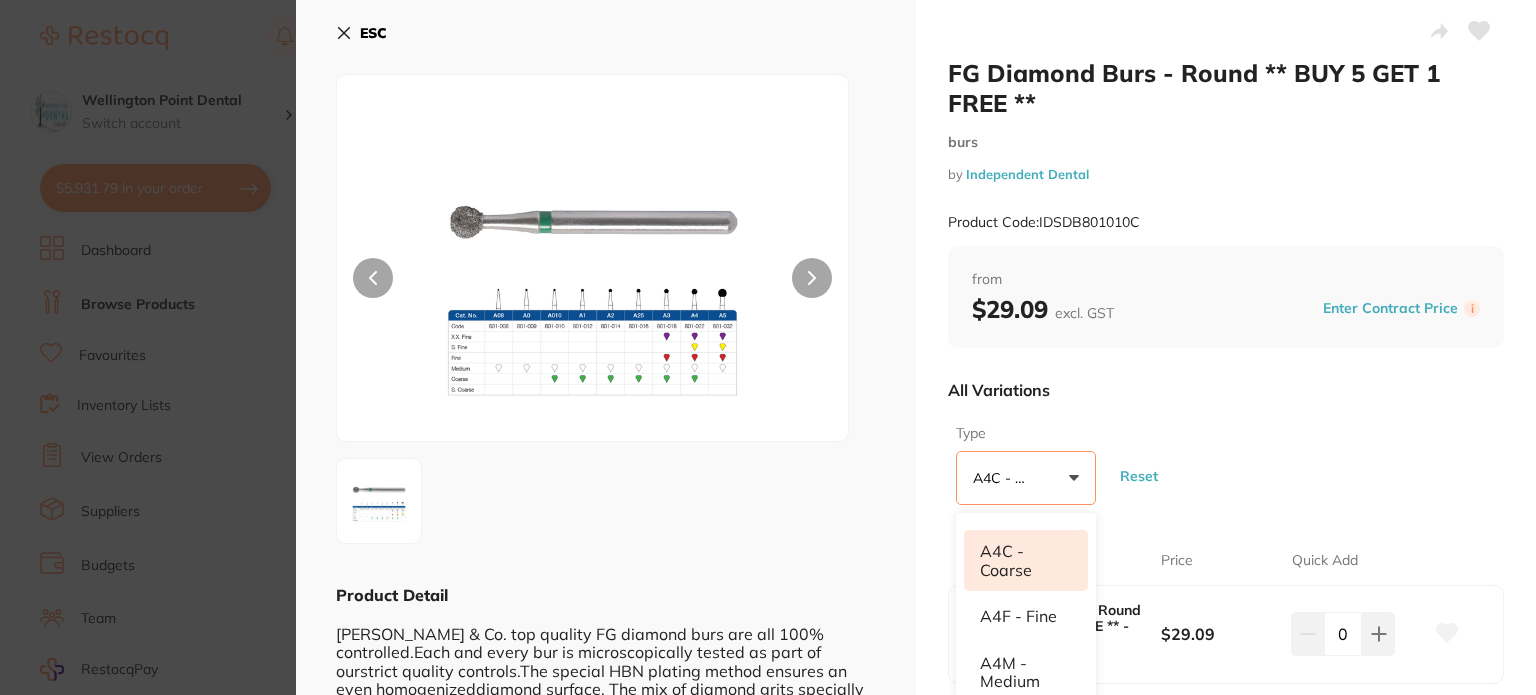 click on "A4C - Coarse" at bounding box center (1026, 560) 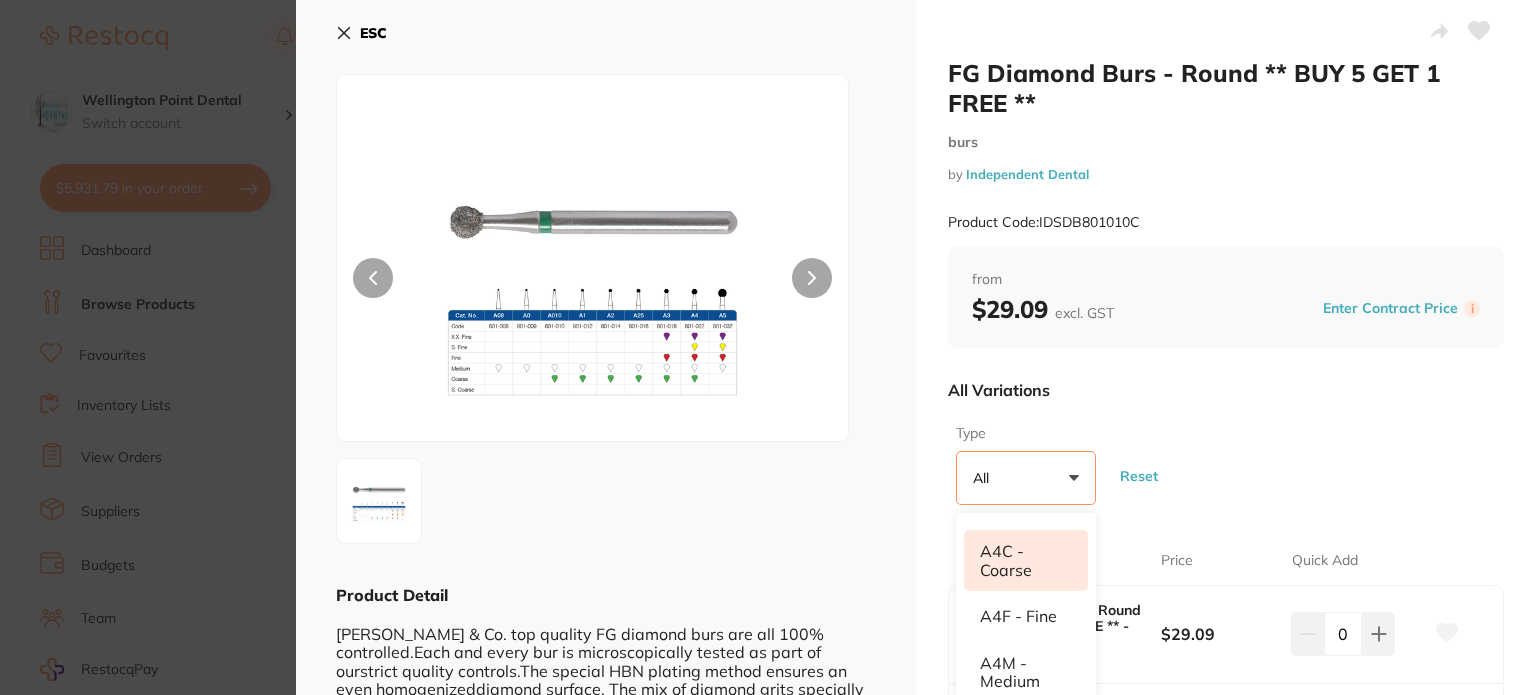 click on "A4C - Coarse" at bounding box center [1026, 560] 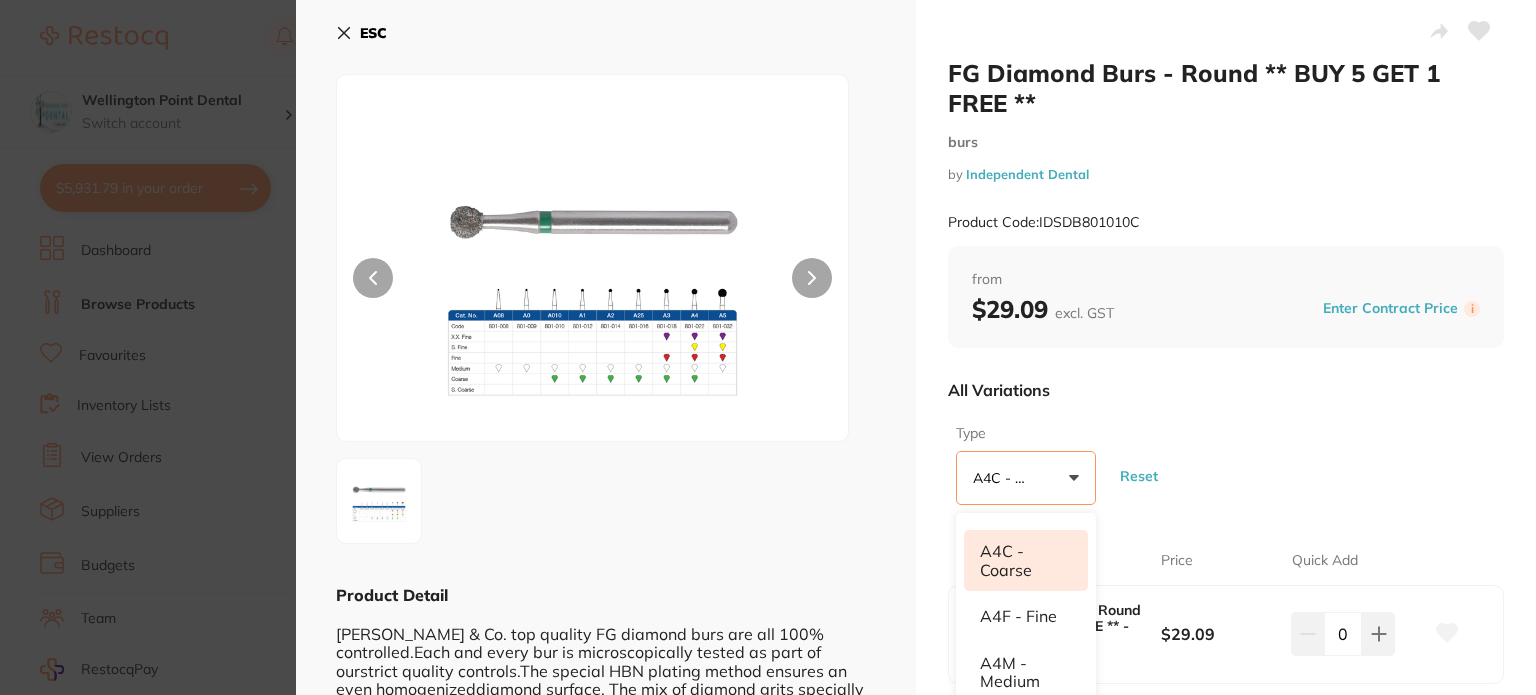 click on "All Variations" at bounding box center (1226, 390) 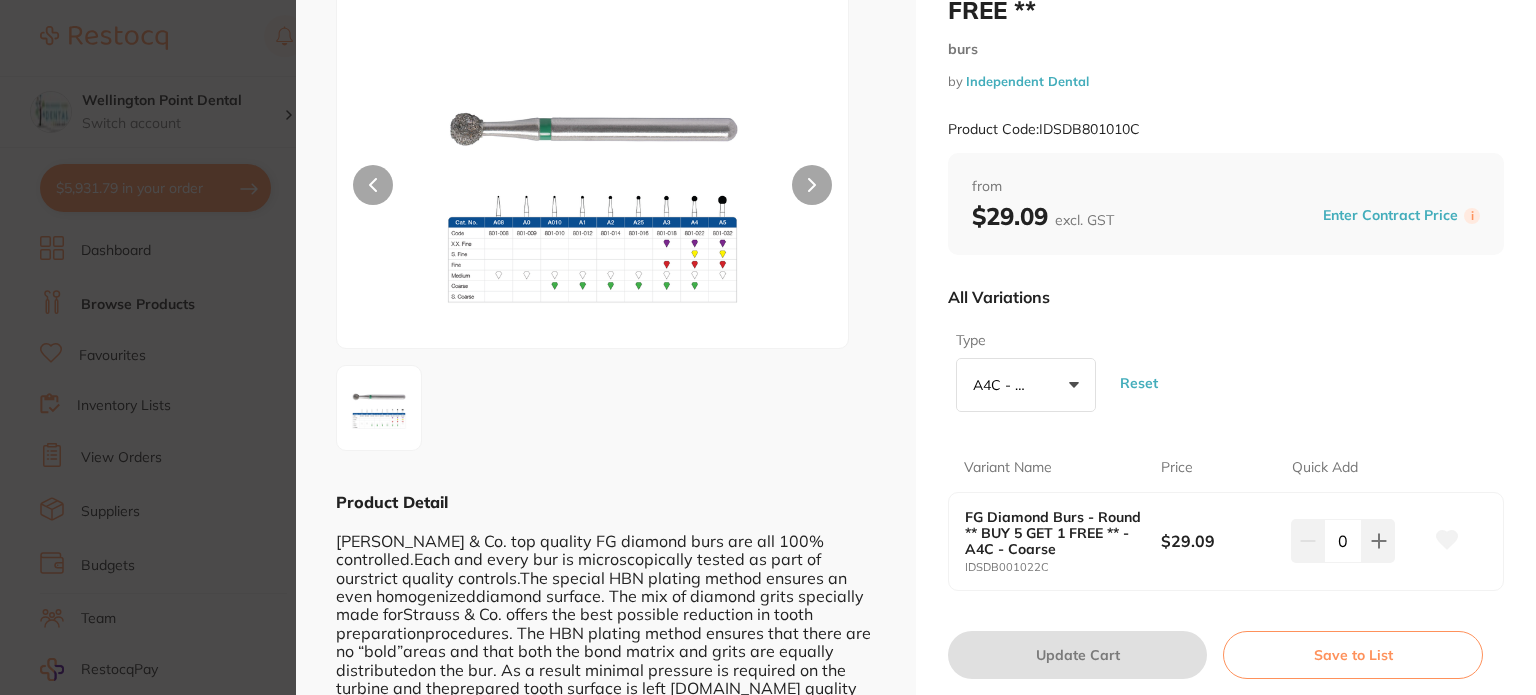 scroll, scrollTop: 200, scrollLeft: 0, axis: vertical 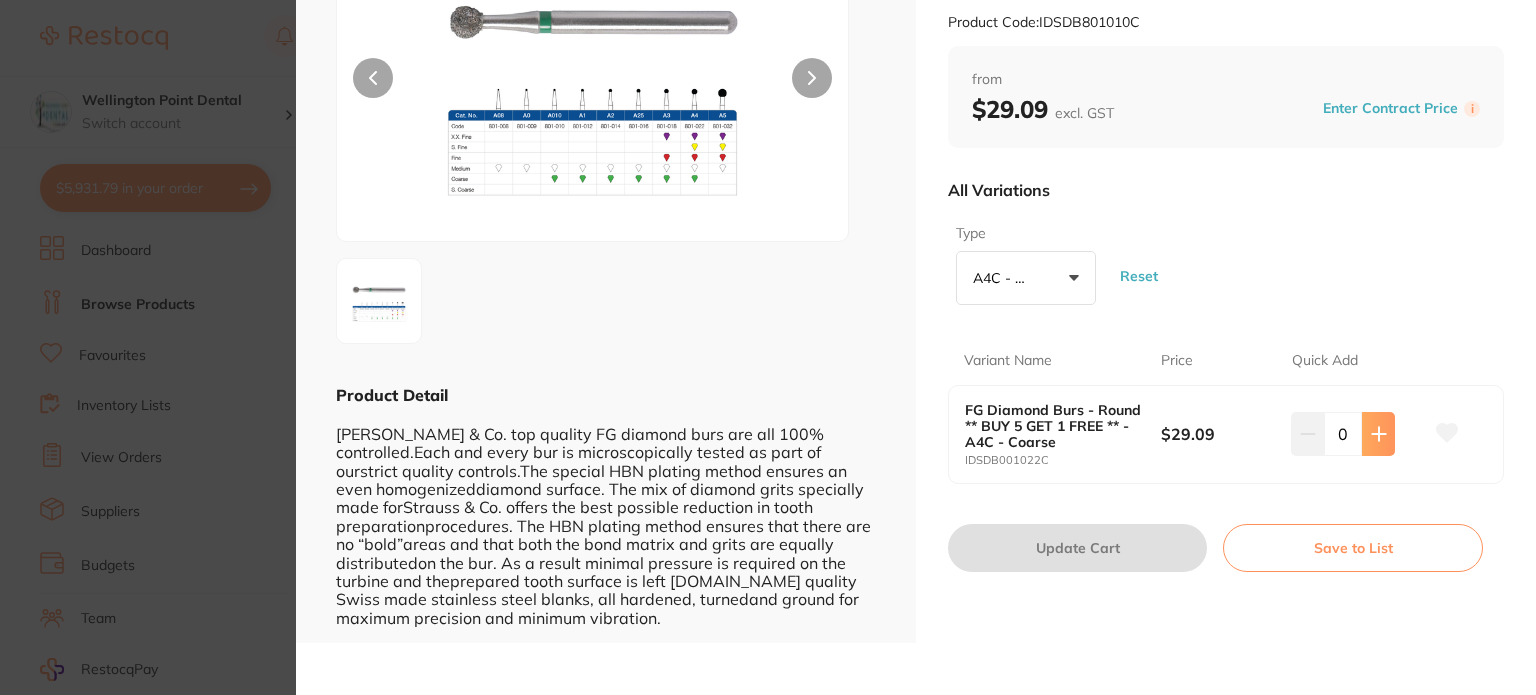 click 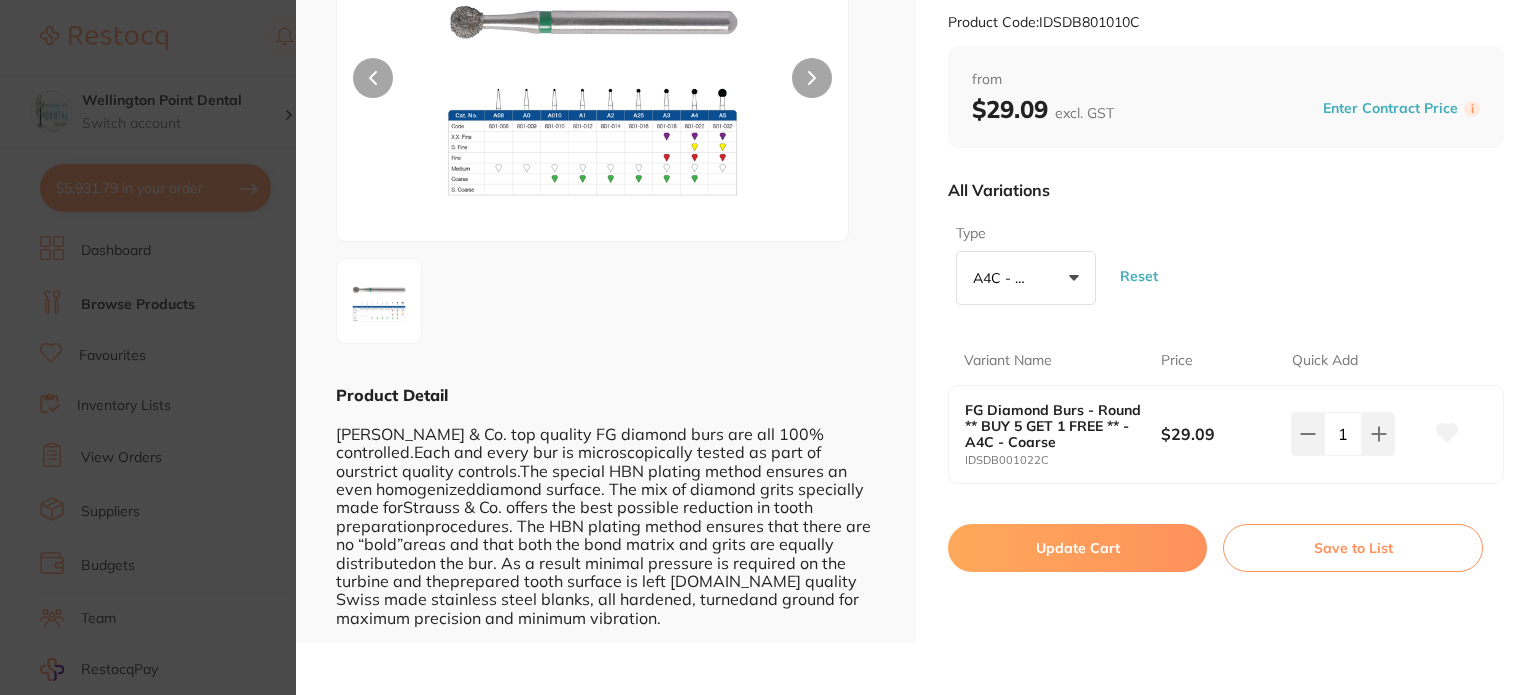 click on "Update Cart" at bounding box center (1077, 548) 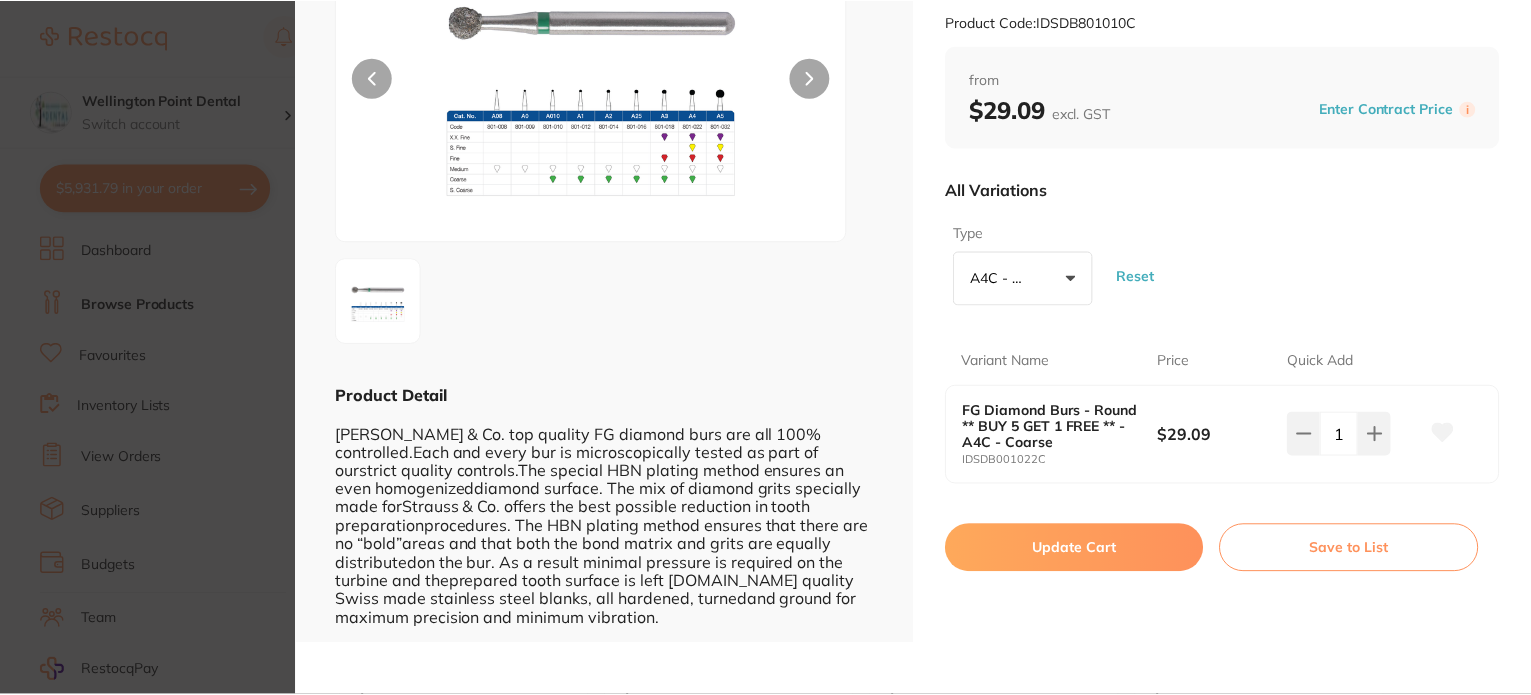 scroll, scrollTop: 2, scrollLeft: 0, axis: vertical 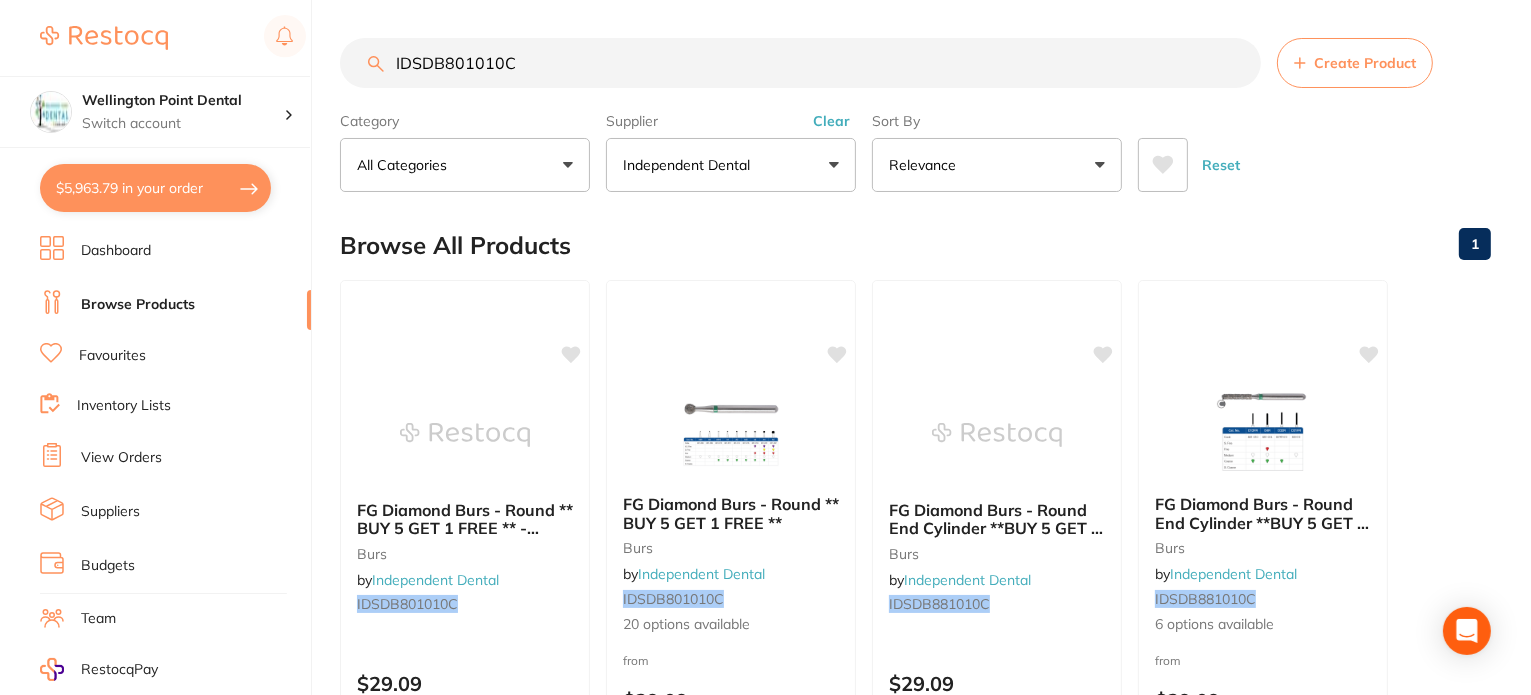 click on "IDSDB801010C" at bounding box center (800, 63) 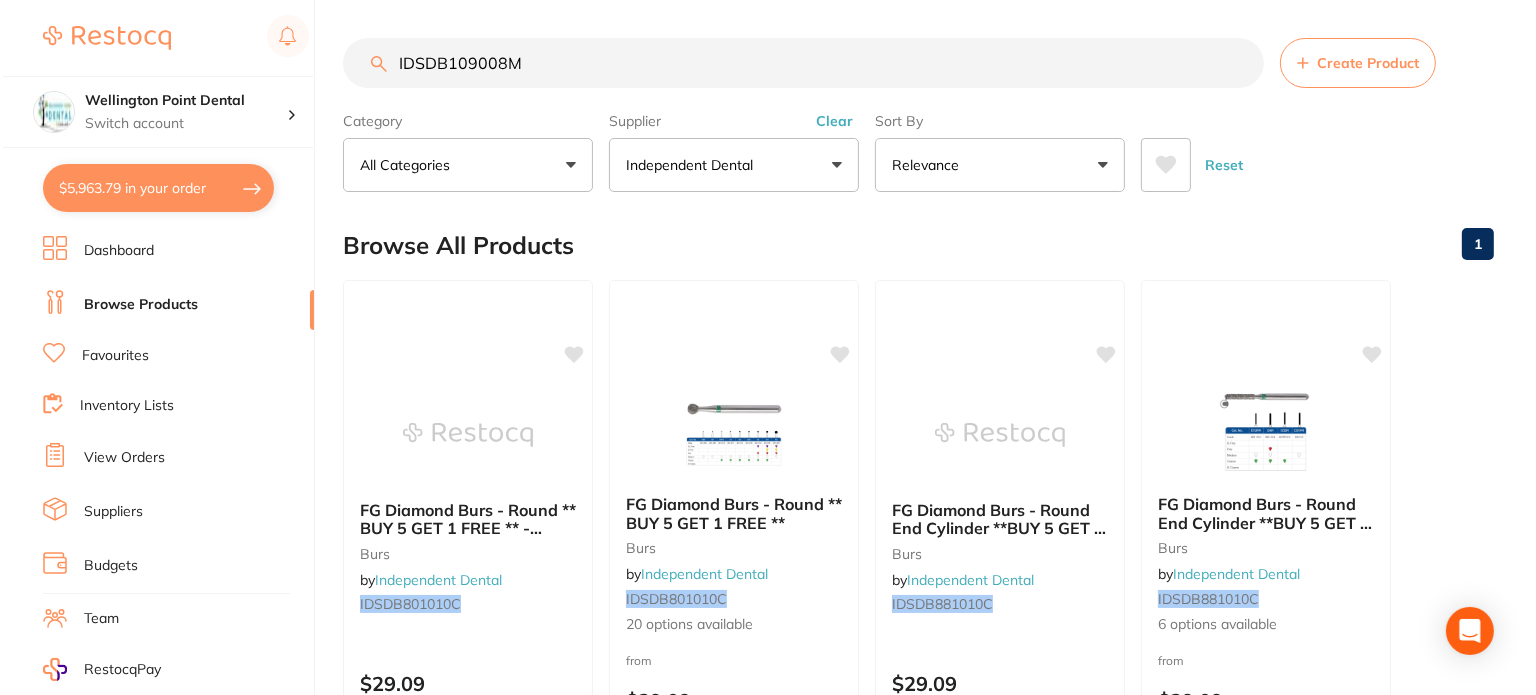 scroll, scrollTop: 0, scrollLeft: 0, axis: both 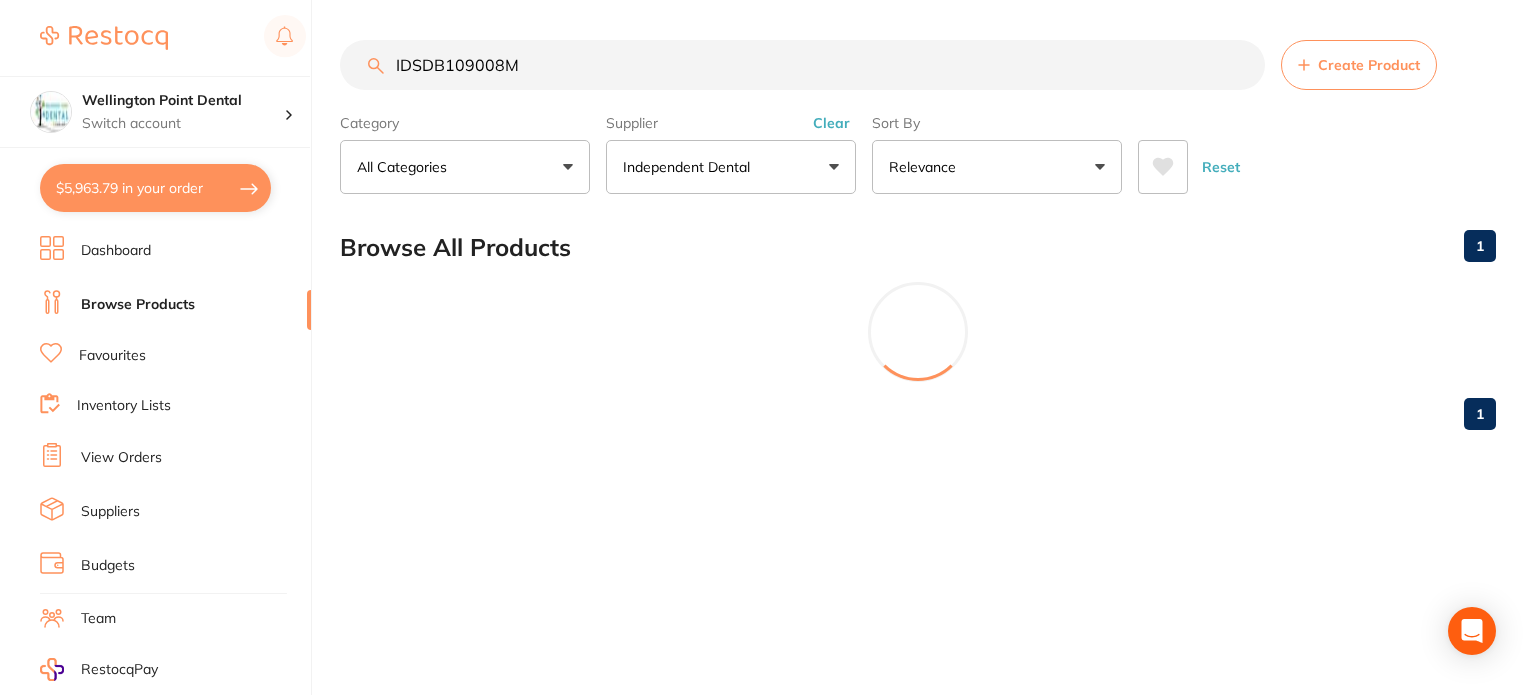 type on "IDSDB109008M" 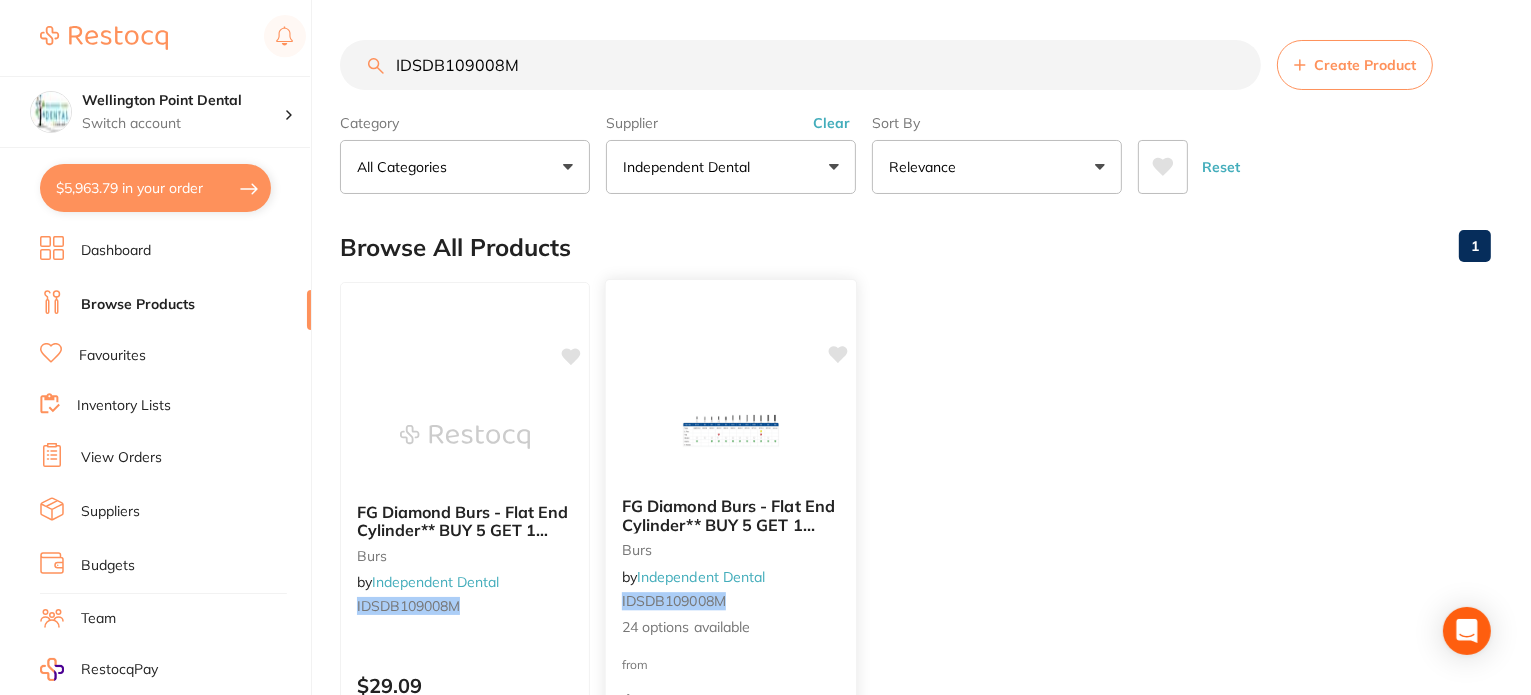 click on "FG Diamond Burs - Flat End Cylinder** BUY 5 GET 1 FREE **" at bounding box center (728, 524) 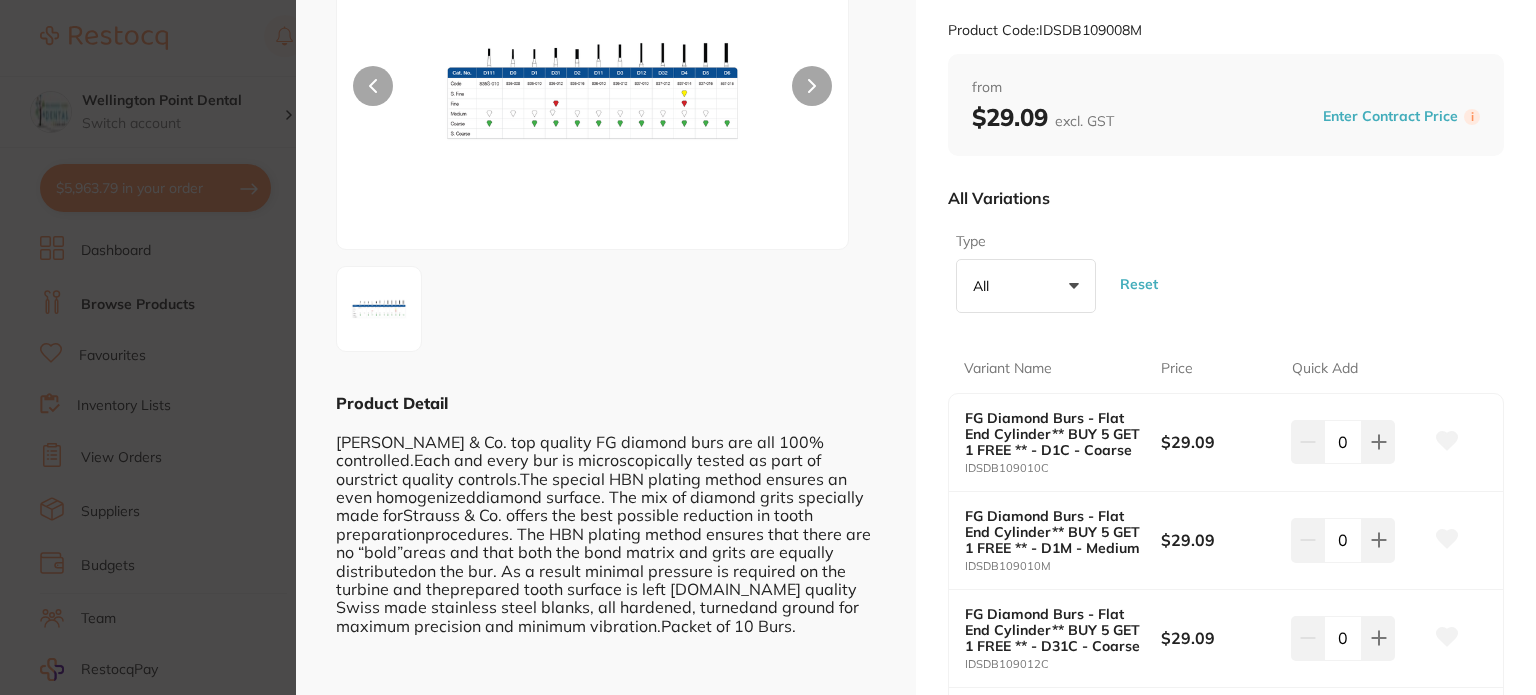 scroll, scrollTop: 200, scrollLeft: 0, axis: vertical 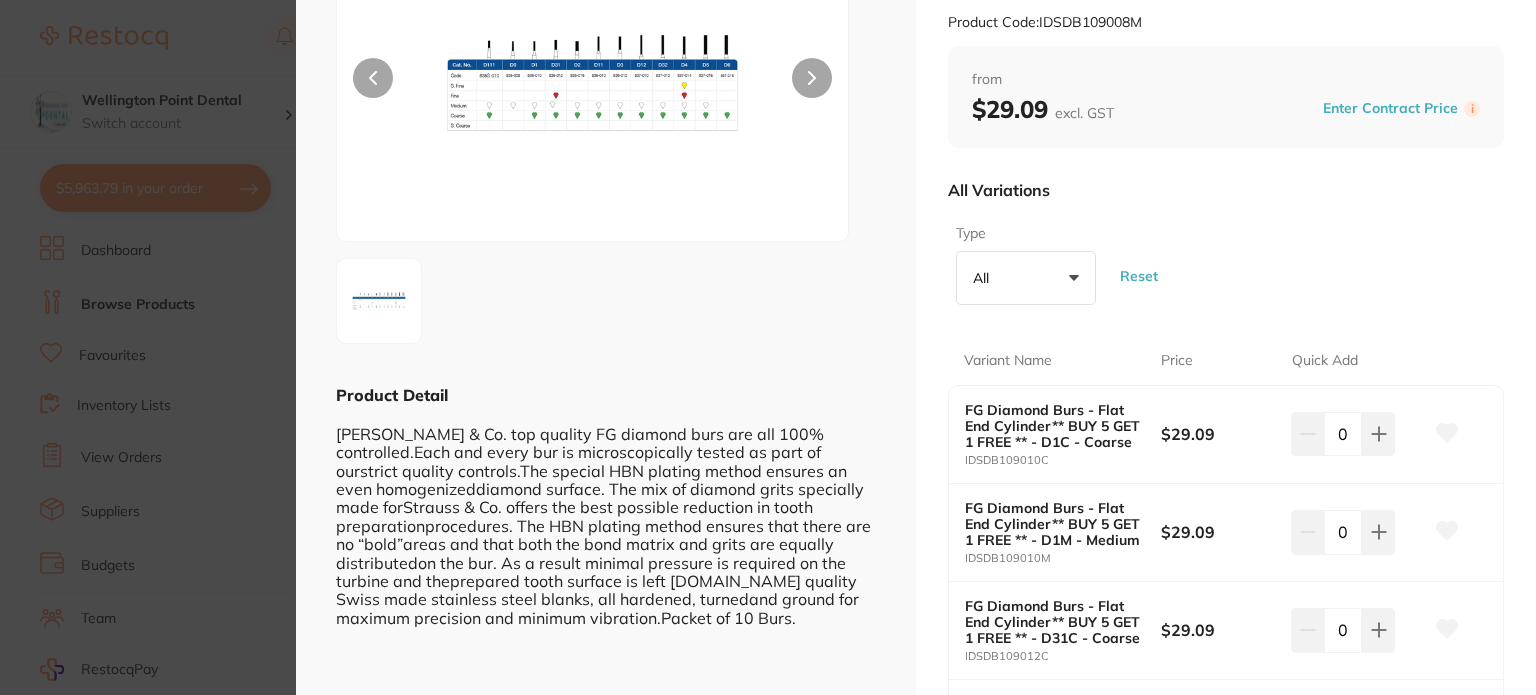 click on "All +0" at bounding box center [1026, 278] 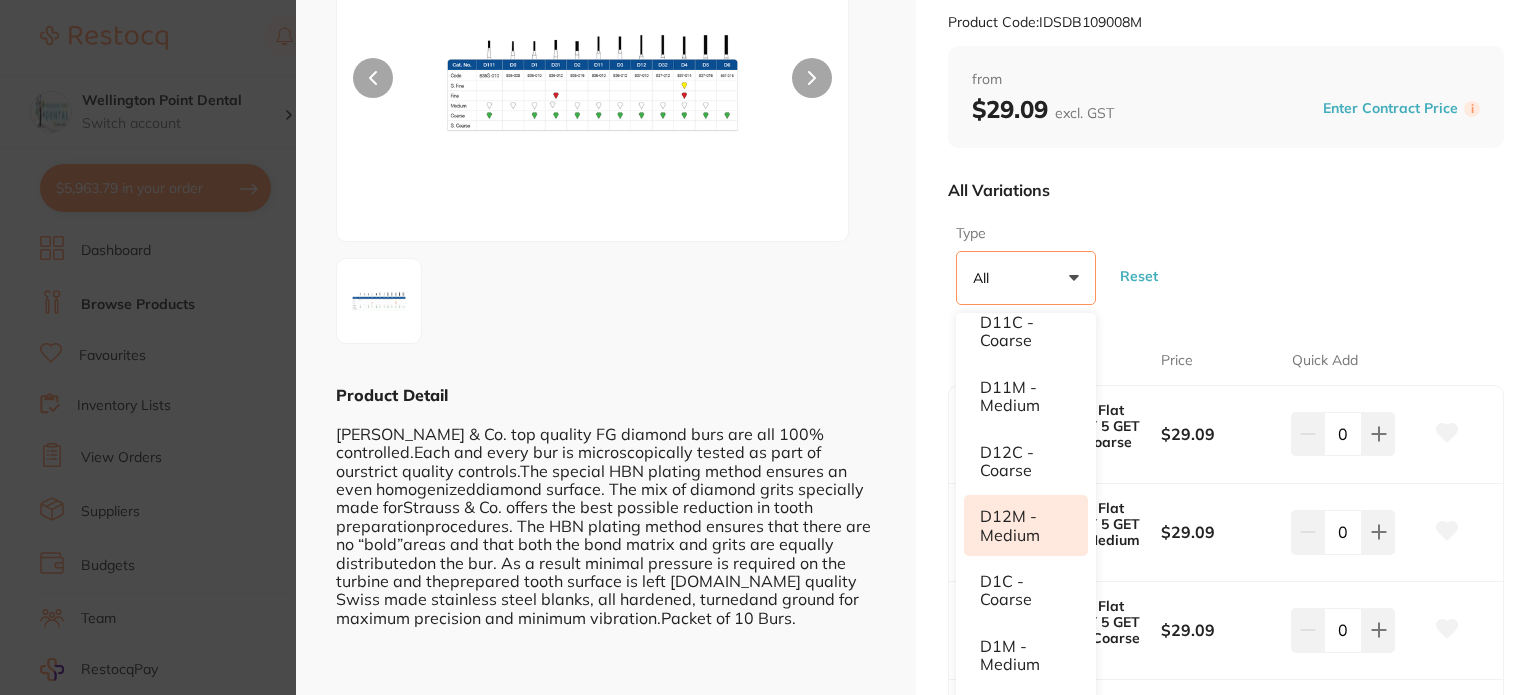 scroll, scrollTop: 400, scrollLeft: 0, axis: vertical 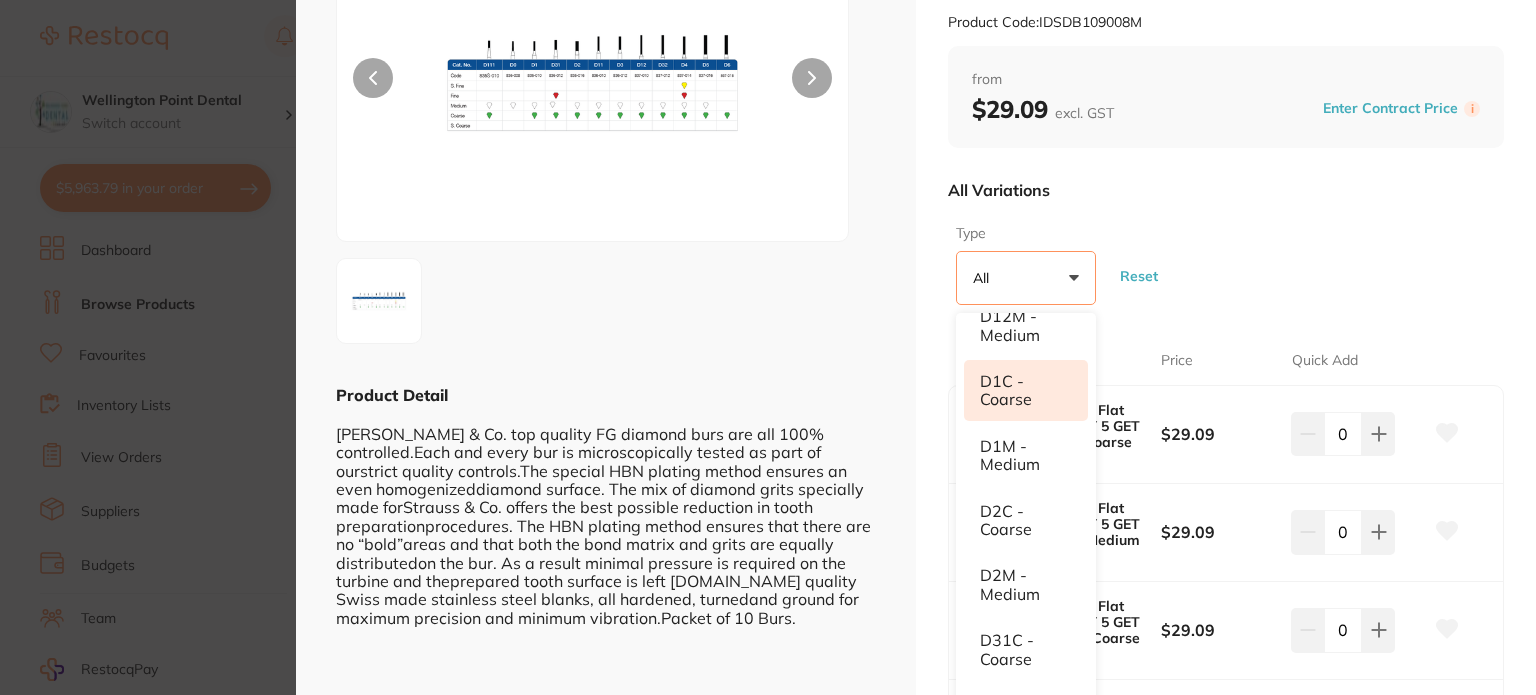 click on "D1C - Coarse" at bounding box center (1026, 390) 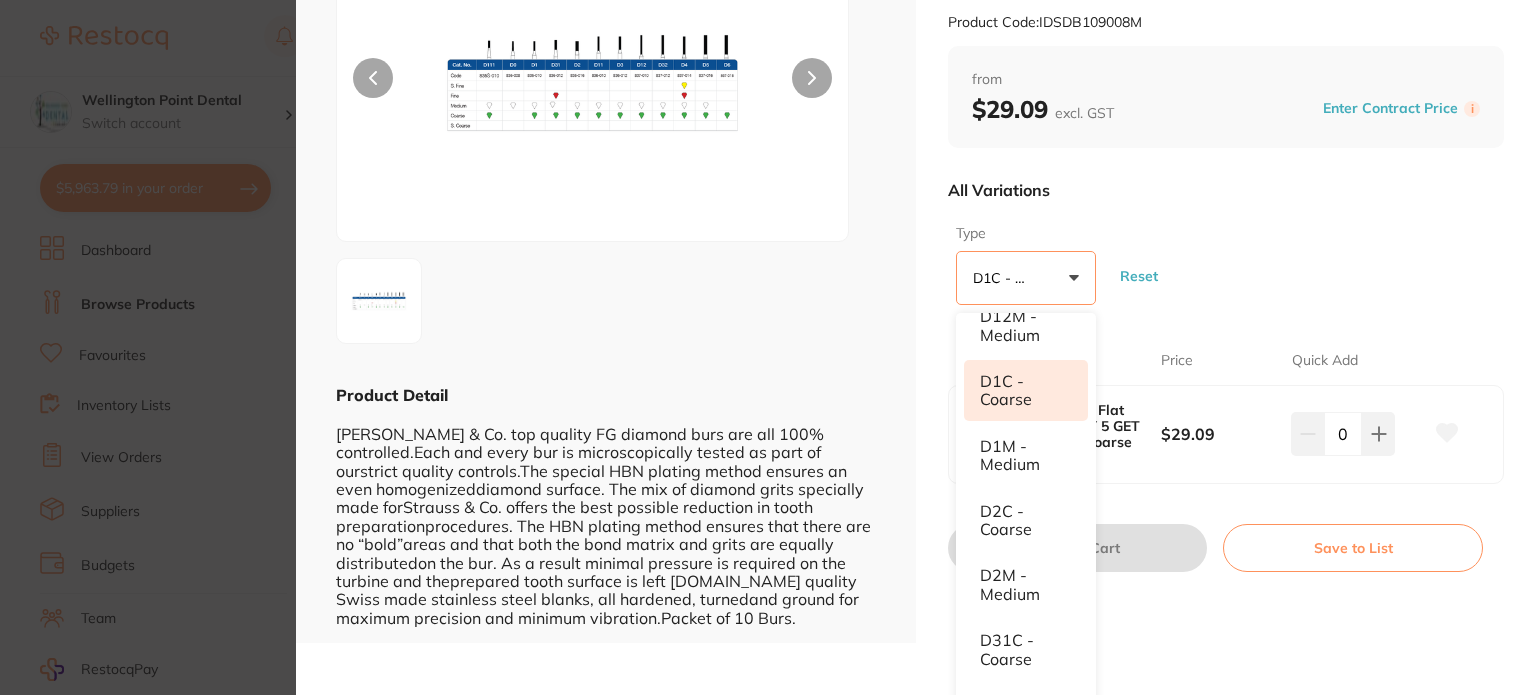 click on "Type D1C - Coarse +0 All D111C - Coarse D111M - Medium D11C - Coarse D11M - Medium D12C - Coarse D12M - Medium D1C - Coarse D1M - Medium D2C - Coarse D2M - Medium D31C - Coarse D31F - Fine D31M - Medium D32C - Coarse D32M - Medium D3C - Coarse D3M - Medium D4F - Fine D4M - Medium D4SF - Super Fine D5C - Coarse D5M - Medium D5SC - Super Coarse D6C - Coarse Reset" at bounding box center (1226, 264) 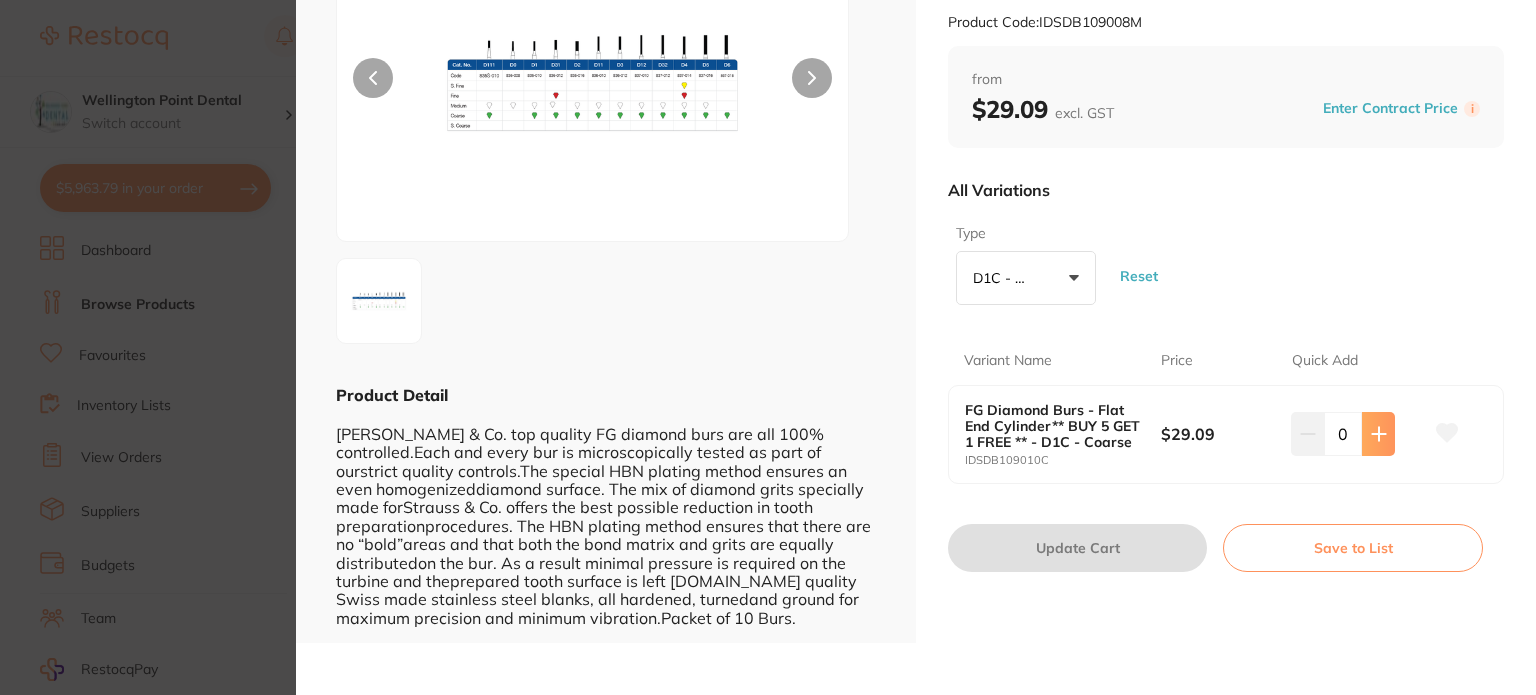 click 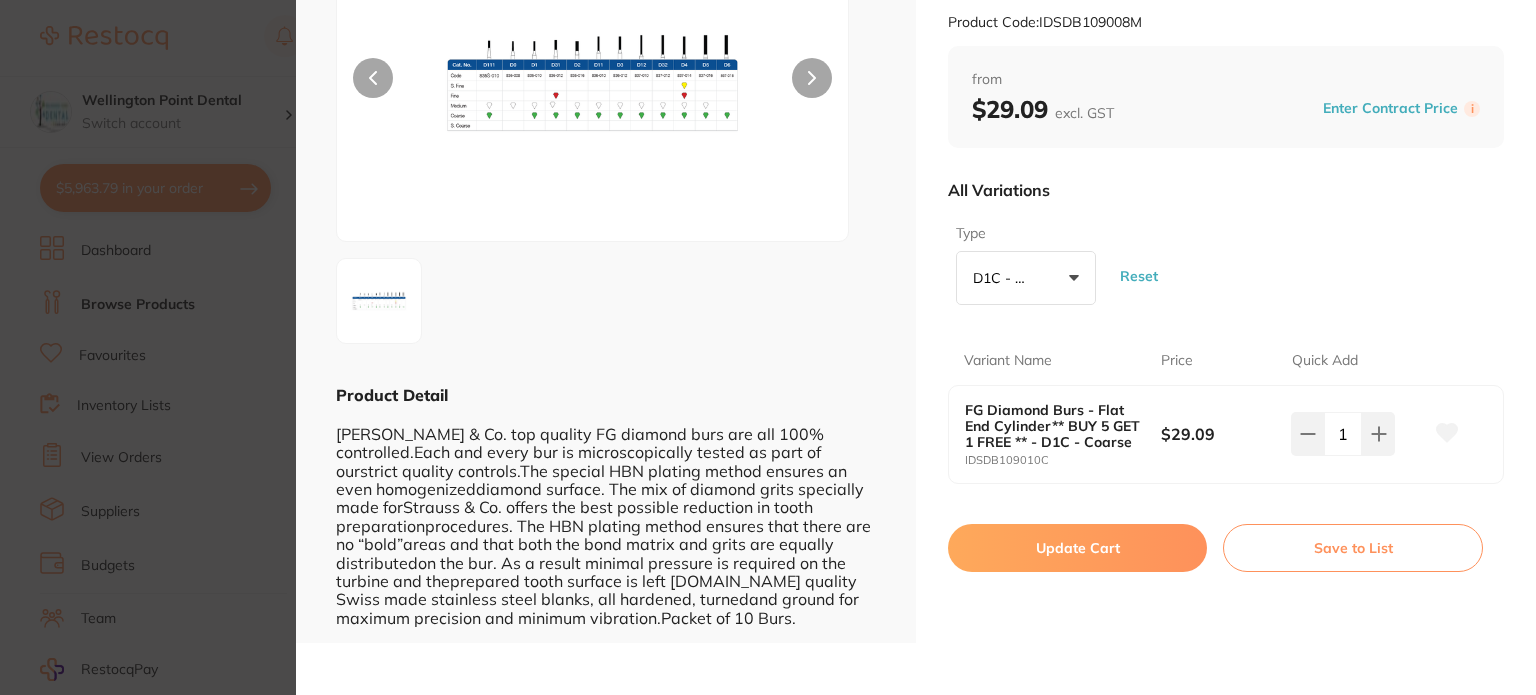 click on "Update Cart" at bounding box center [1077, 548] 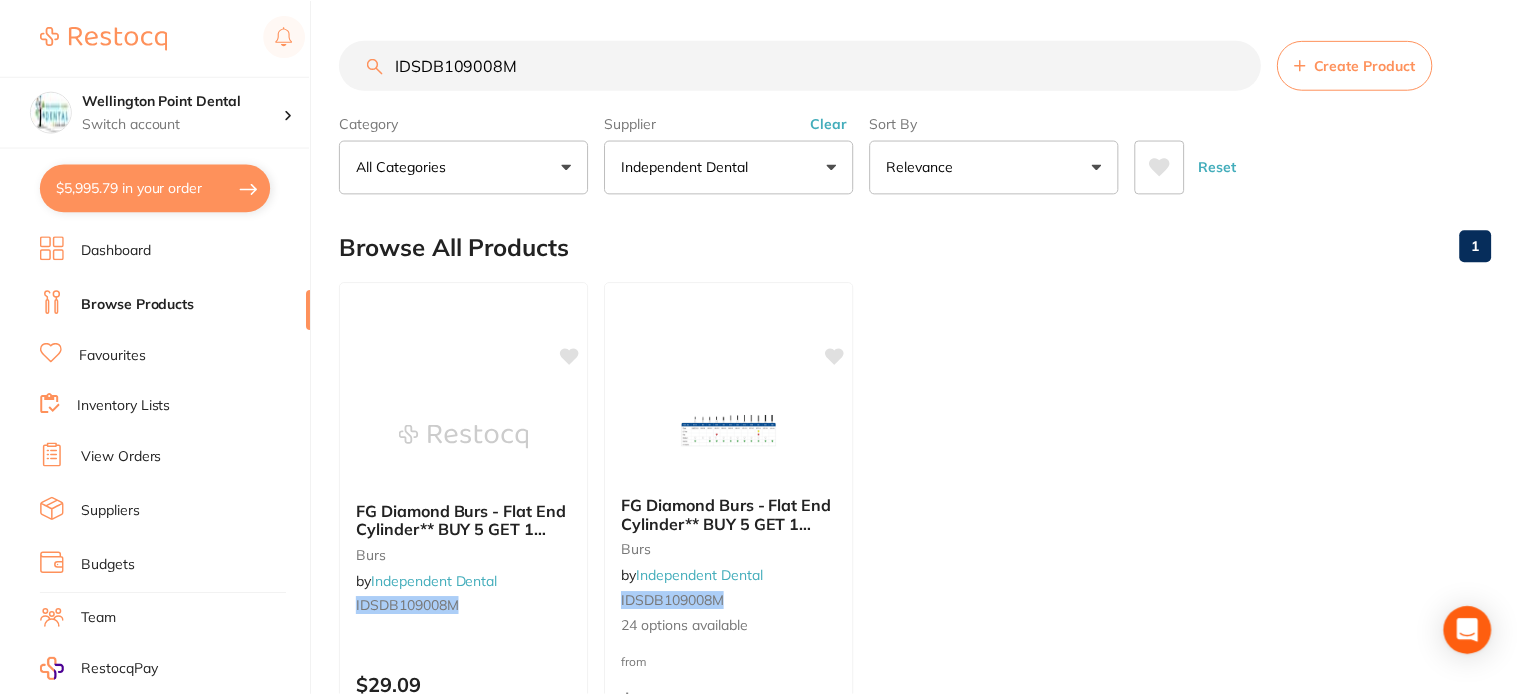 scroll, scrollTop: 2, scrollLeft: 0, axis: vertical 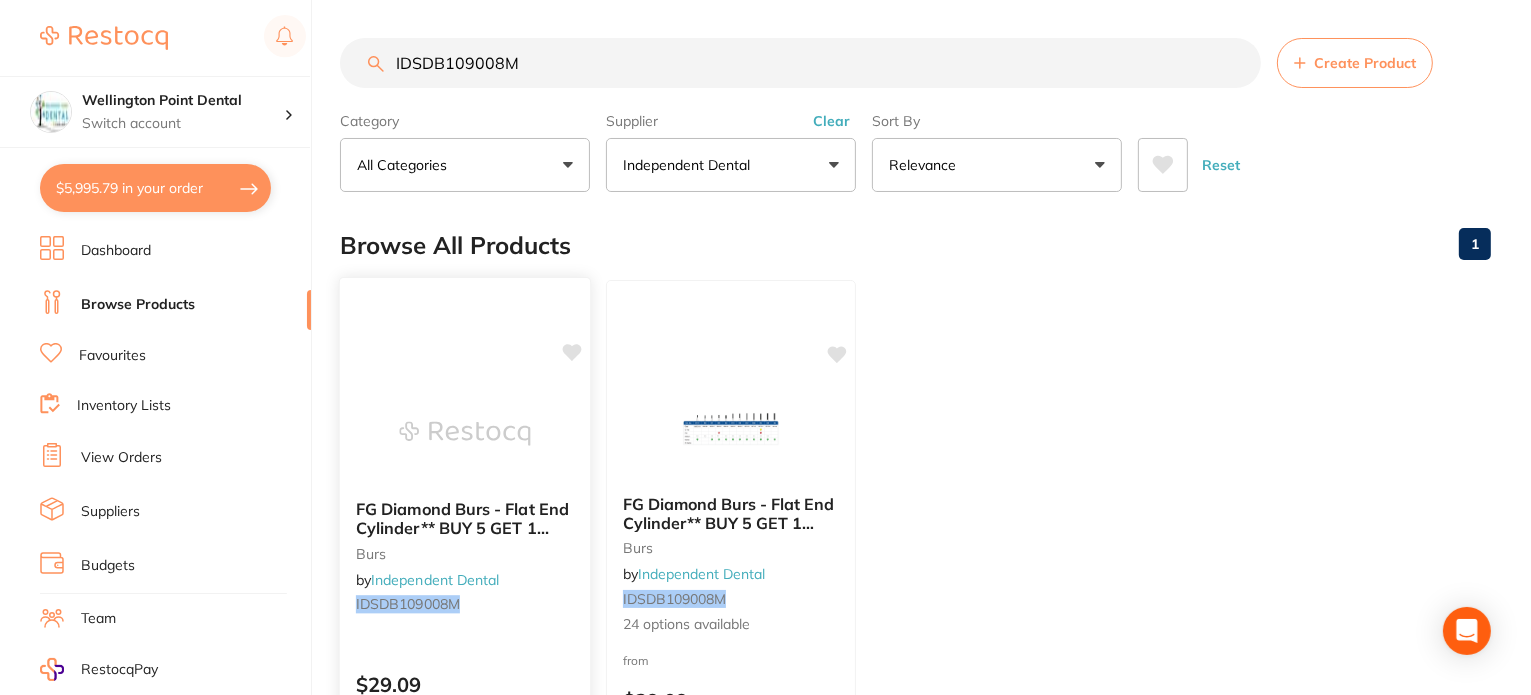 click on "FG Diamond Burs - Flat End Cylinder** BUY 5 GET 1 FREE ** - D0M - Medium" at bounding box center [462, 527] 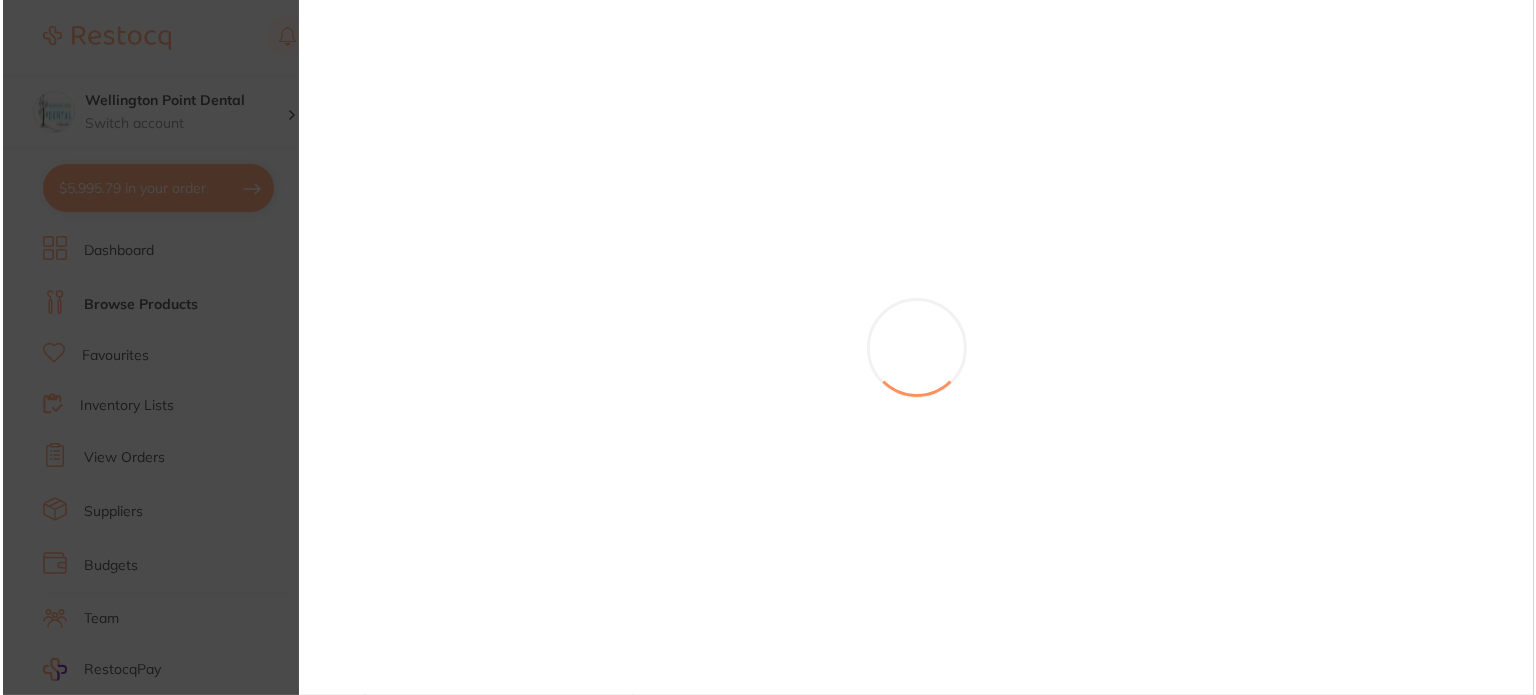 scroll, scrollTop: 0, scrollLeft: 0, axis: both 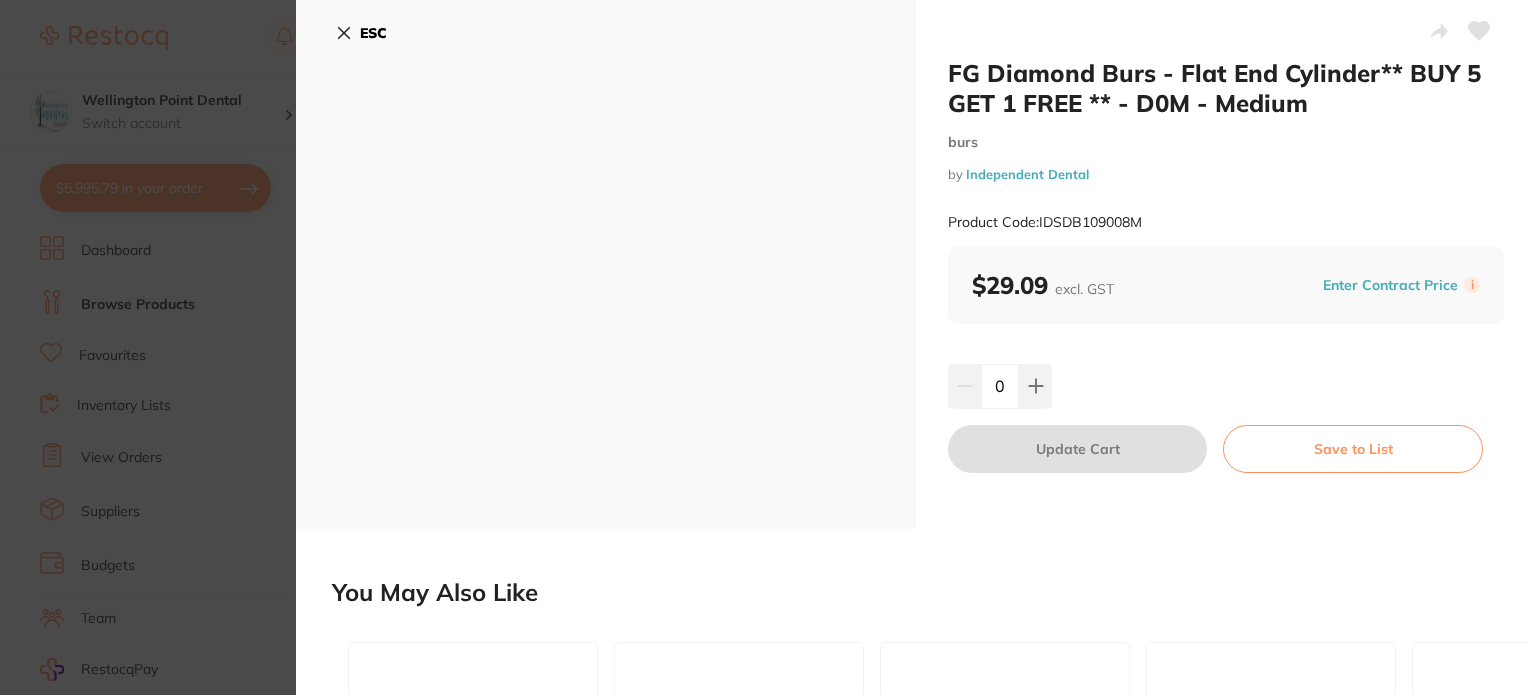 click on "FG Diamond Burs - Flat End Cylinder** BUY 5 GET 1 FREE ** - D0M - Medium burs by   Independent Dental Product Code:  IDSDB109008M ESC FG Diamond Burs - Flat End Cylinder** BUY 5 GET 1 FREE ** - D0M - Medium burs by   Independent Dental Product Code:  IDSDB109008M $29.09     excl. GST Enter Contract Price i     0         Update Cart Save to List You May Also Like FG Diamond Burs - Flat End Cylinder** BUY 5 GET 1 FREE ** - D3M - Medium   burs by  Independent Dental IDSDB110012M $29.09 Add to cart Save to list FG Diamond Burs - Flat End Cylinder** BUY 5 GET 1 FREE ** - D4M - Medium   burs by  Independent Dental IDSDB111013M $29.09 Add to cart Save to list FG Diamond Burs - Flat End Cylinder** BUY 5 GET 1 FREE ** - D31F - Fine   burs by  Independent Dental IDSDB109012F $29.09 Add to cart Save to list FG Diamond Burs - Round End Cylinder **BUY 5 GET 1 FREE** - D31FRM - Medium   burs by  Independent Dental IDSDB838012M $29.09 Add to cart Save to list FG Diamond Burs - Flat End Taper ** BUY 5 GET 1 FREE ** - F03M" at bounding box center [768, 347] 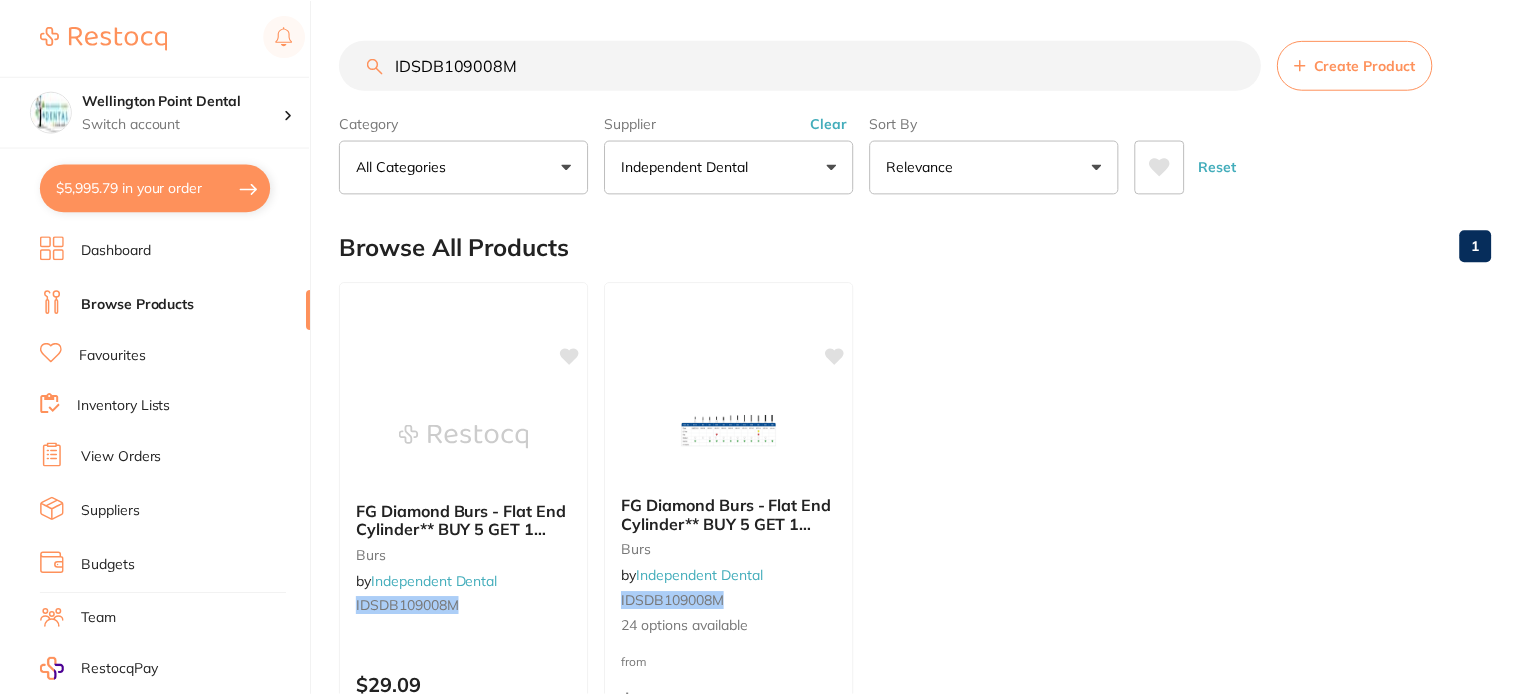 scroll, scrollTop: 2, scrollLeft: 0, axis: vertical 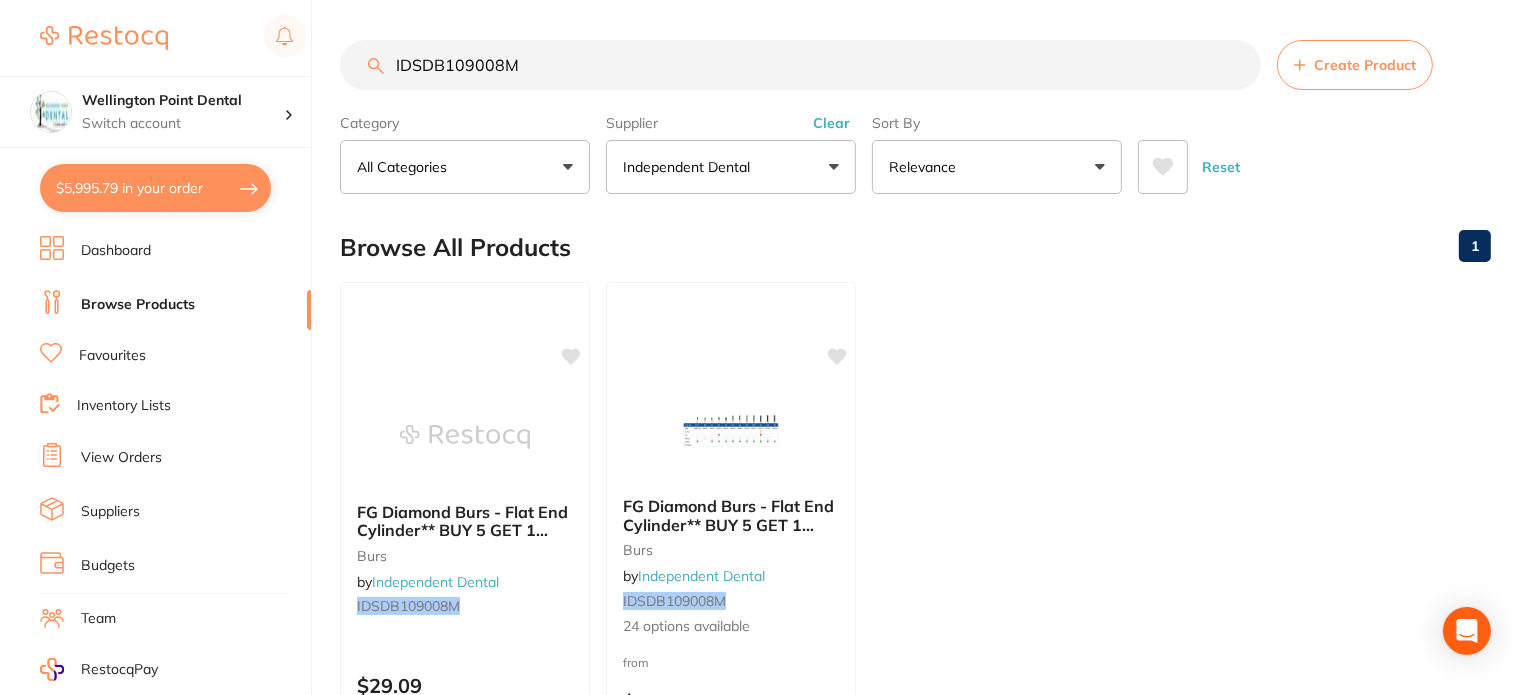 click at bounding box center [104, 38] 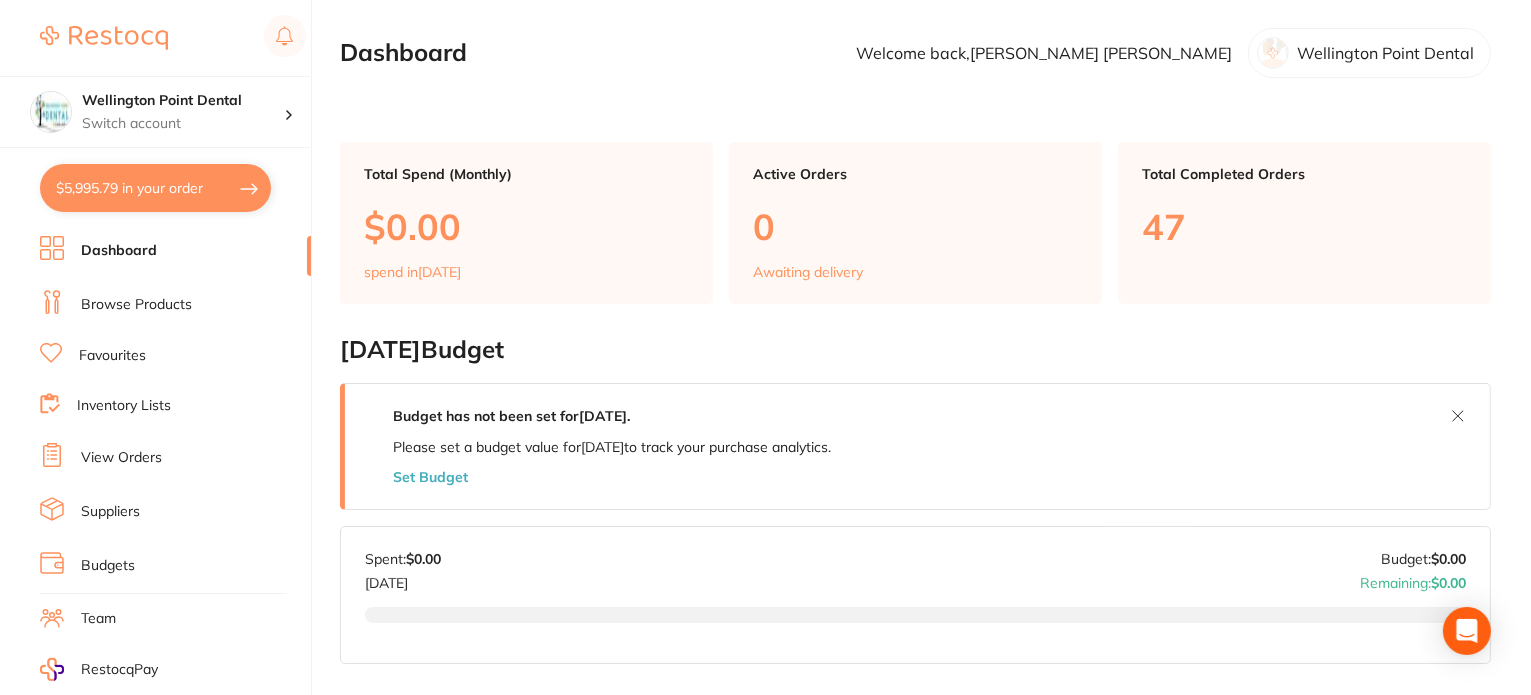 click on "$5,995.79   in your order" at bounding box center [155, 188] 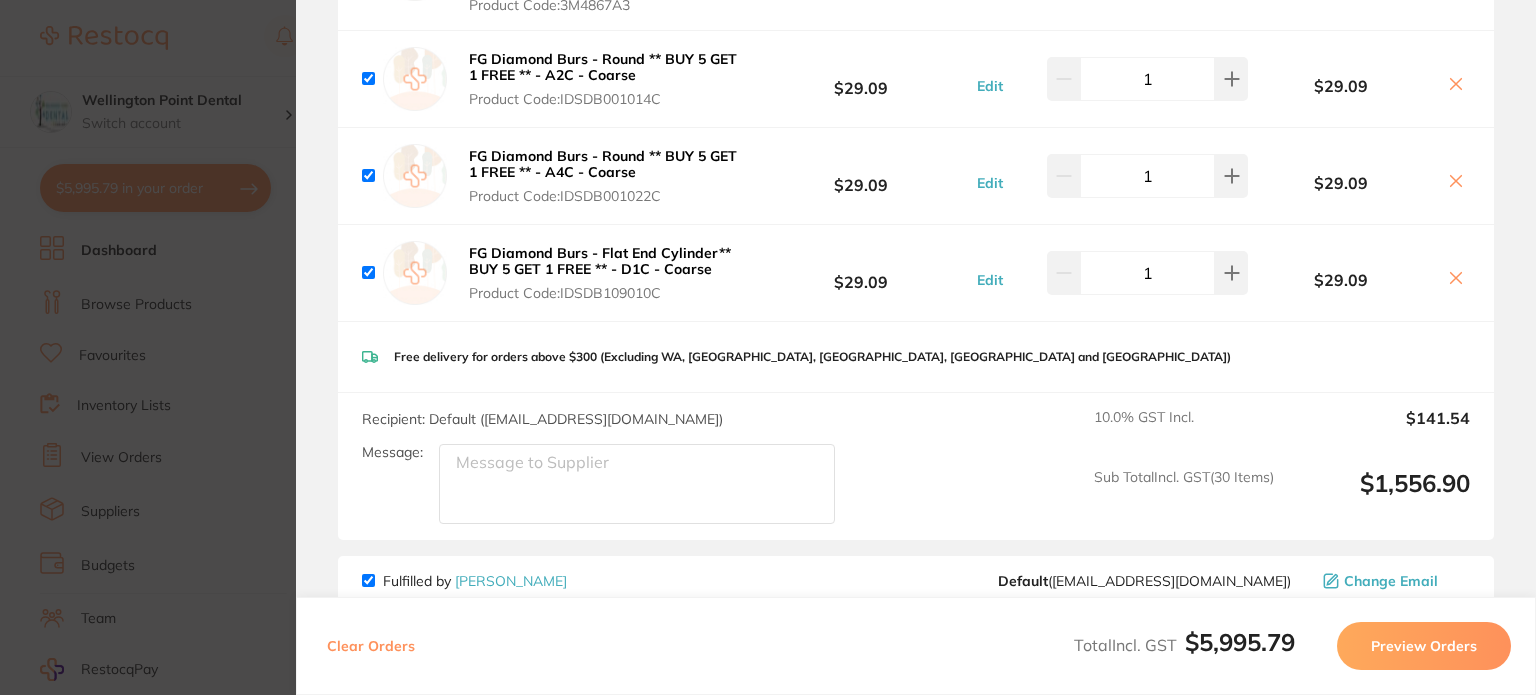 scroll, scrollTop: 4400, scrollLeft: 0, axis: vertical 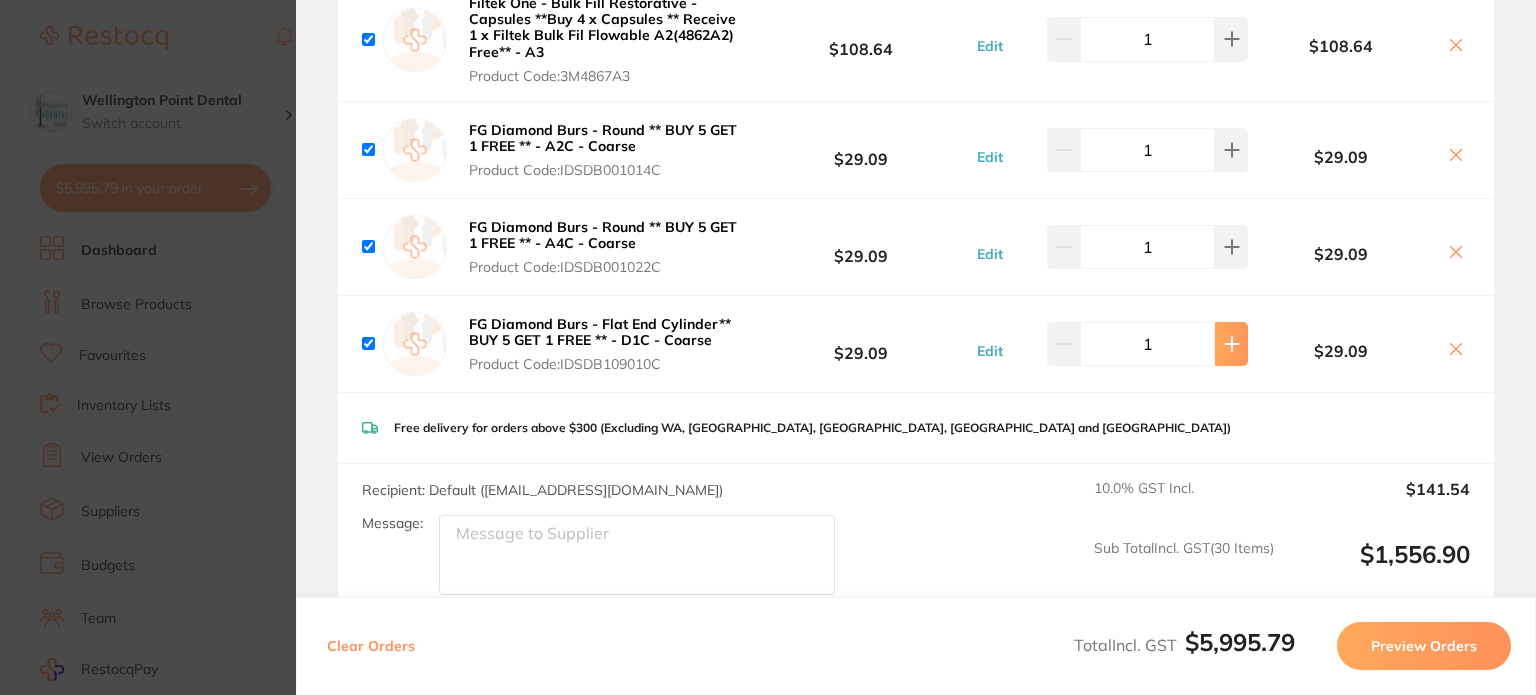 click at bounding box center [1231, -4106] 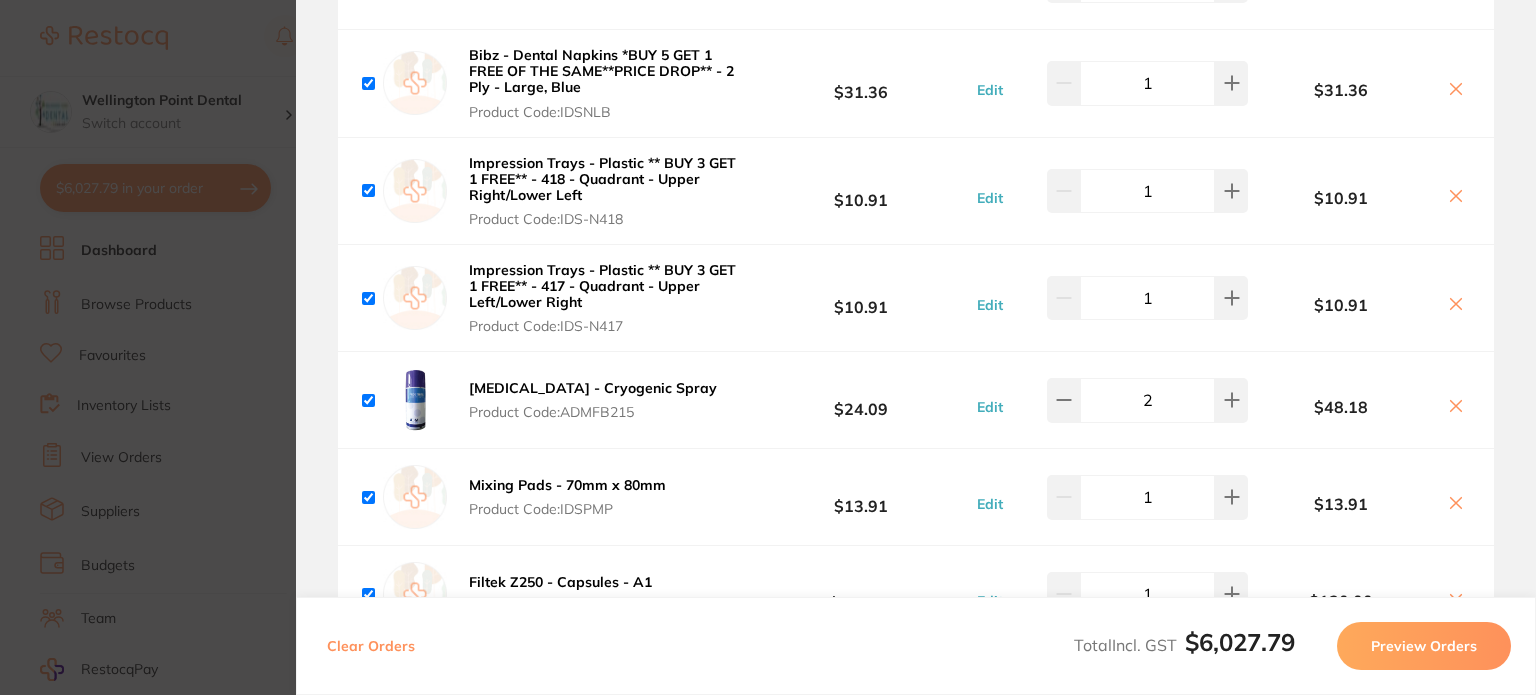 scroll, scrollTop: 2500, scrollLeft: 0, axis: vertical 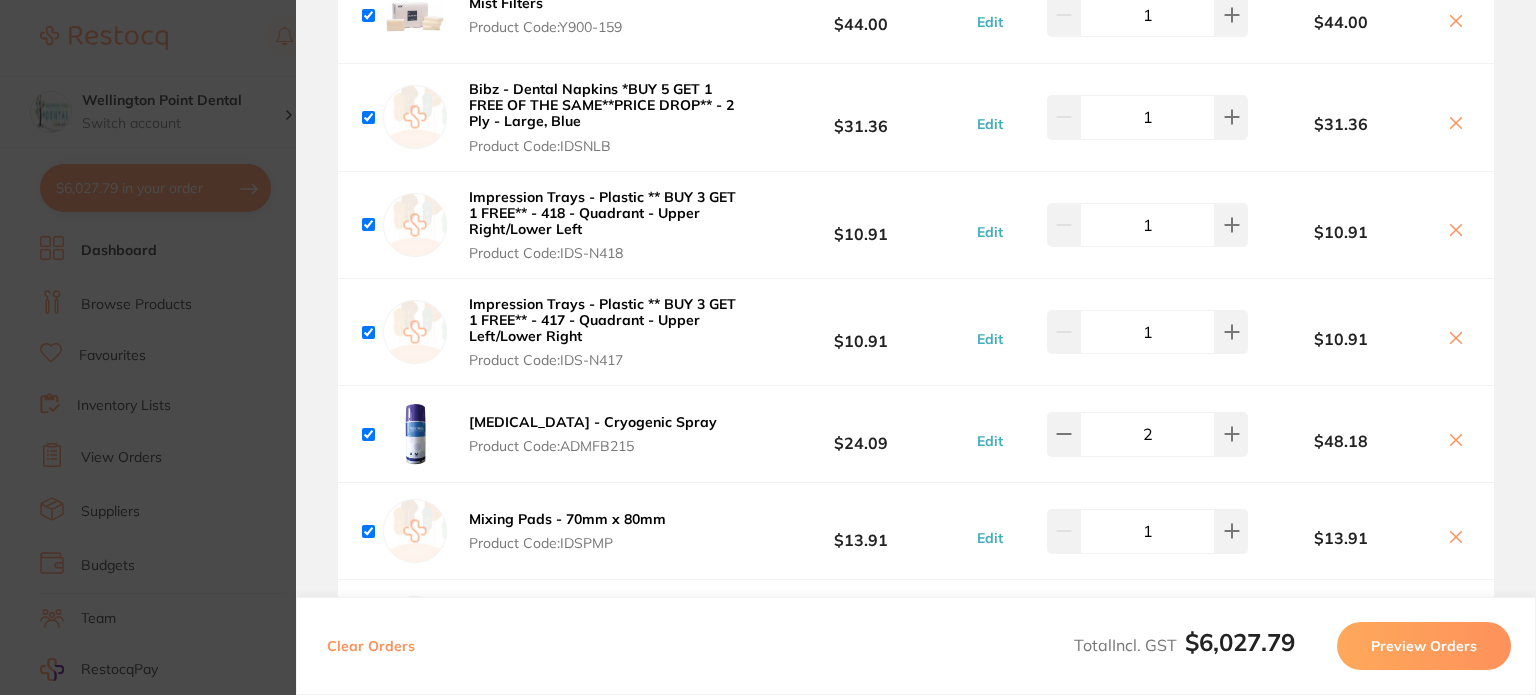 click on "Update RRP Set your pre negotiated price for this item. Item Agreed RRP (excl. GST) --   Update as new default RRP Update RRP Review Orders Your orders are being processed and we will notify you once we have placed the orders. You may close this window Back to Preview Orders Jul 30 2025, 16:23 Henry Schein Halas # 87201 Dentsply Sirona # 87149 Independent Dental # 87138 Adam Dental # 87147 Matrixdental # 87146 Numedical # 87137 Dentavision # 87175 Healthware Australia Ridley # 74332 VP Dental & Medical Supplies # 87140 Deliver To Melissa Folz ( Wellington Point Dental ) Unit 7/391 Main Rd,  Wellington Point QLD 4160  (07) 3207 3911 mel@thedentalproject.com.au Select All Price Quantity Total Fulfilled by   Henry Schein Halas Default ( customer.care@henryschein.com.au ) Change Email   Adec ICX Tablets for 2L Bottle, 50-Pack   Product Code:  AD-190-1065-01     $142.73 Edit     1         $142.73   Roeko Gelatamp - Gelatine Sterile Sponge - 15 x 7 x 7mm, 50-Pack   Product Code:  RO-274007     $102.73 Edit     1" at bounding box center (768, 347) 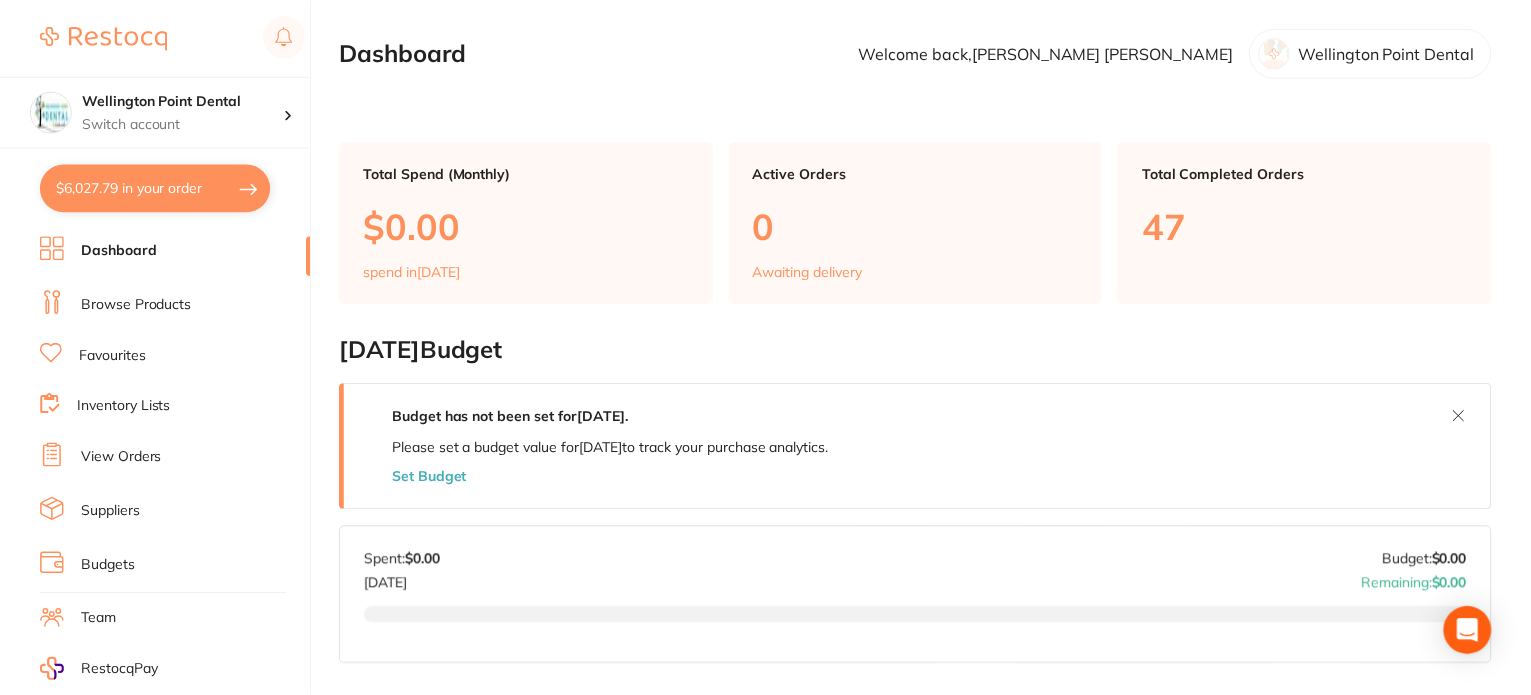 scroll, scrollTop: 3, scrollLeft: 0, axis: vertical 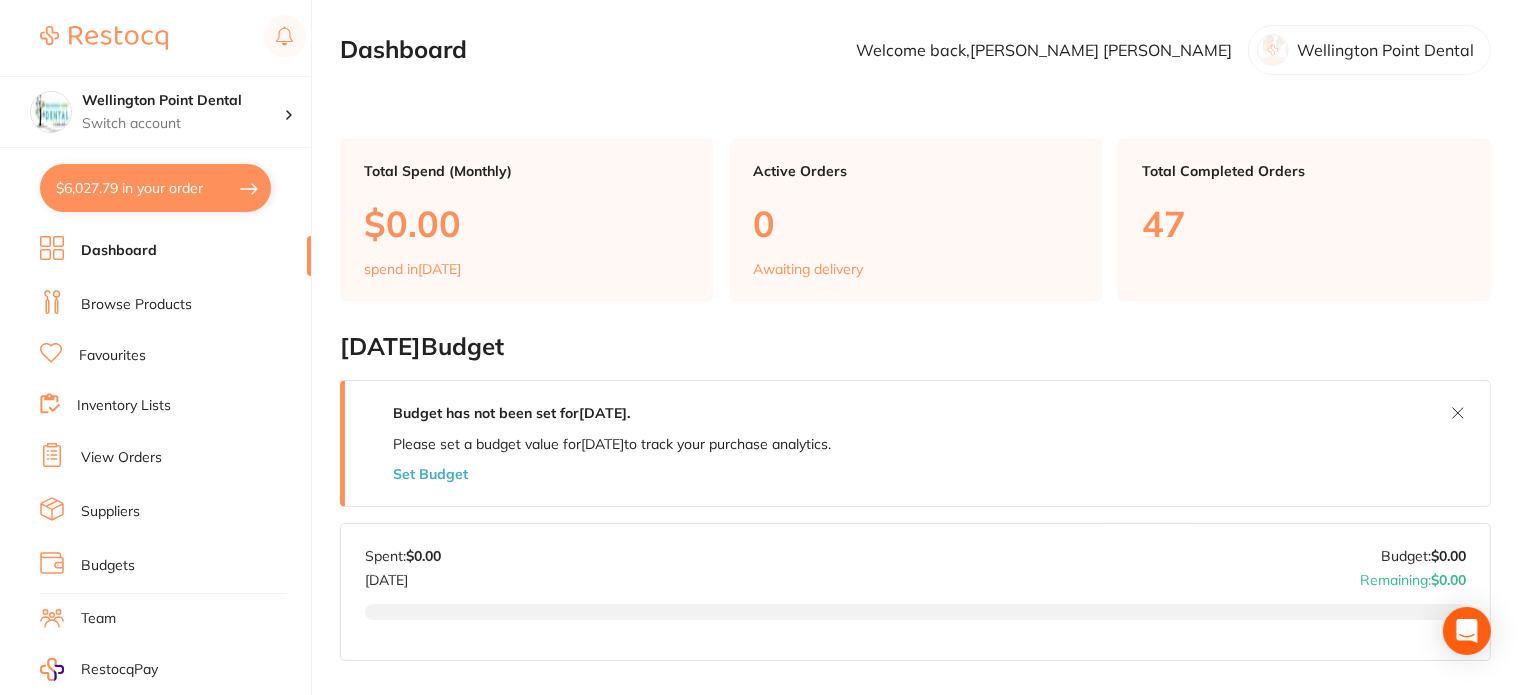 click on "Browse Products" at bounding box center (136, 305) 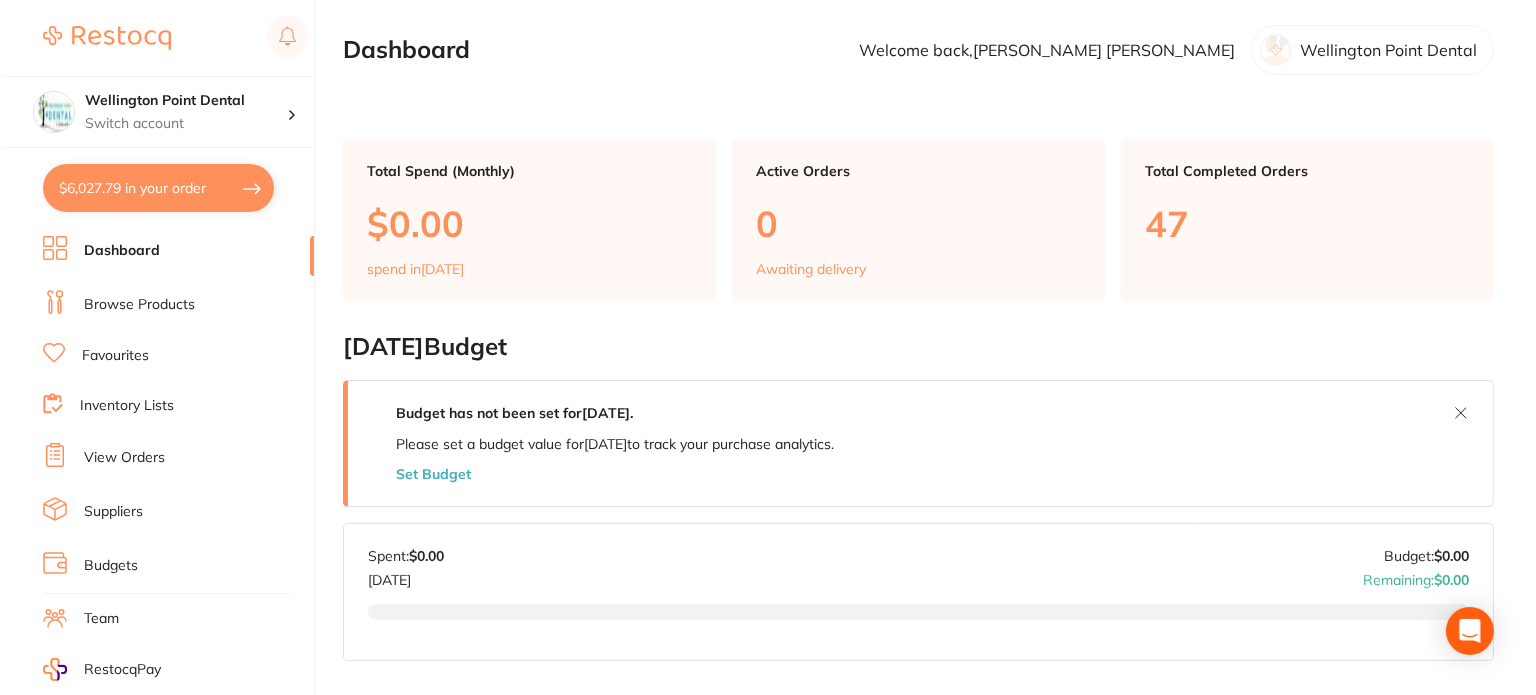 scroll, scrollTop: 0, scrollLeft: 0, axis: both 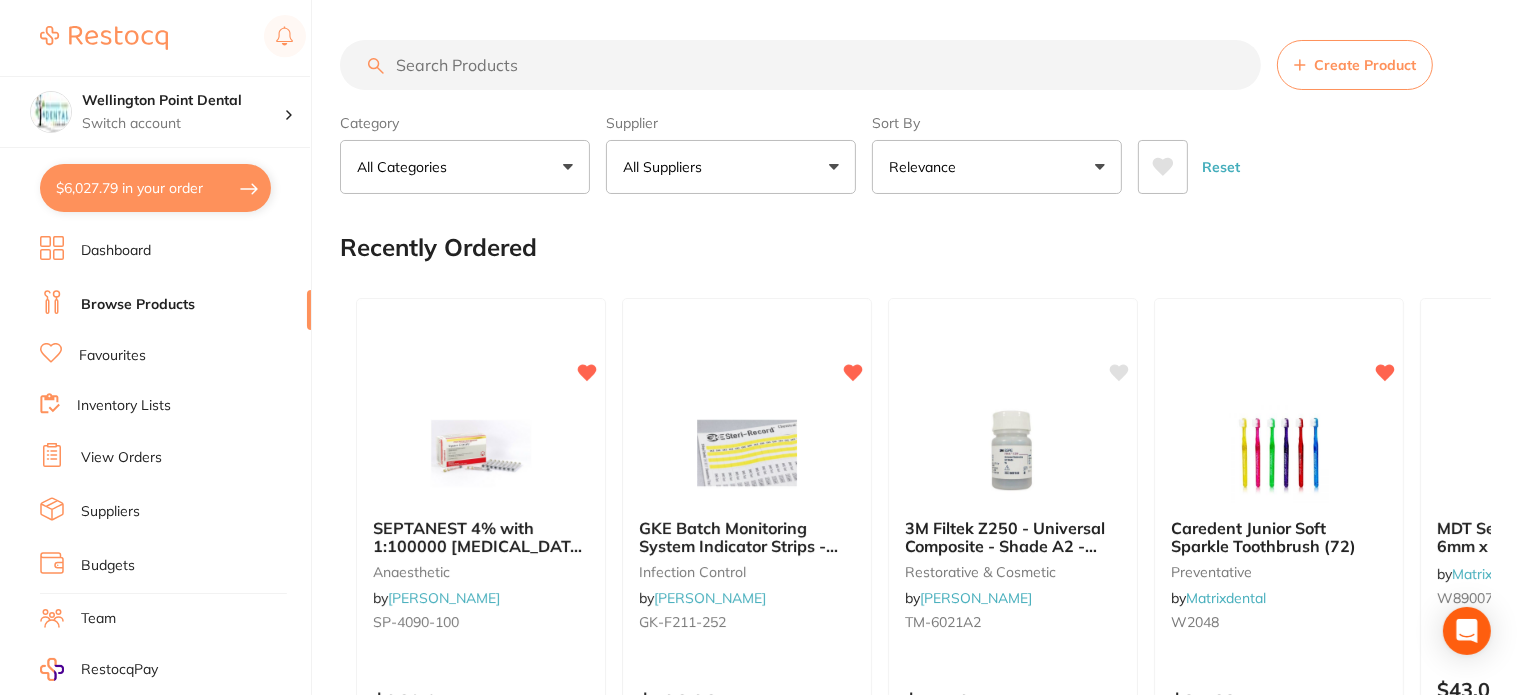 click at bounding box center [800, 65] 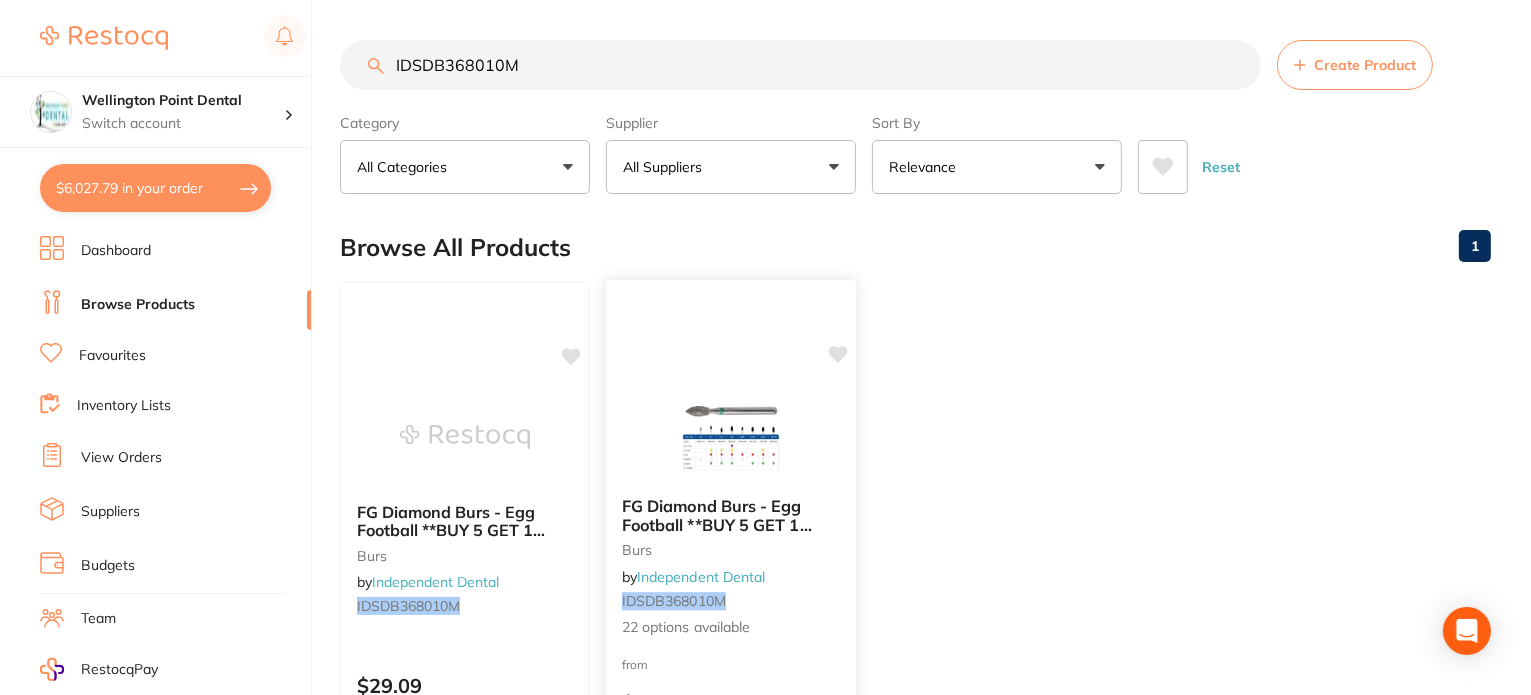 type on "IDSDB368010M" 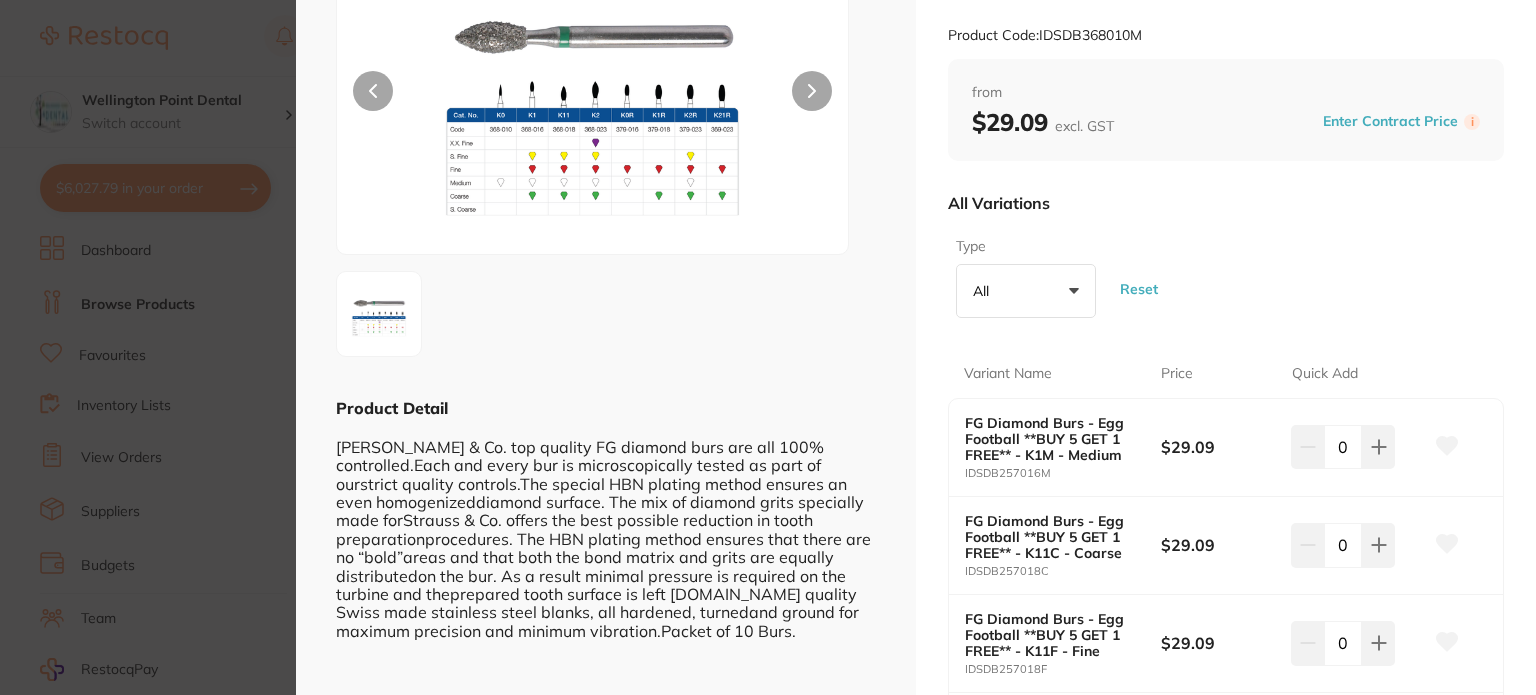 scroll, scrollTop: 200, scrollLeft: 0, axis: vertical 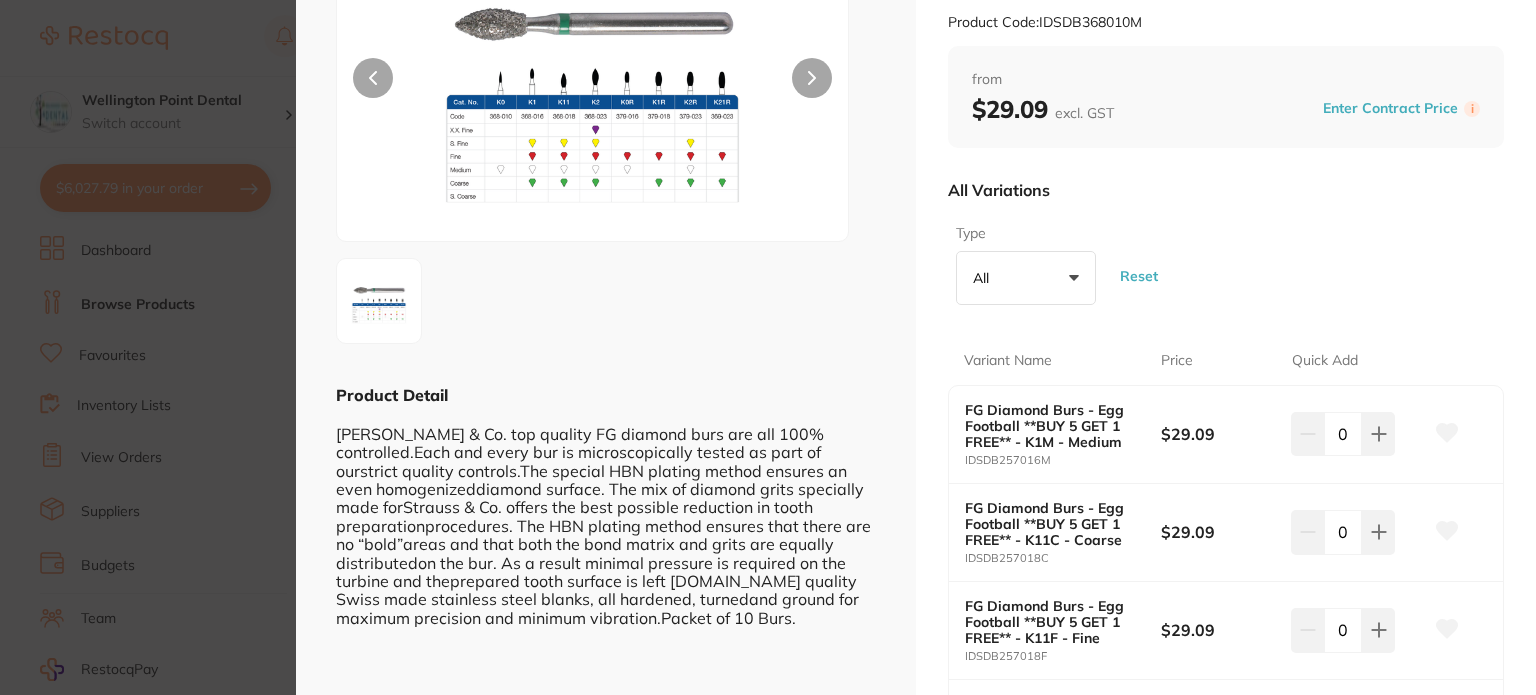 click on "All +0" at bounding box center [1026, 278] 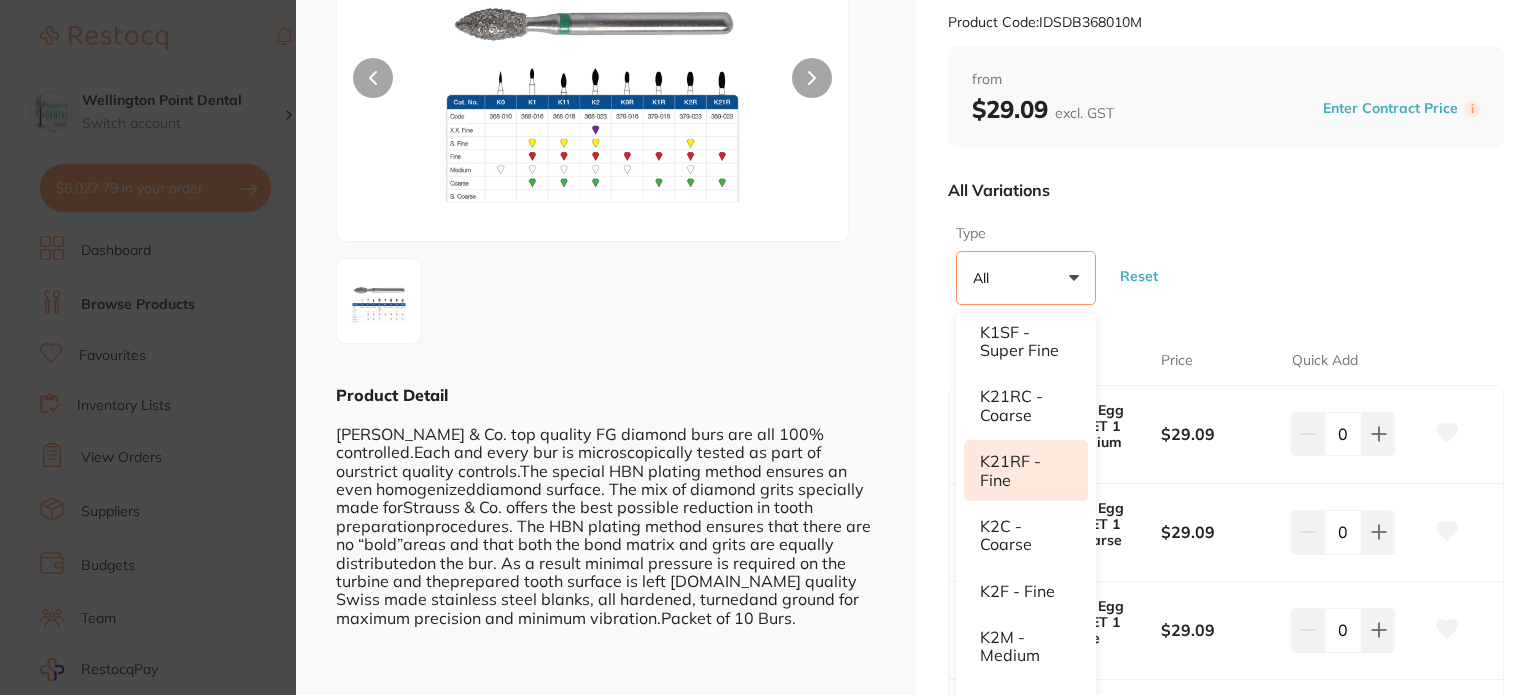 scroll, scrollTop: 800, scrollLeft: 0, axis: vertical 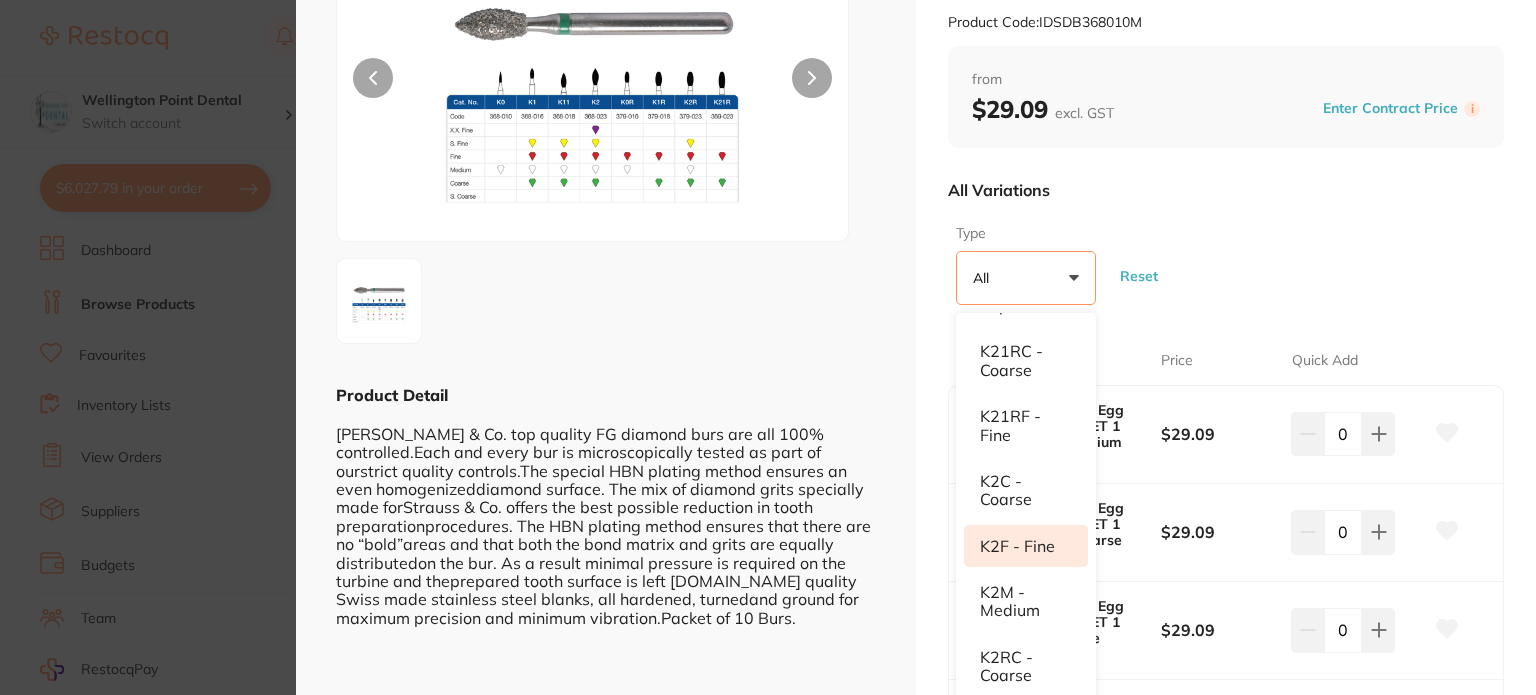 click on "K2F - Fine" at bounding box center [1026, 546] 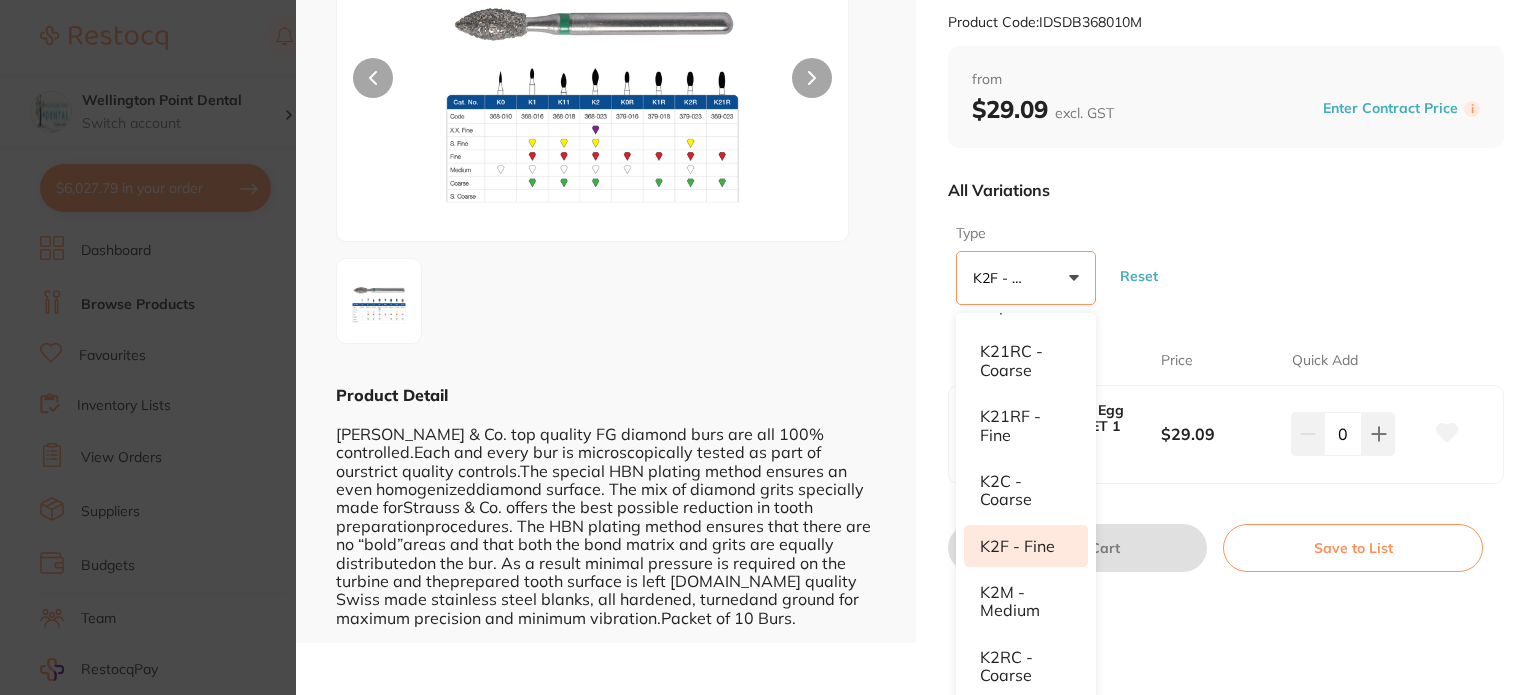 click on "K2F - Fine" at bounding box center [1026, 546] 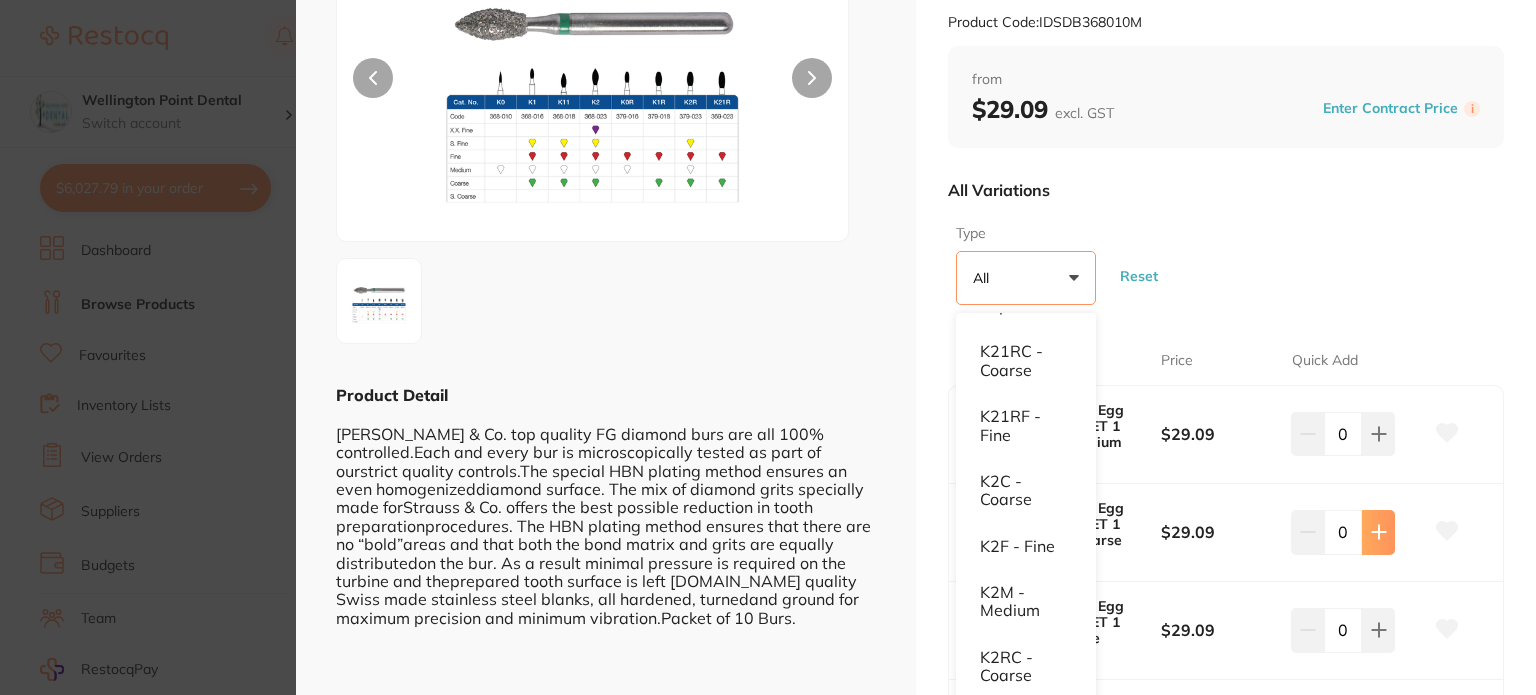 click 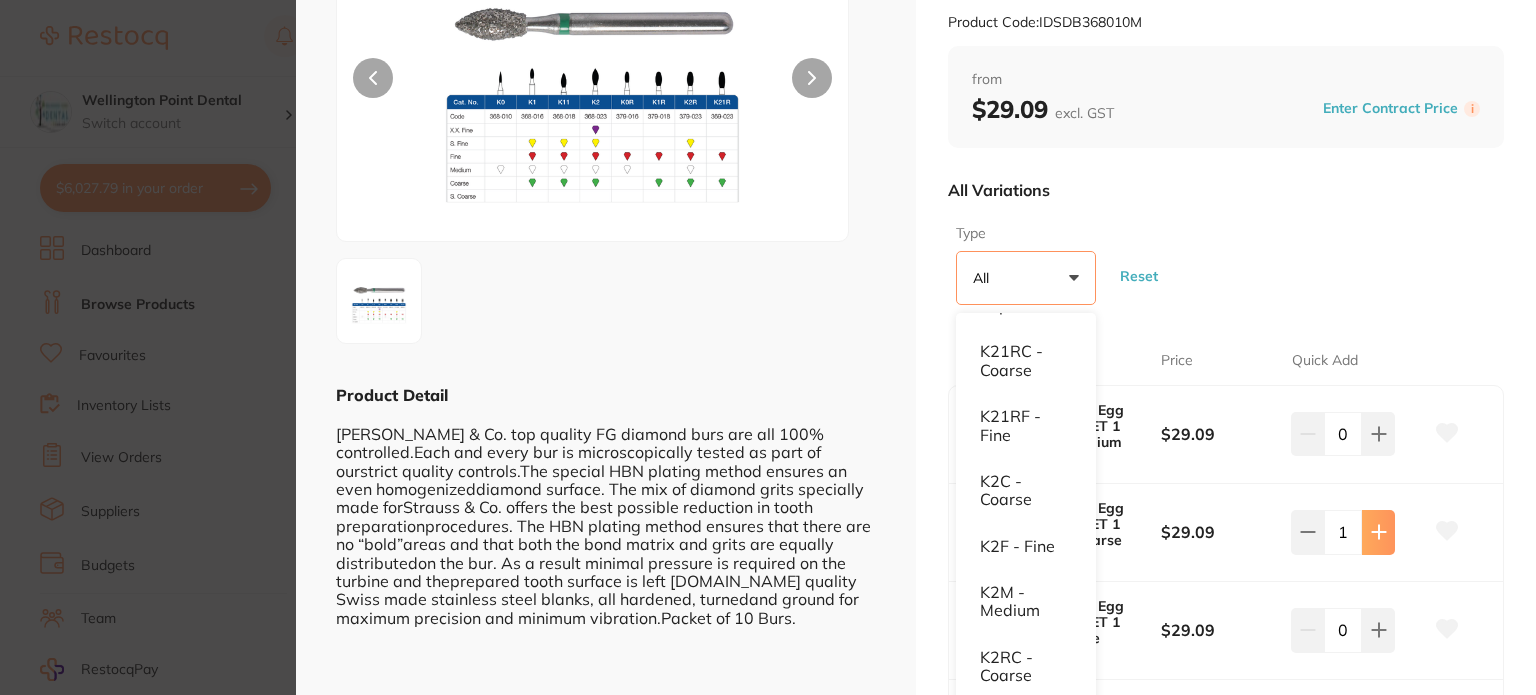 click 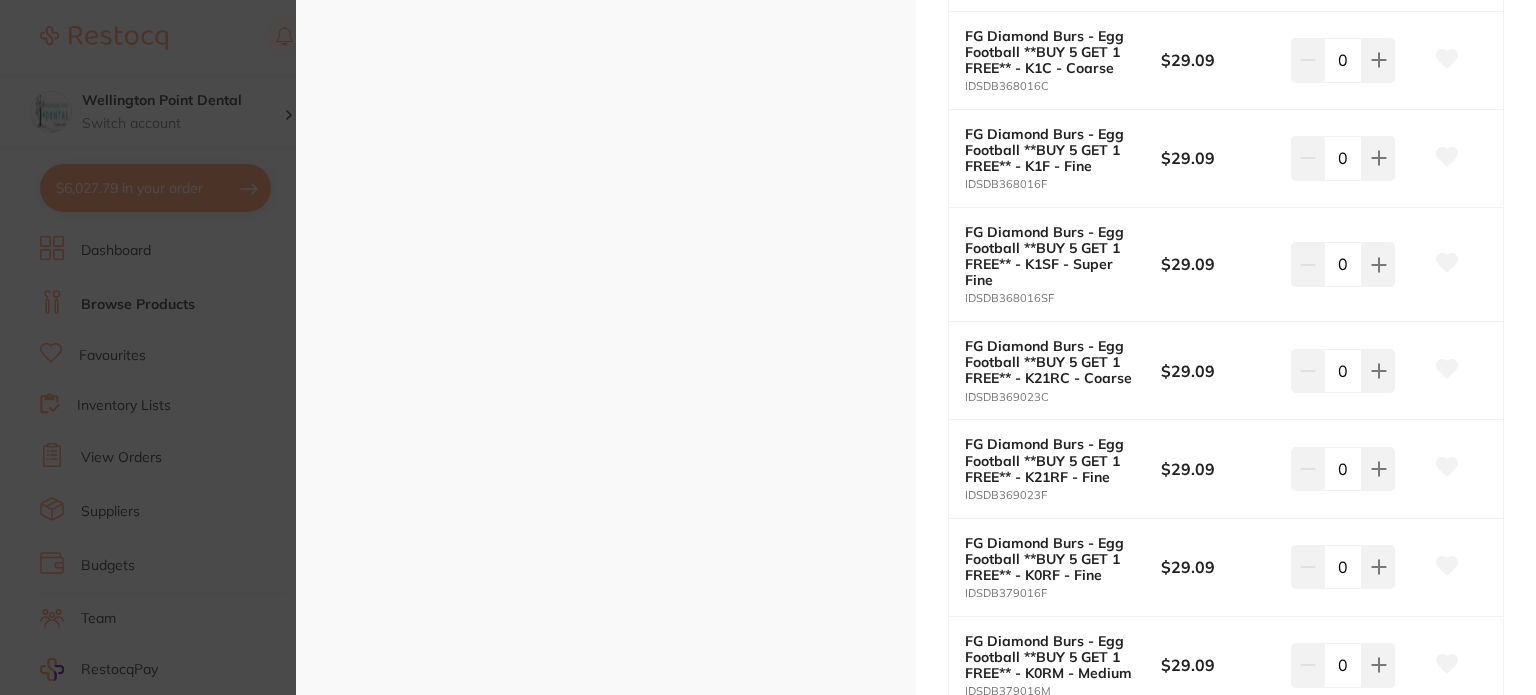 scroll, scrollTop: 2300, scrollLeft: 0, axis: vertical 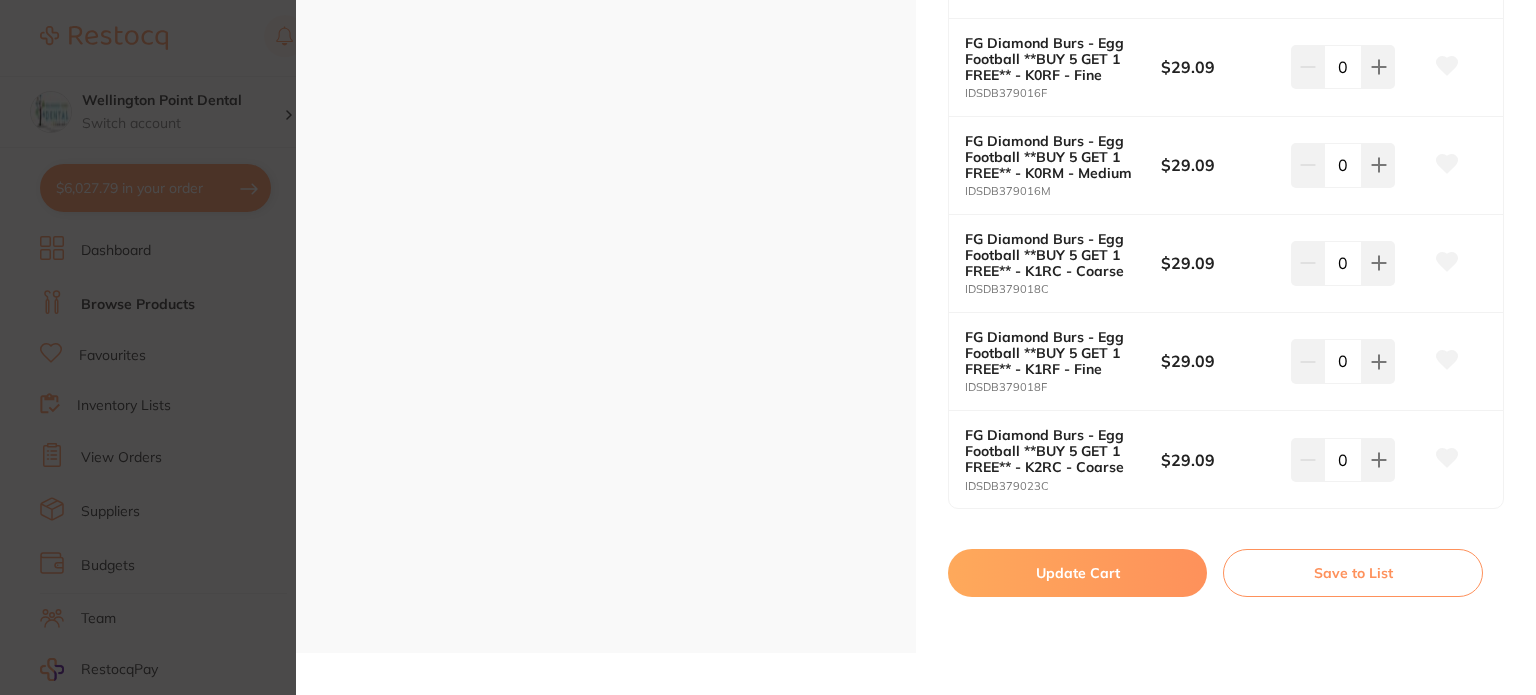 click on "Update Cart" at bounding box center (1077, 573) 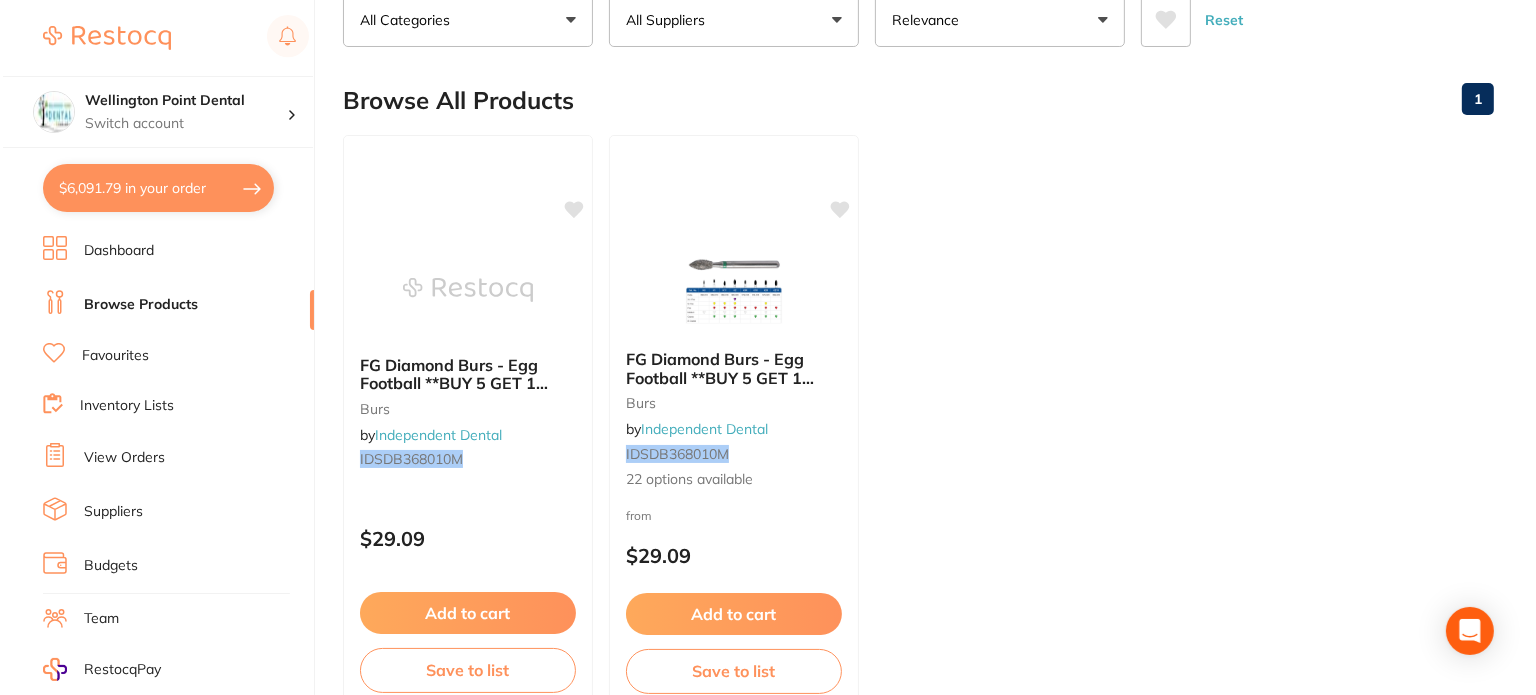 scroll, scrollTop: 0, scrollLeft: 0, axis: both 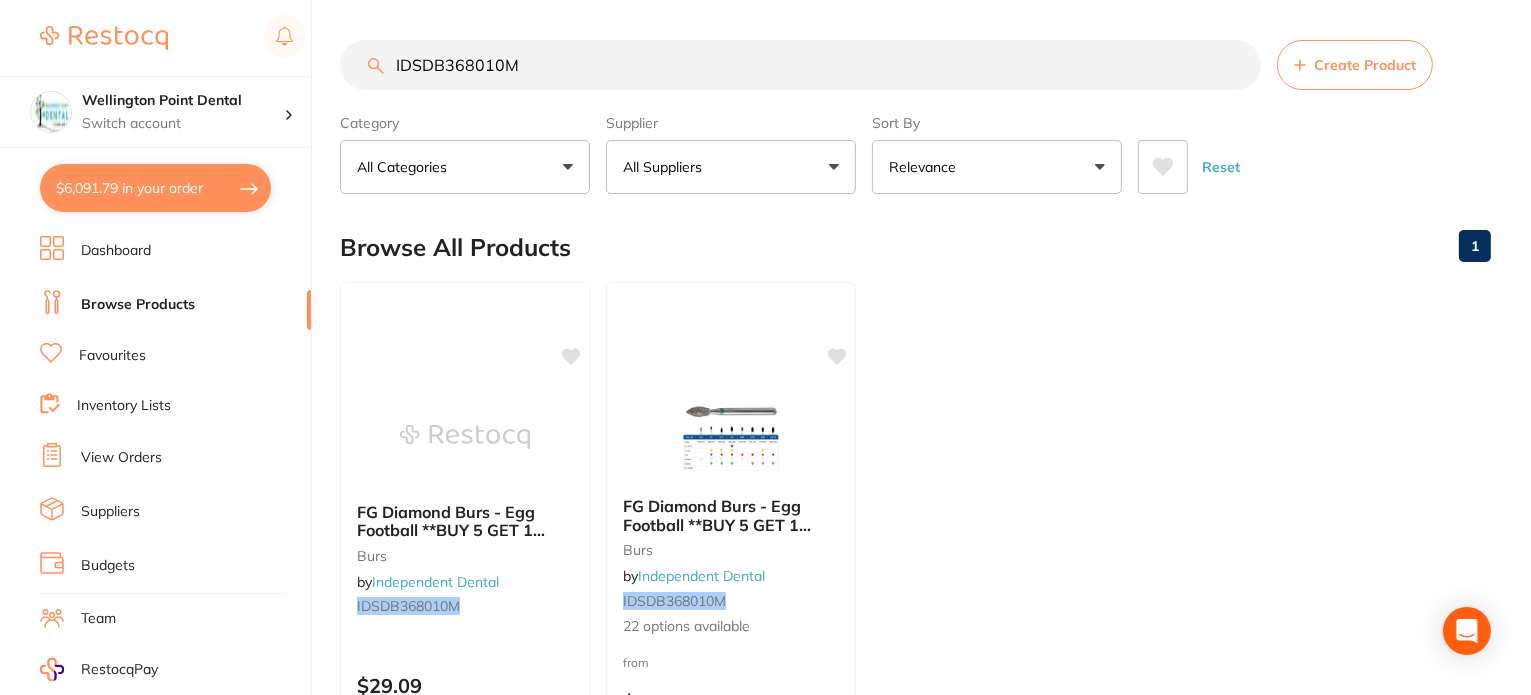 click on "$6,091.79   in your order" at bounding box center [155, 188] 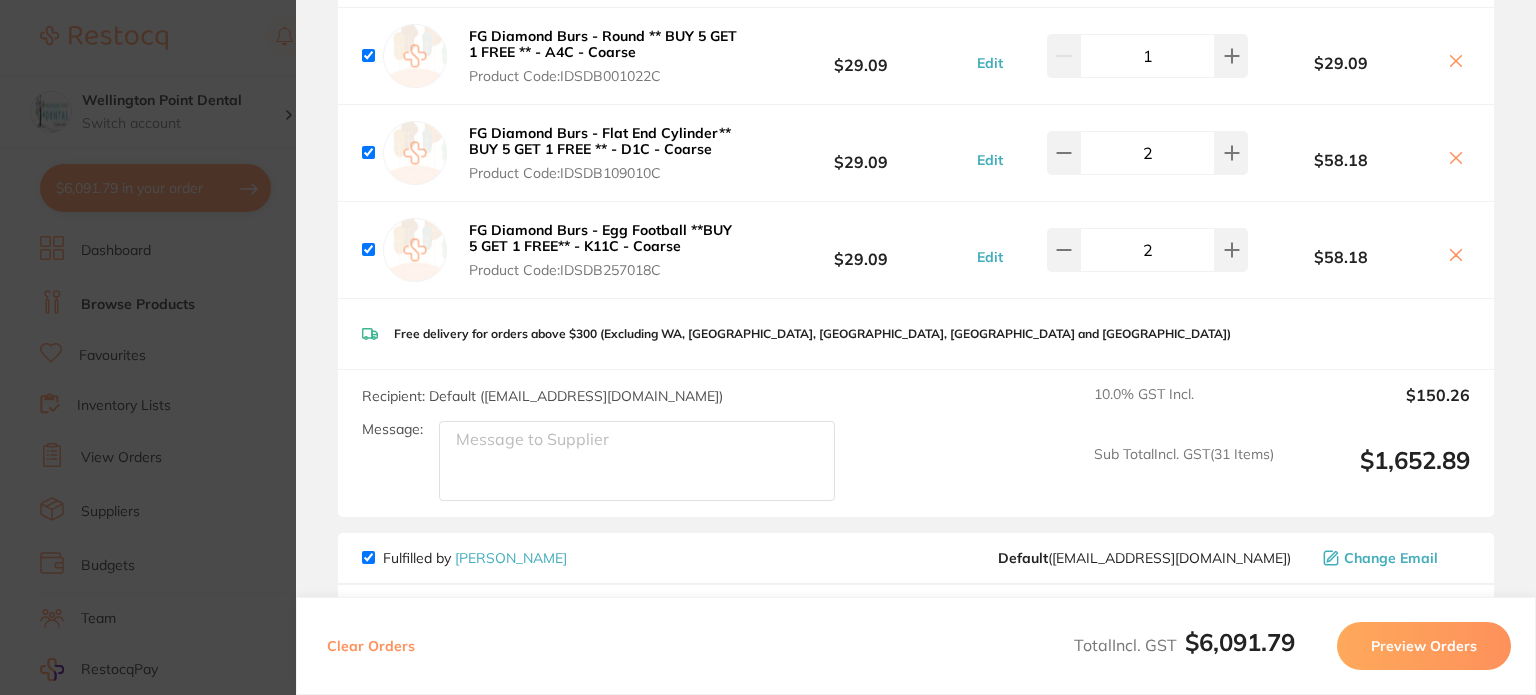 scroll, scrollTop: 4600, scrollLeft: 0, axis: vertical 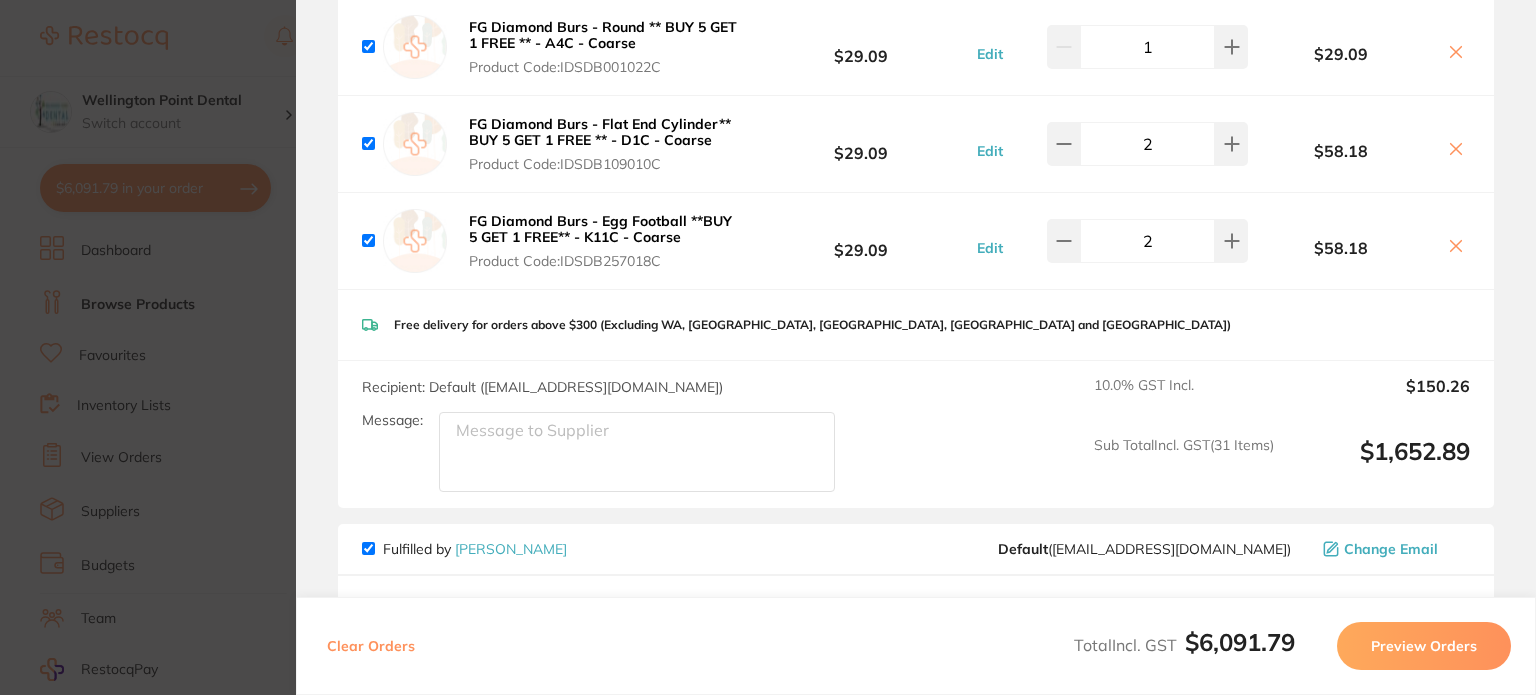 click on "Message:" at bounding box center (637, -3901) 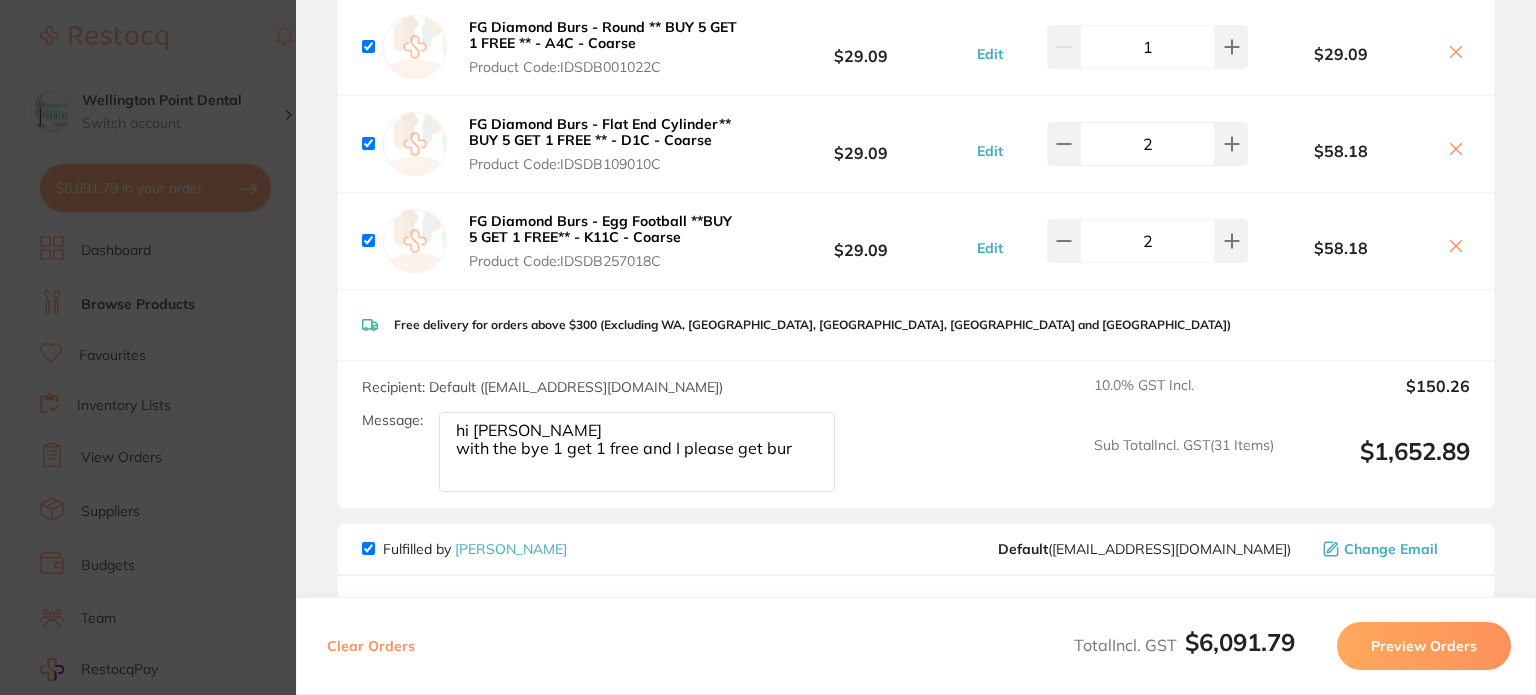 type on "hi Kym
with the bye 1 get 1 free and I please get bur" 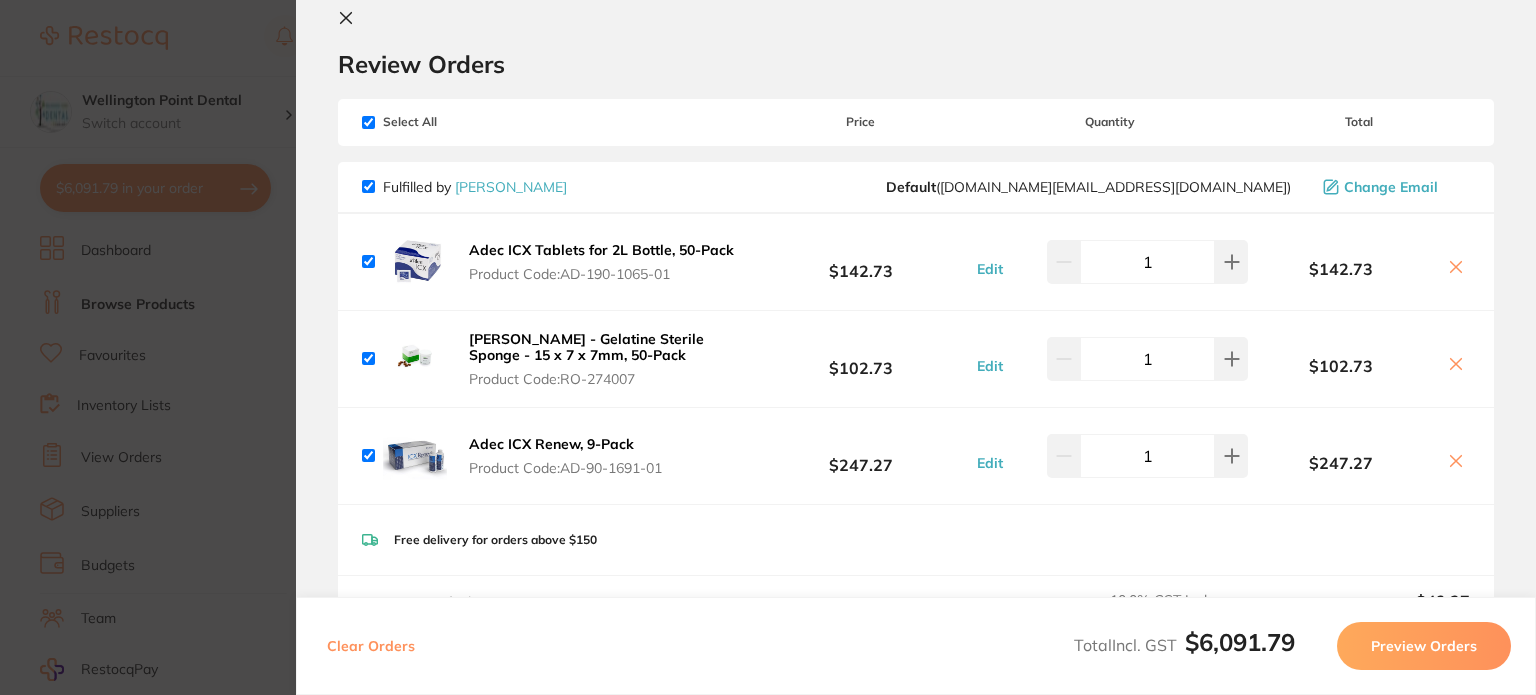 scroll, scrollTop: 0, scrollLeft: 0, axis: both 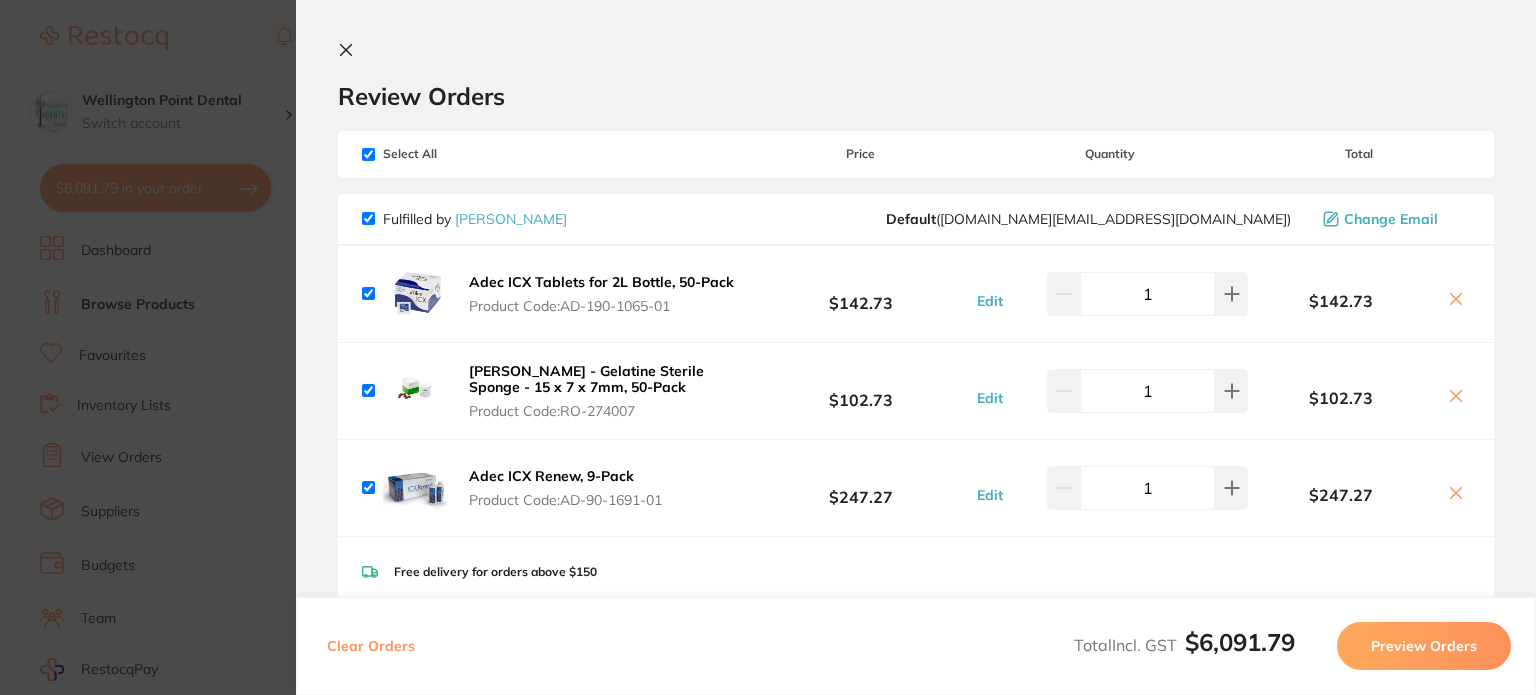 click 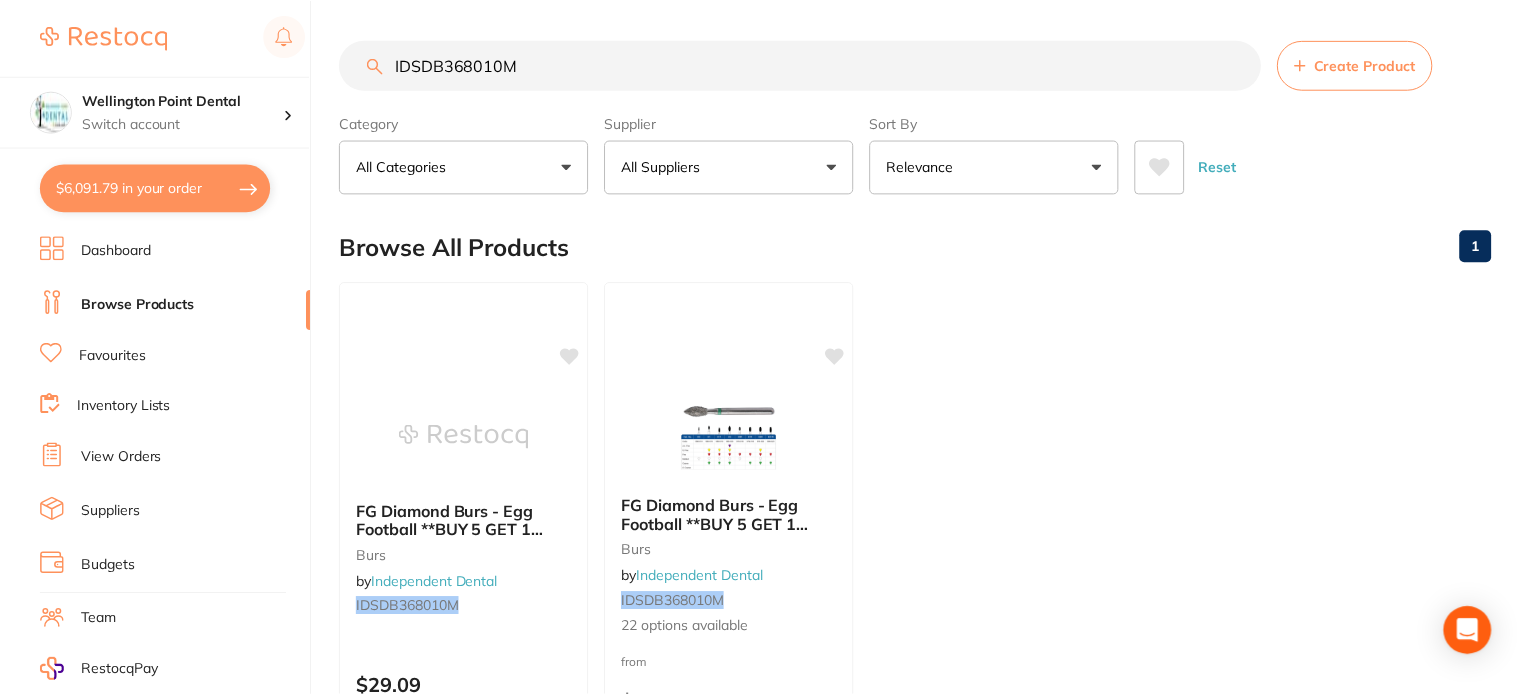 scroll, scrollTop: 4, scrollLeft: 0, axis: vertical 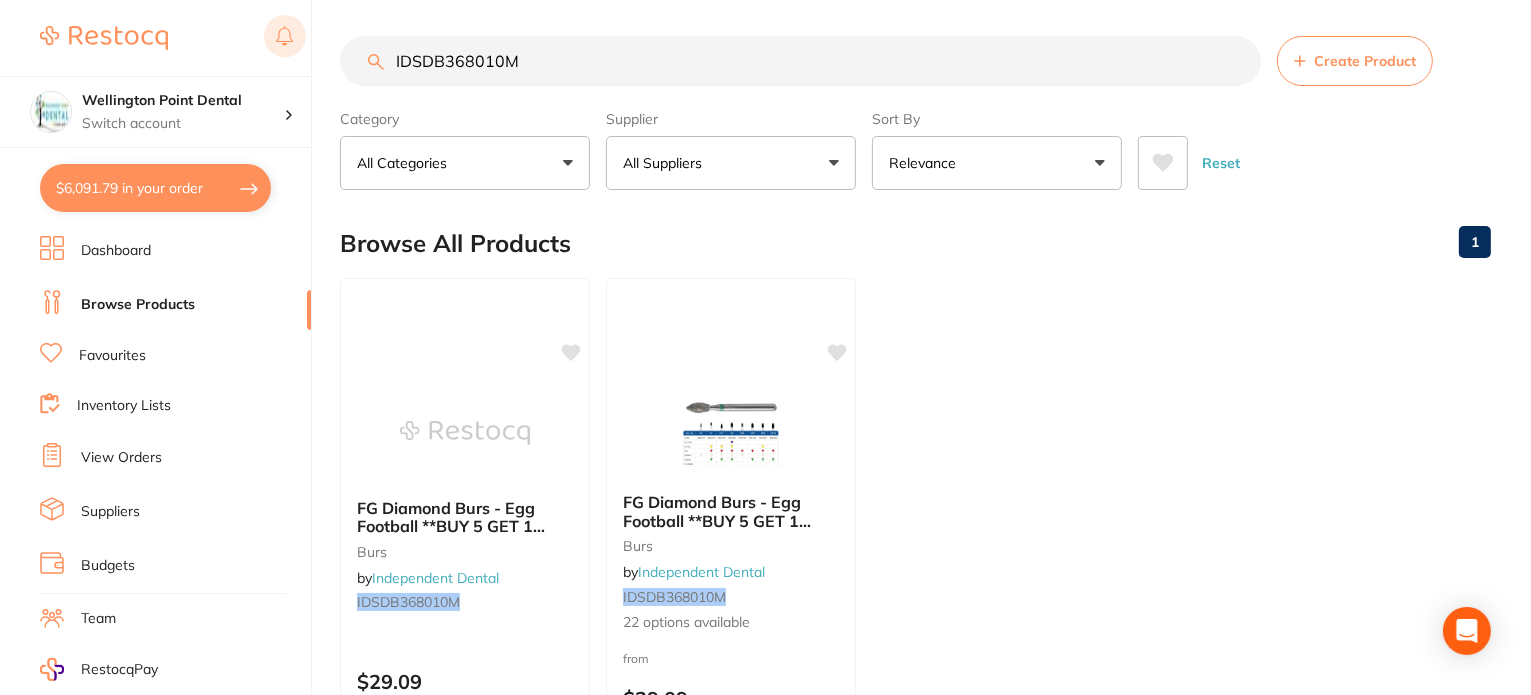 drag, startPoint x: 549, startPoint y: 59, endPoint x: 296, endPoint y: 53, distance: 253.07114 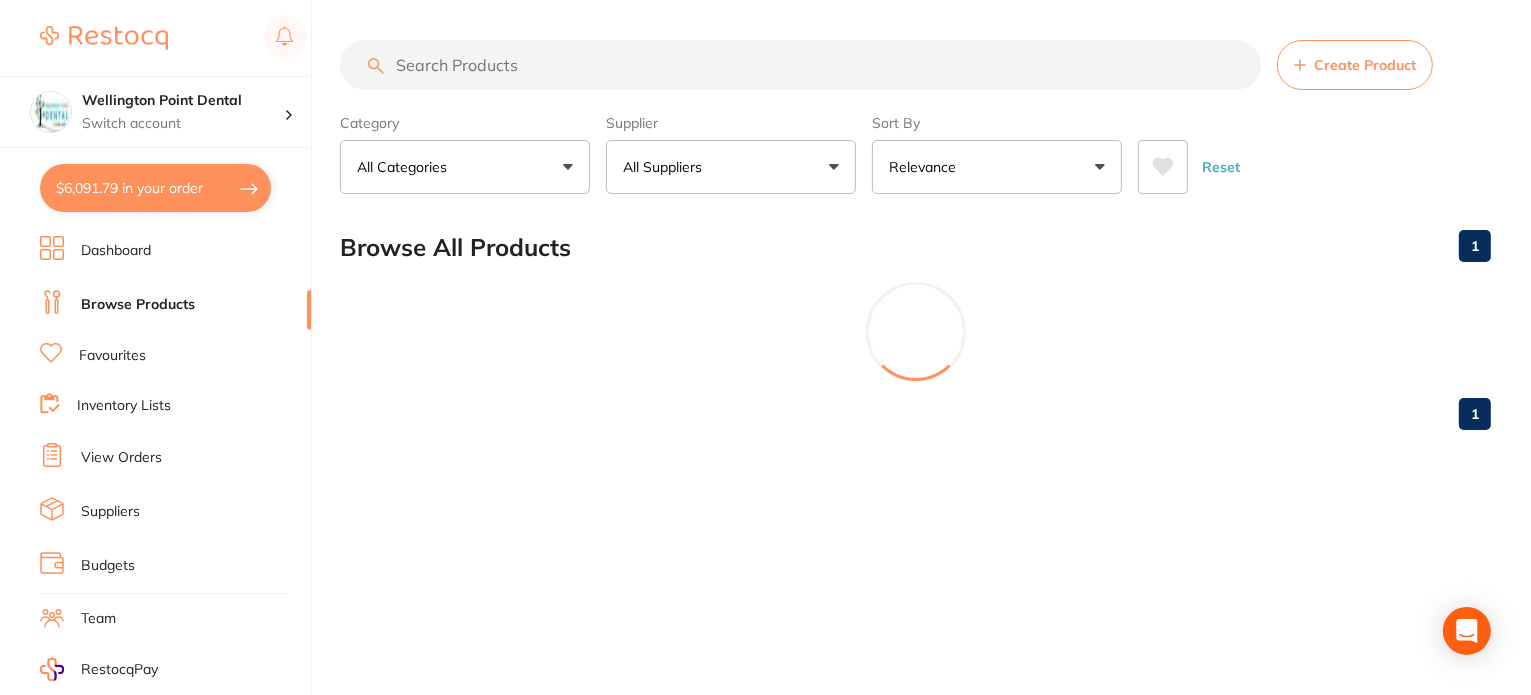 scroll, scrollTop: 0, scrollLeft: 0, axis: both 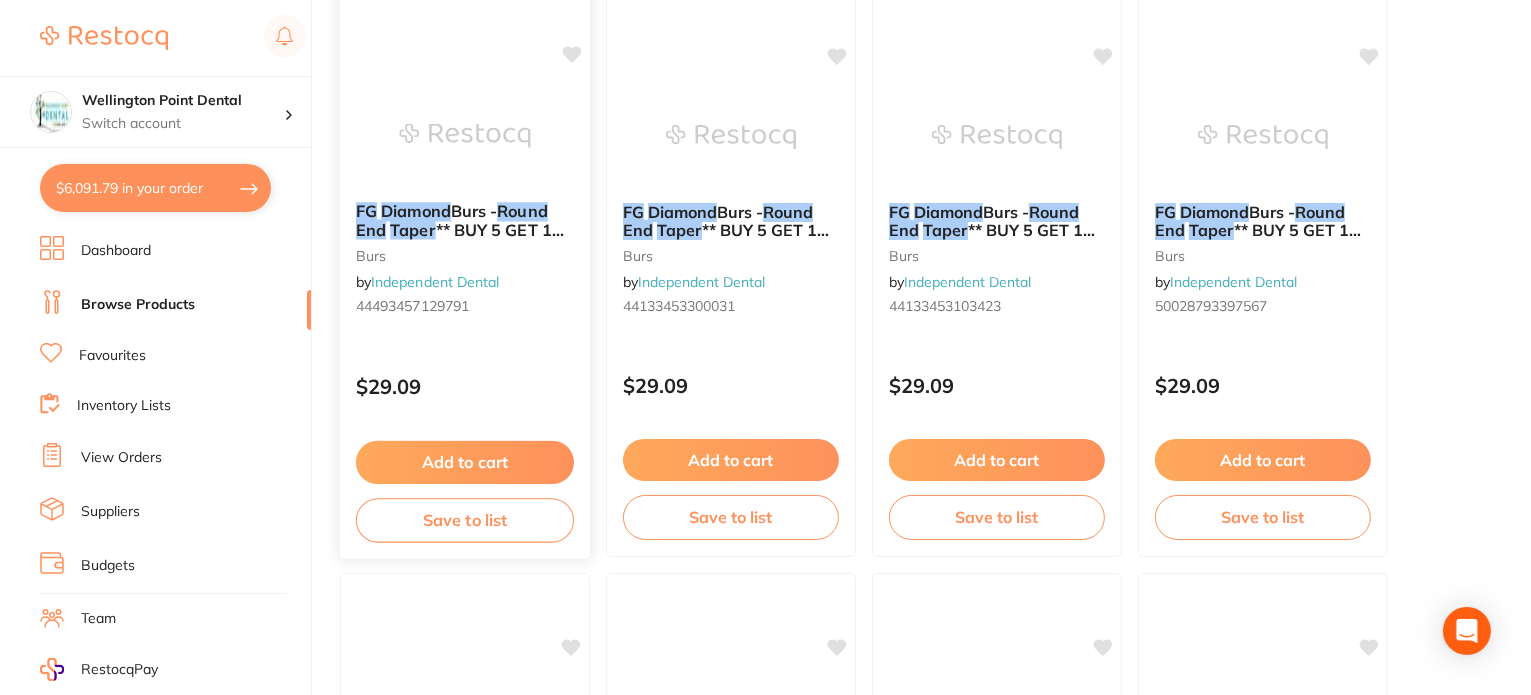 click on "Burs -" at bounding box center [474, 211] 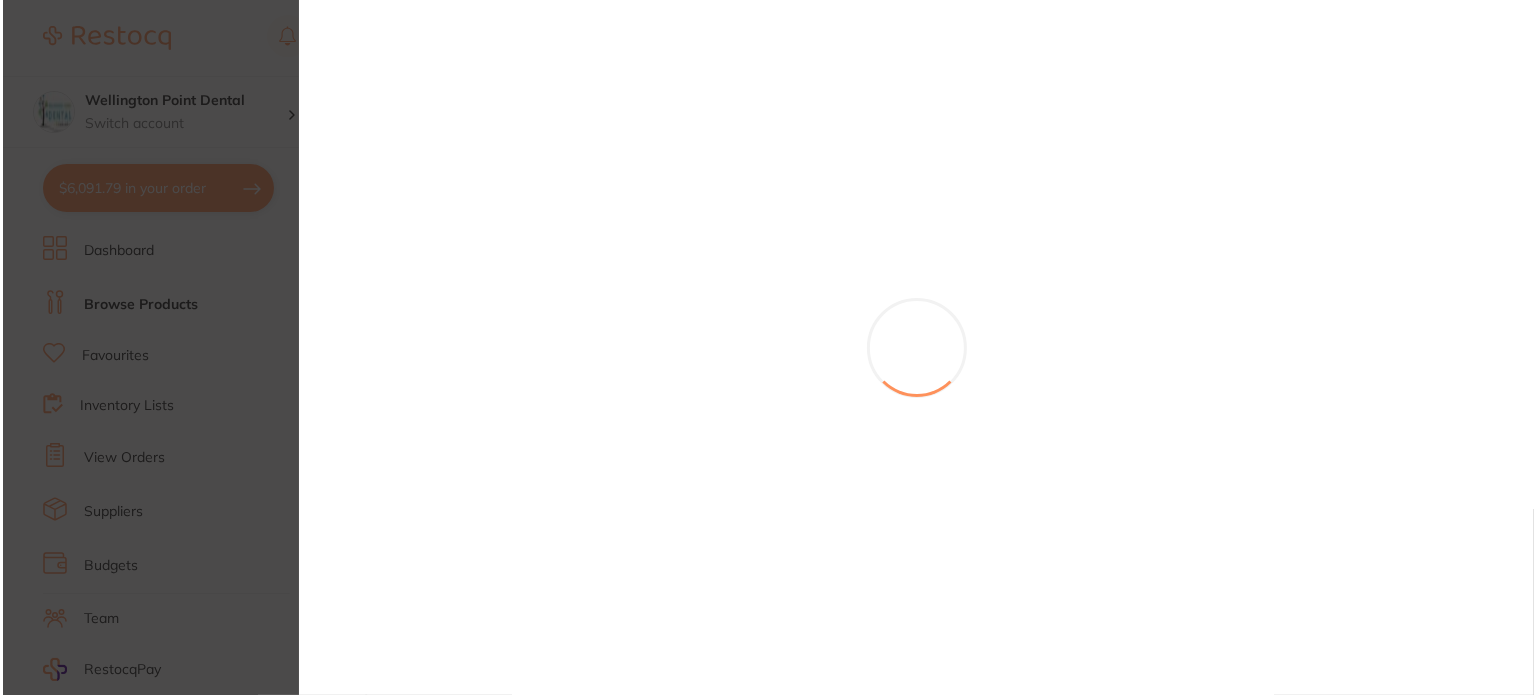 scroll, scrollTop: 0, scrollLeft: 0, axis: both 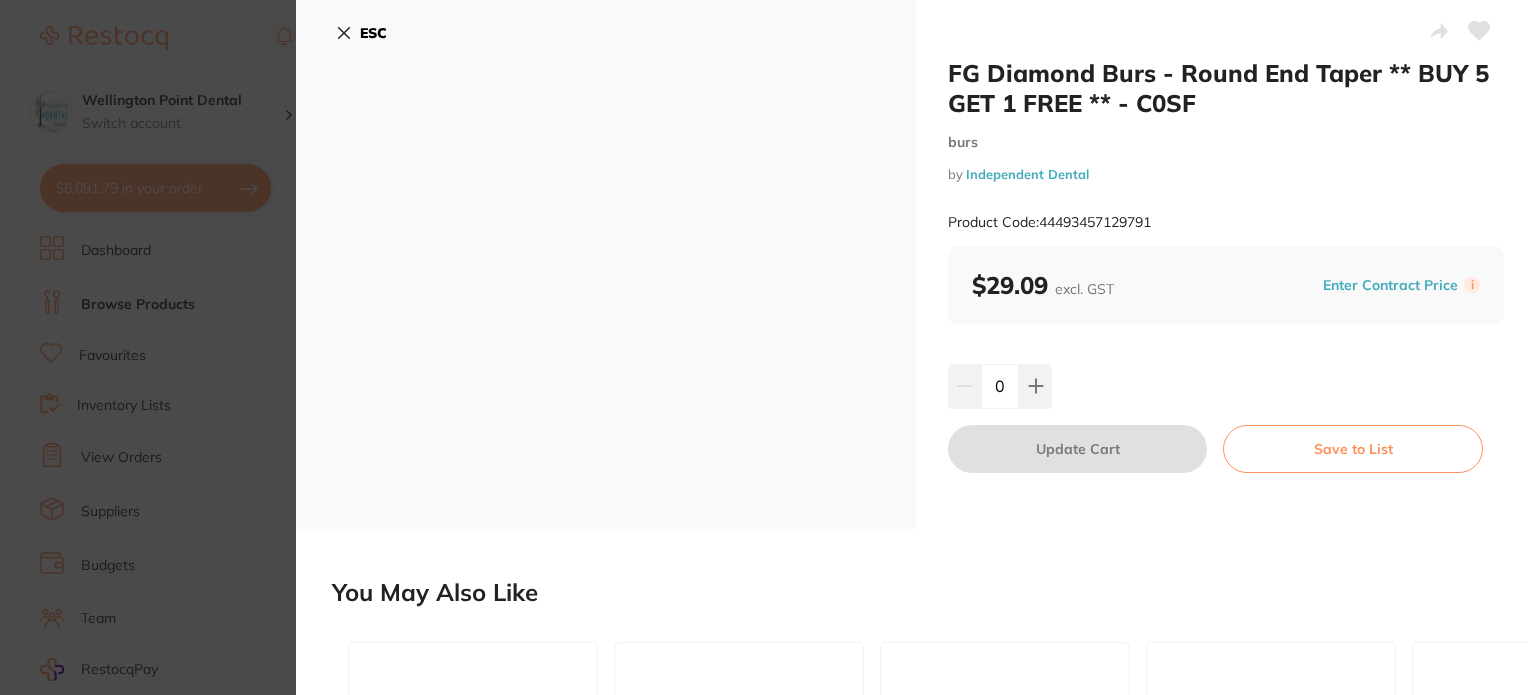 click on "ESC" at bounding box center [373, 33] 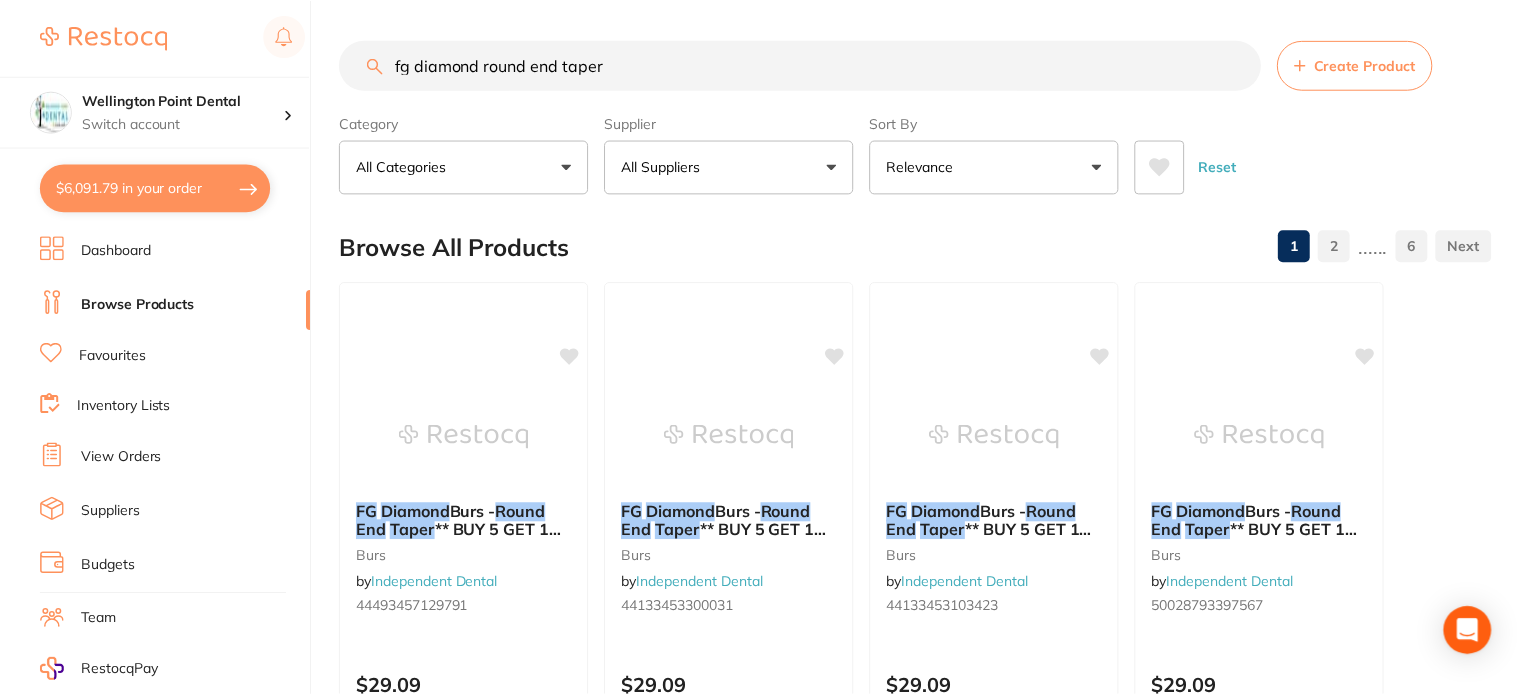 scroll, scrollTop: 300, scrollLeft: 0, axis: vertical 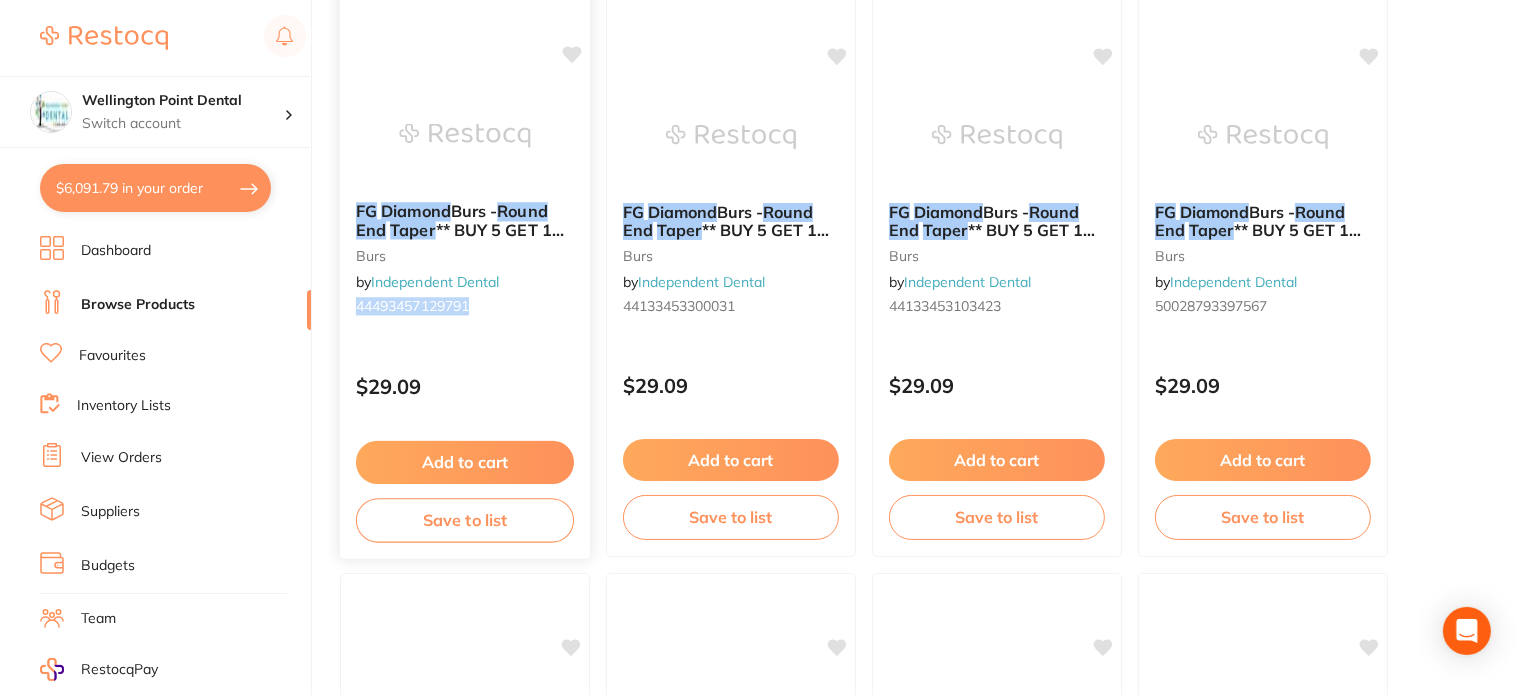 drag, startPoint x: 472, startPoint y: 306, endPoint x: 354, endPoint y: 306, distance: 118 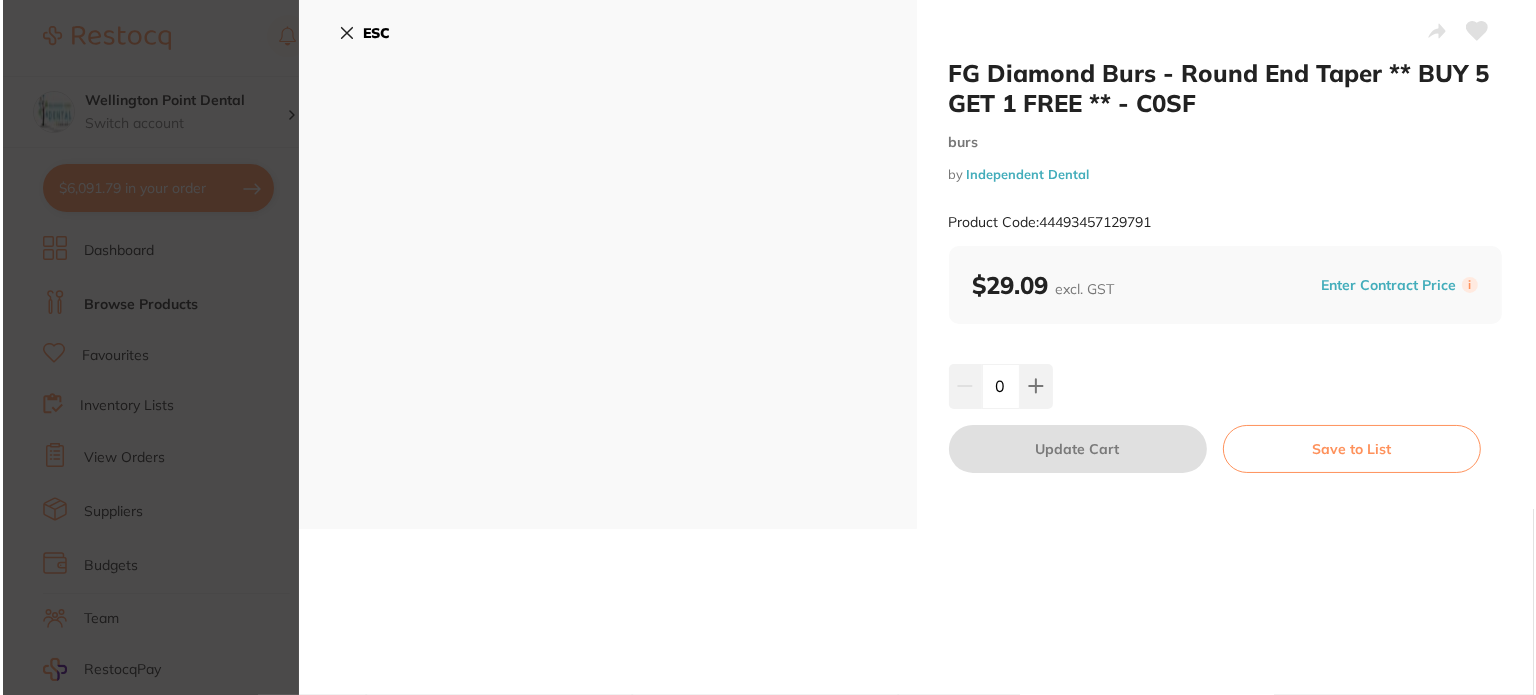 scroll, scrollTop: 0, scrollLeft: 0, axis: both 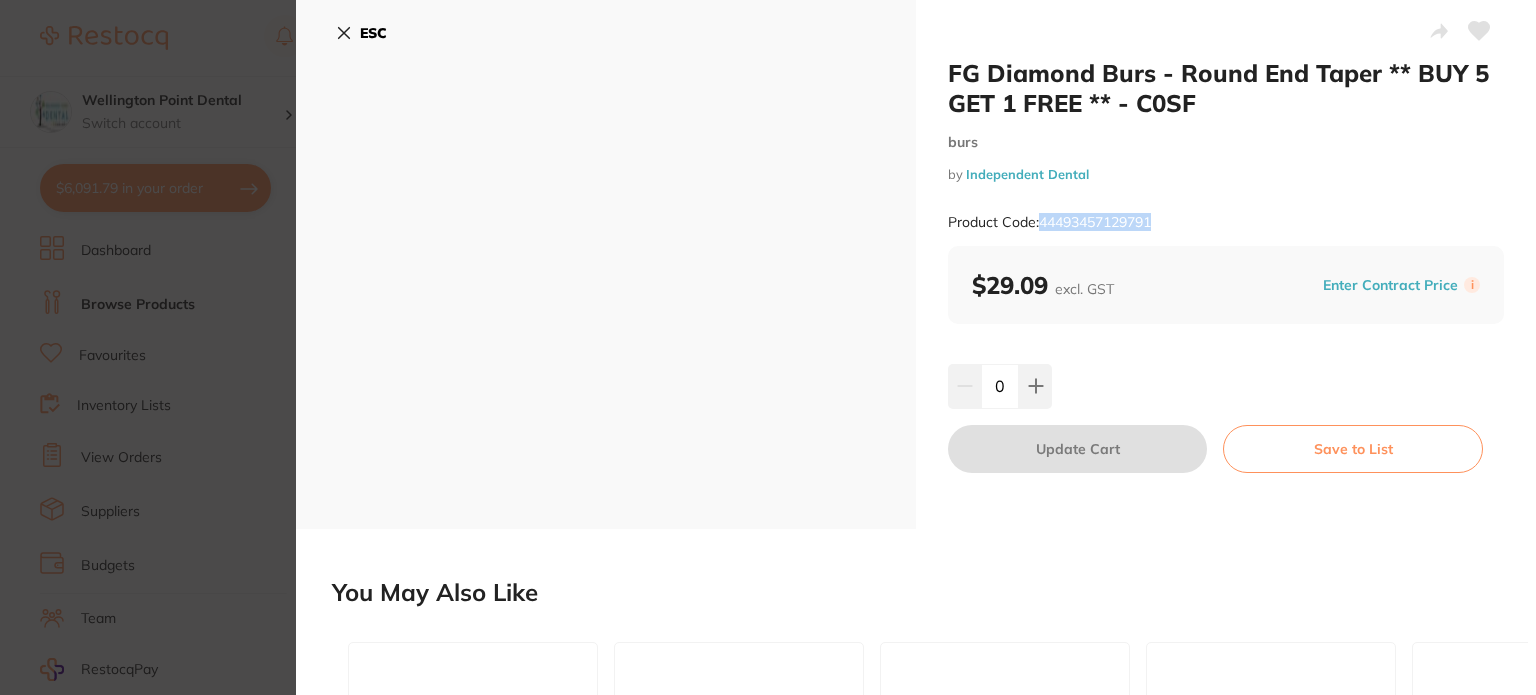 drag, startPoint x: 1160, startPoint y: 219, endPoint x: 1042, endPoint y: 219, distance: 118 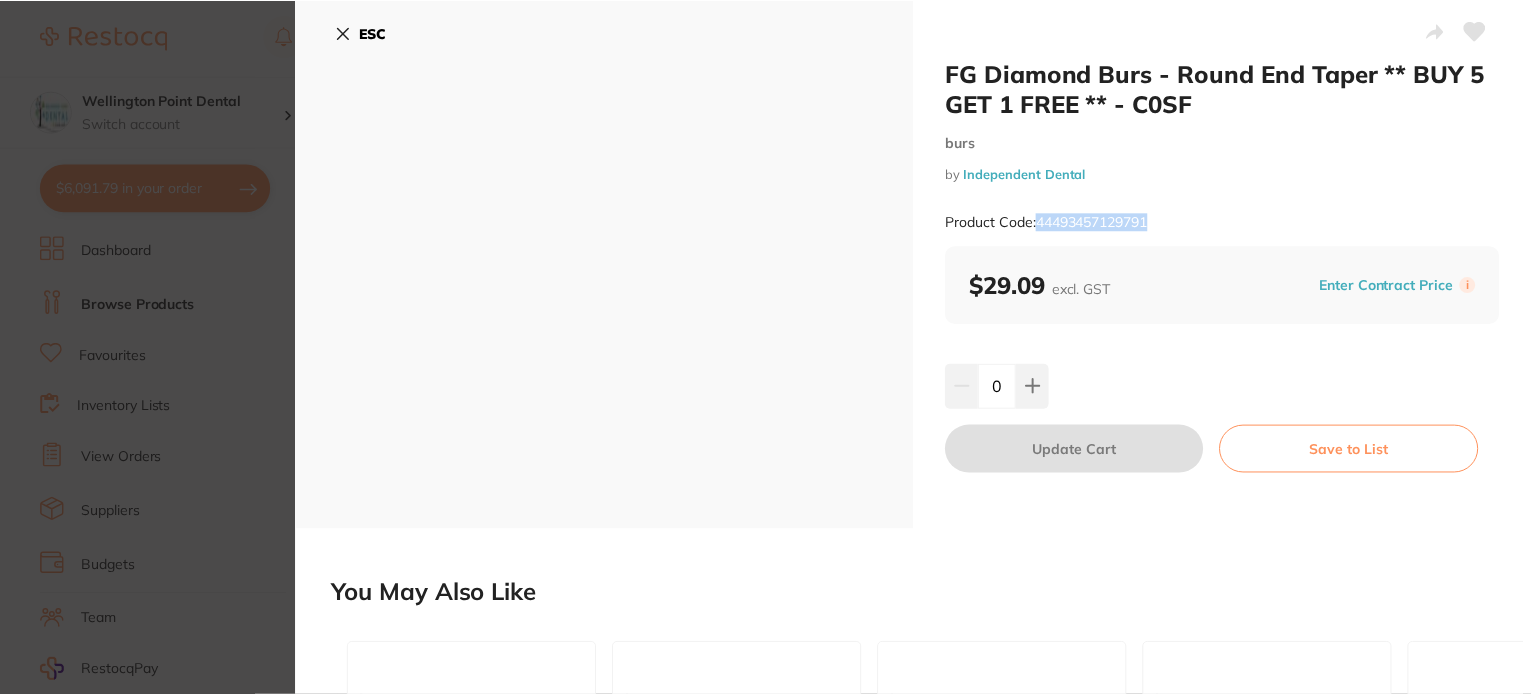scroll, scrollTop: 300, scrollLeft: 0, axis: vertical 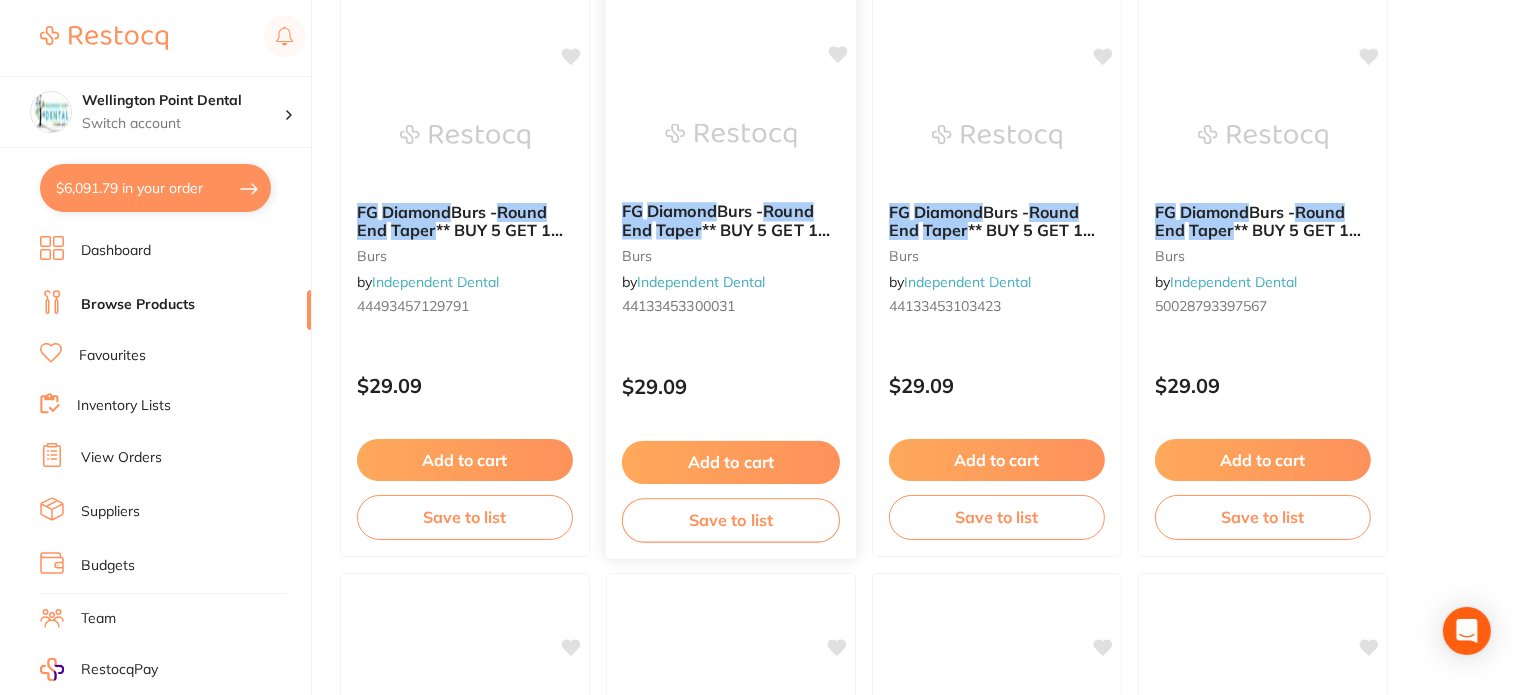 click on "Taper" at bounding box center (678, 230) 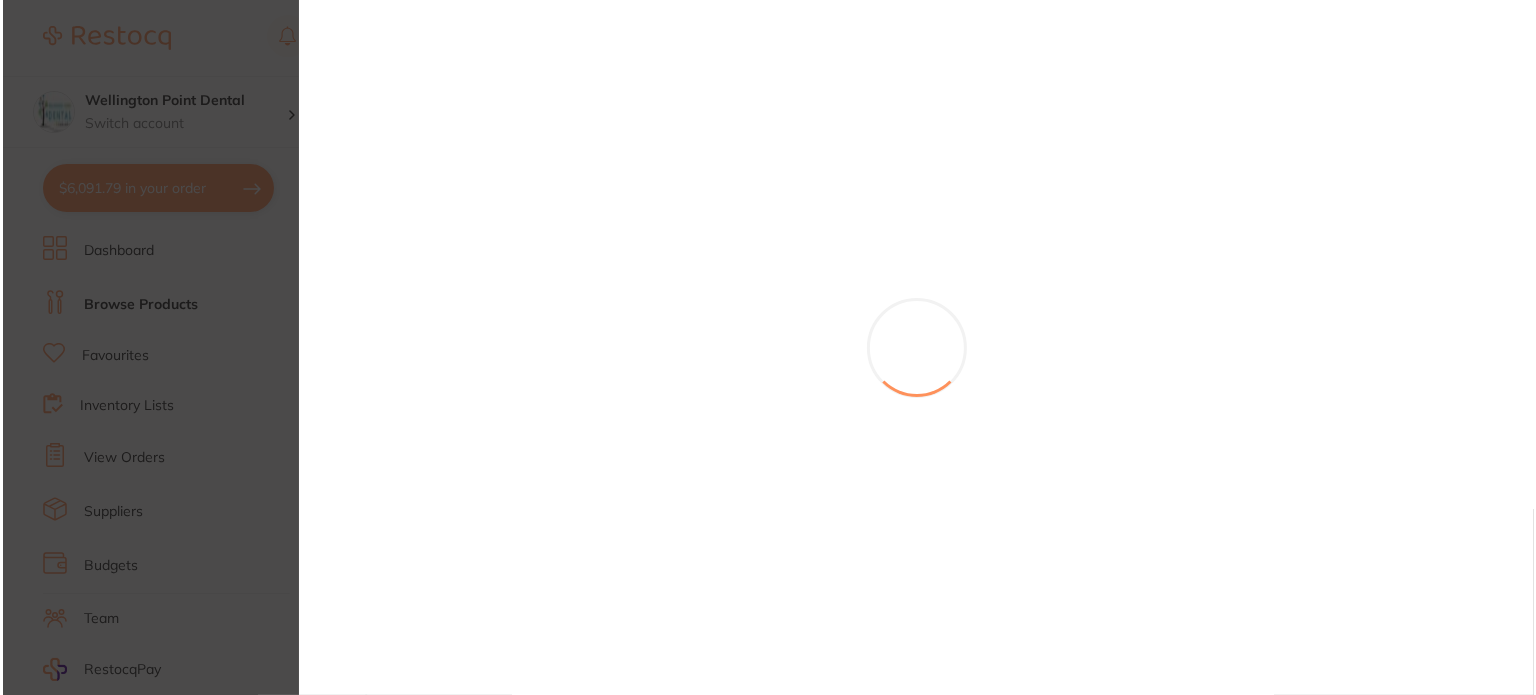 scroll, scrollTop: 0, scrollLeft: 0, axis: both 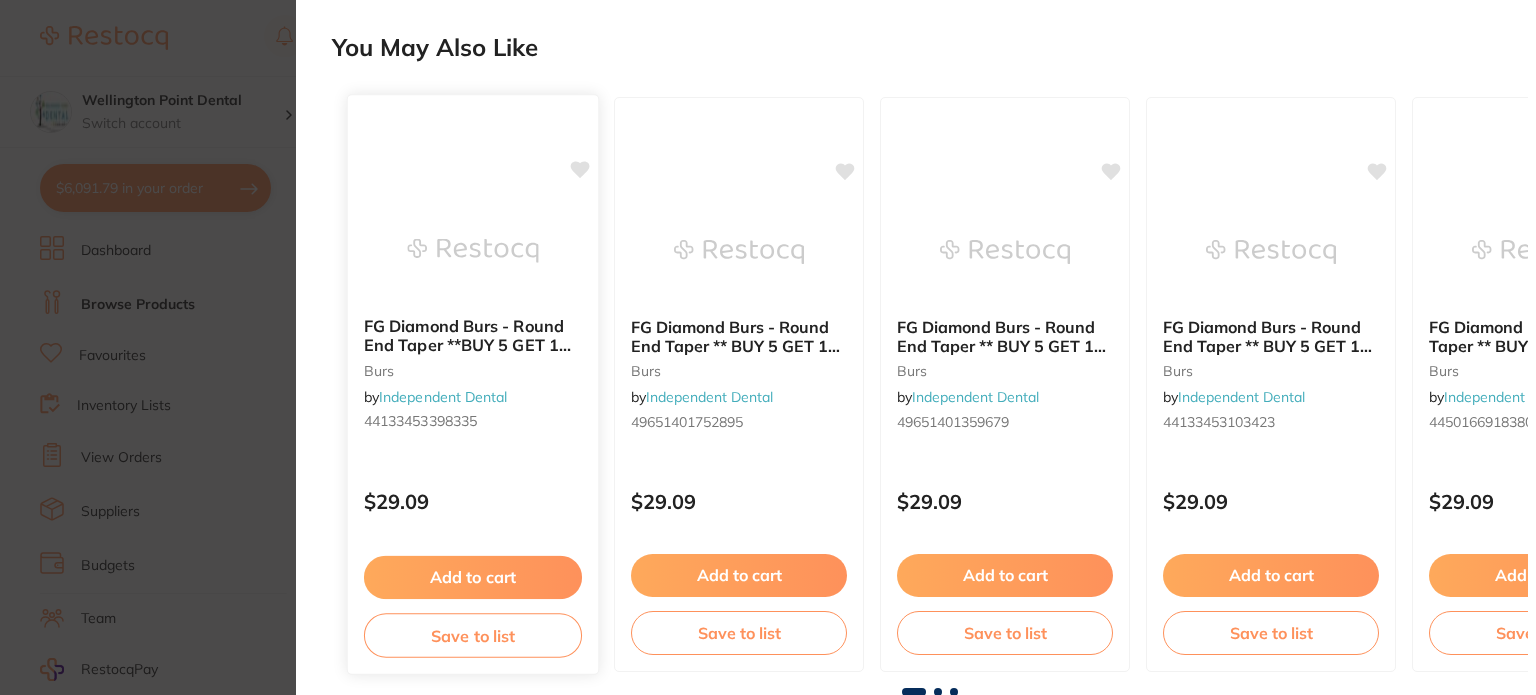 click on "FG Diamond Burs - Round End Taper **BUY 5 GET 1 FREE** - F2RM" at bounding box center [473, 336] 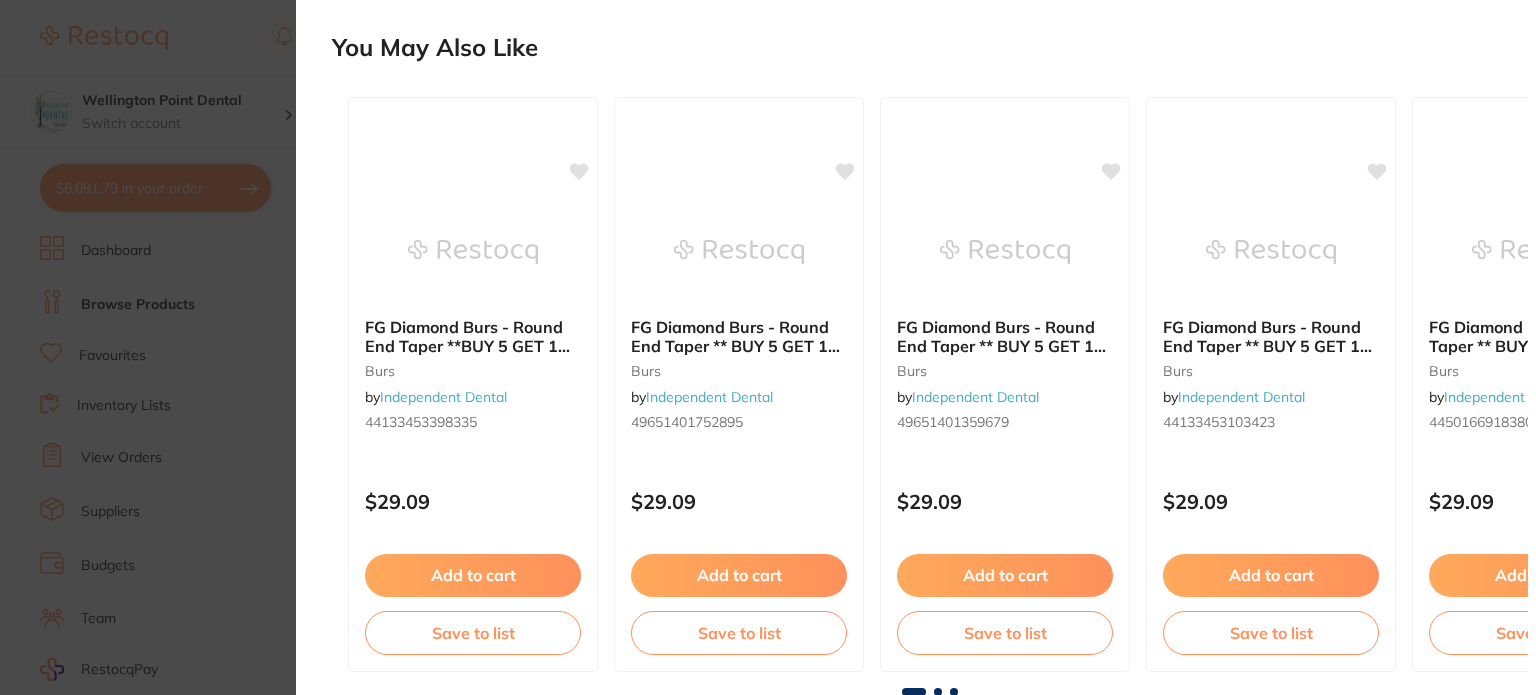 click on "ESC" at bounding box center [361, -512] 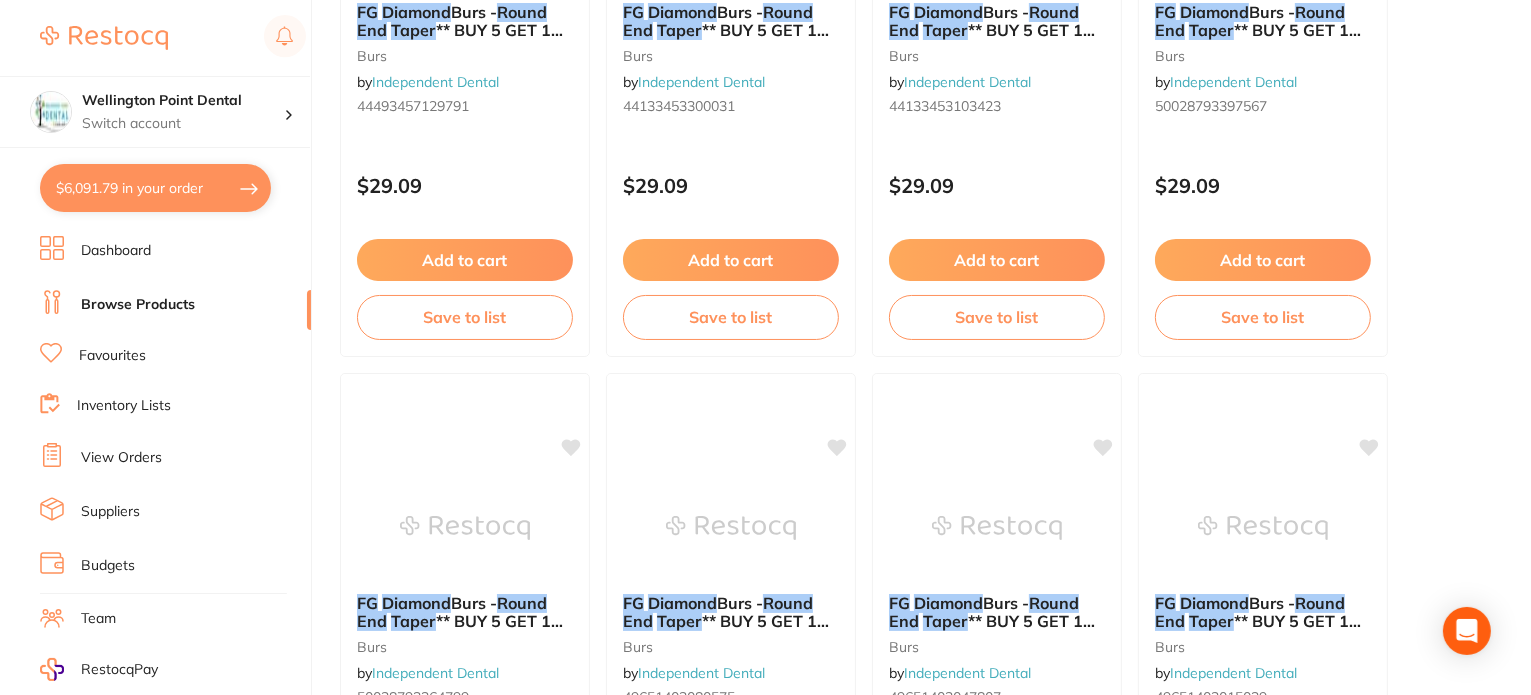 scroll, scrollTop: 0, scrollLeft: 0, axis: both 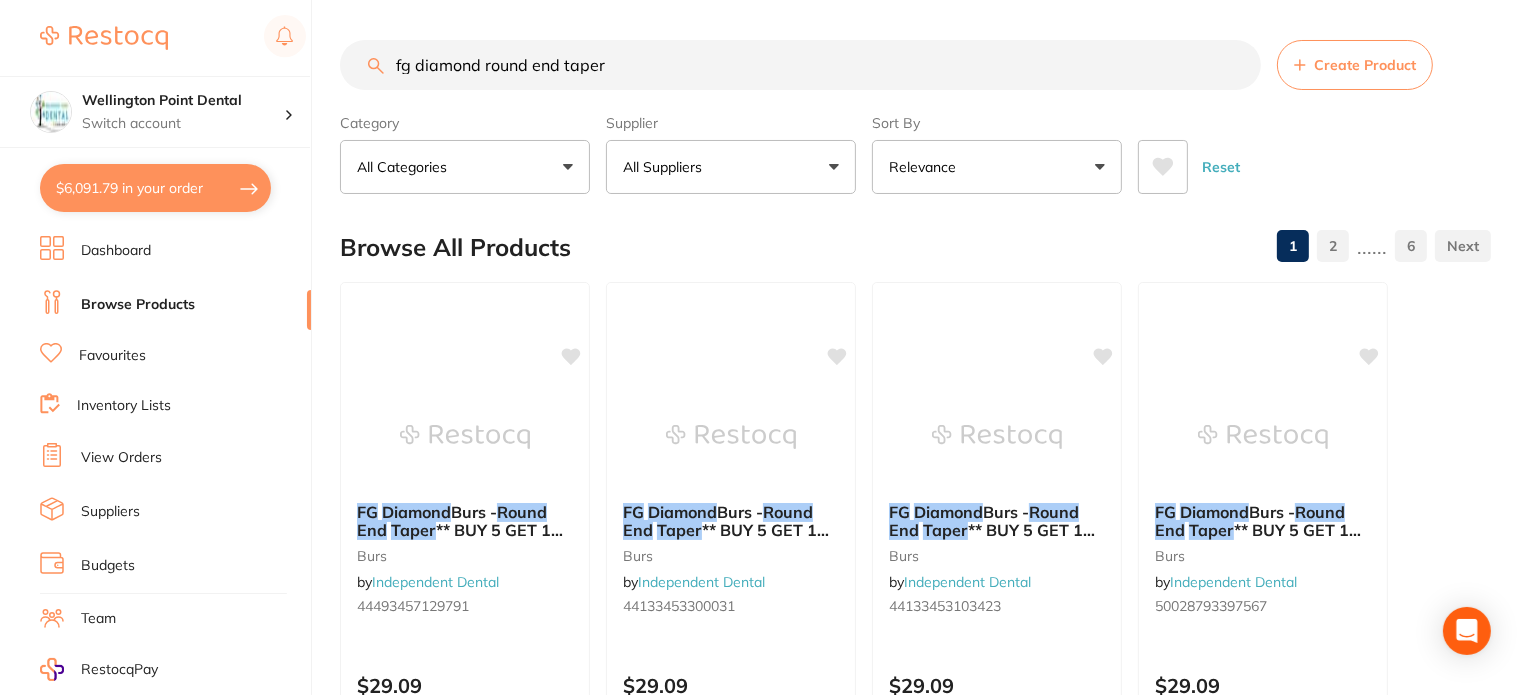click on "All Suppliers" at bounding box center (731, 167) 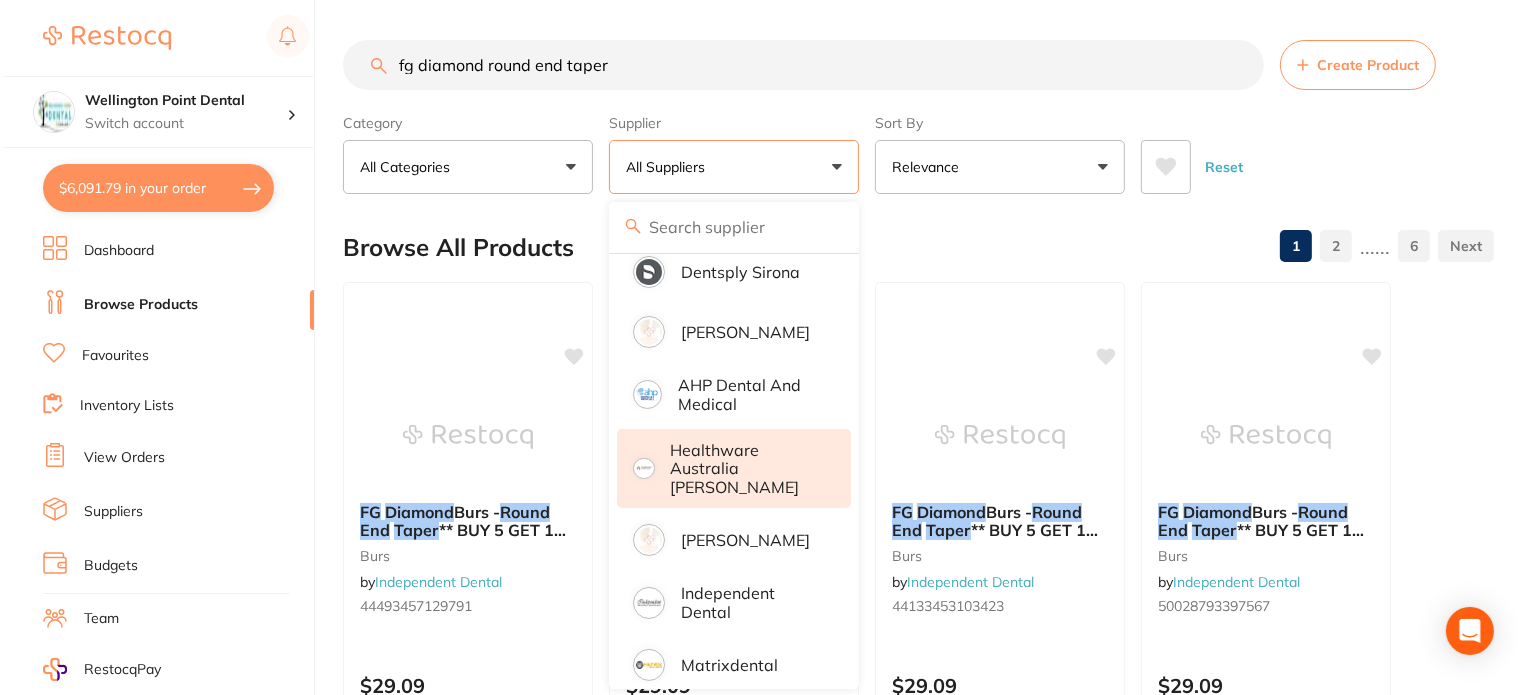 scroll, scrollTop: 100, scrollLeft: 0, axis: vertical 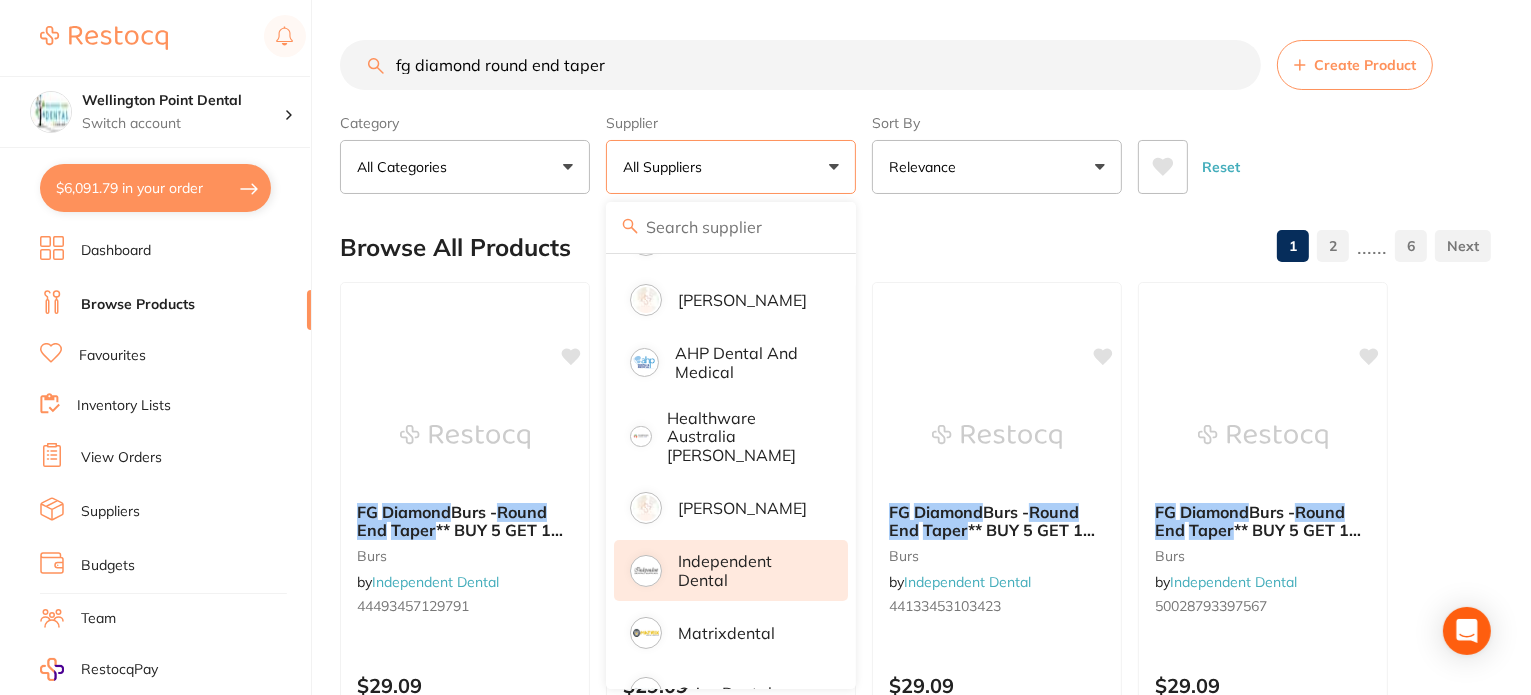 click on "Independent Dental" at bounding box center [749, 570] 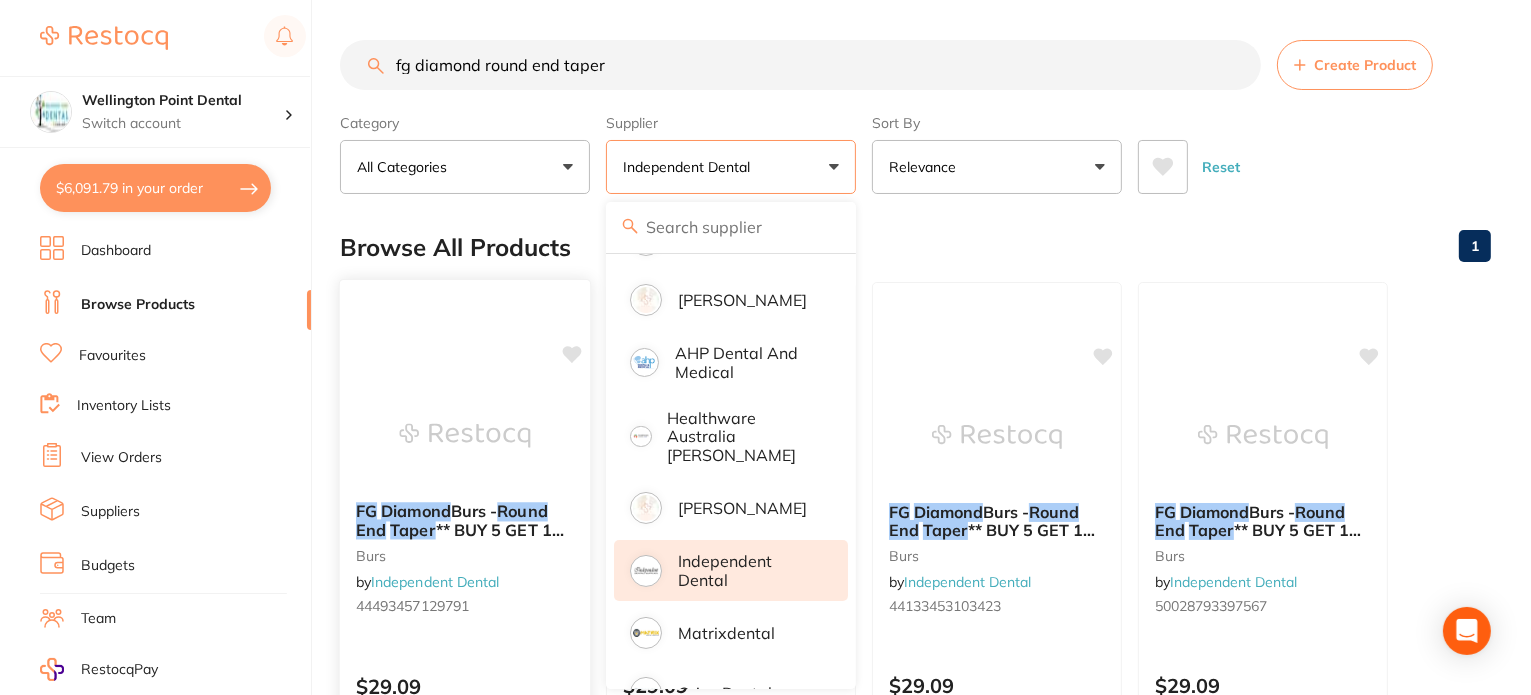 click at bounding box center (465, 435) 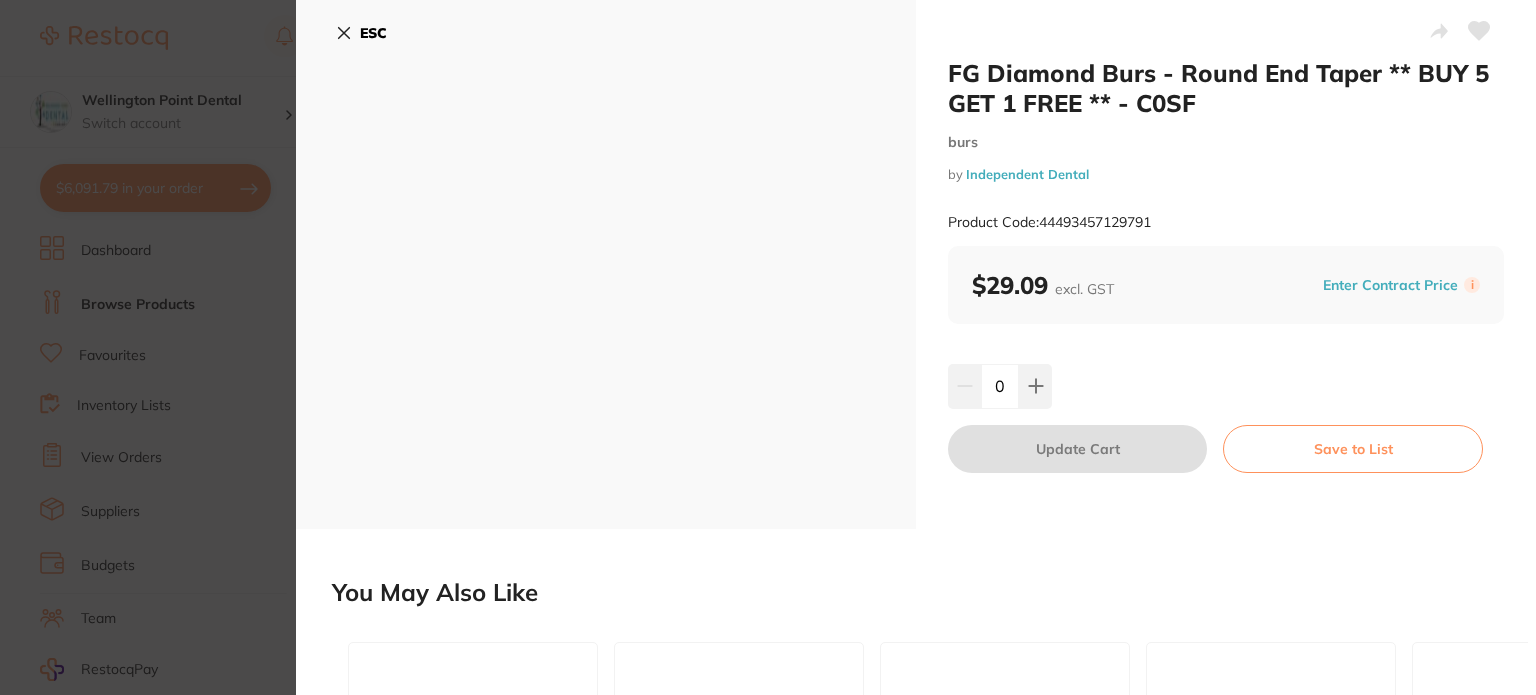click on "ESC" at bounding box center [373, 33] 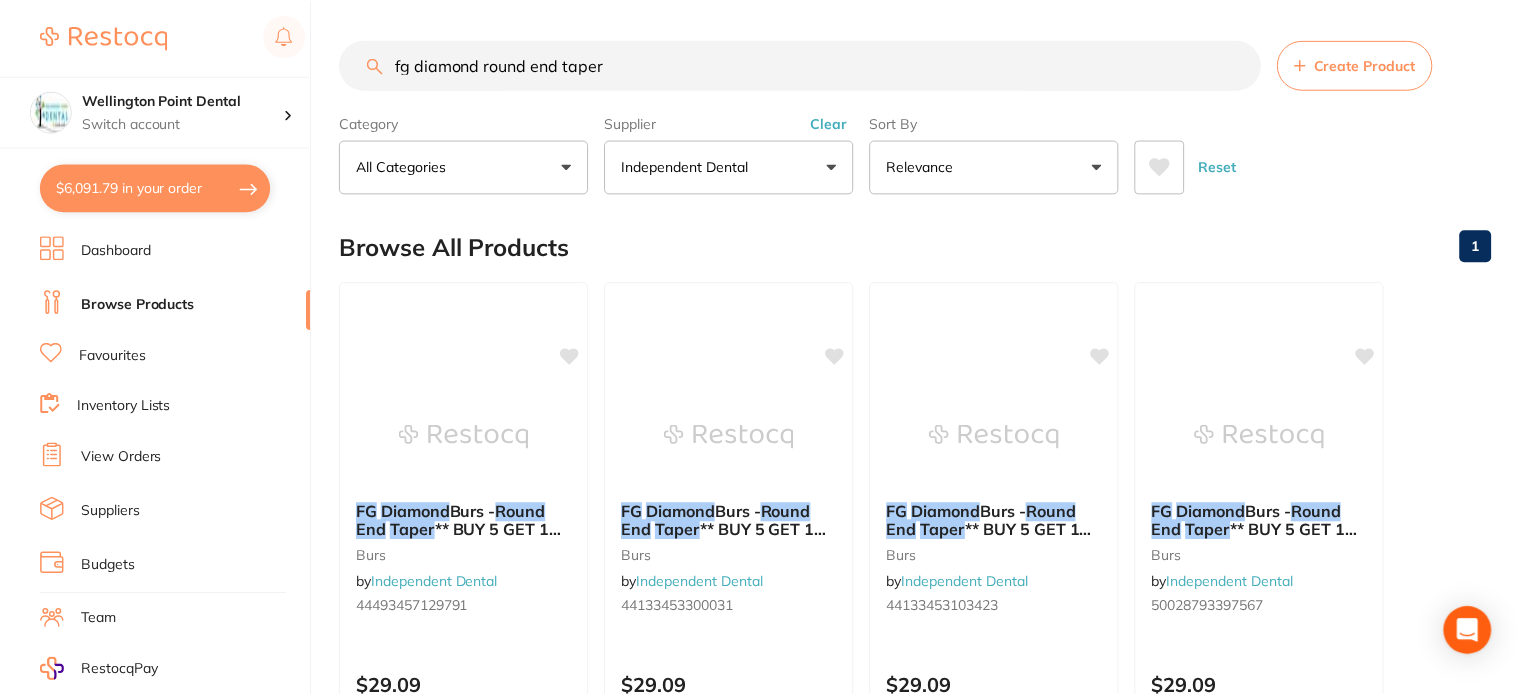 scroll, scrollTop: 26, scrollLeft: 0, axis: vertical 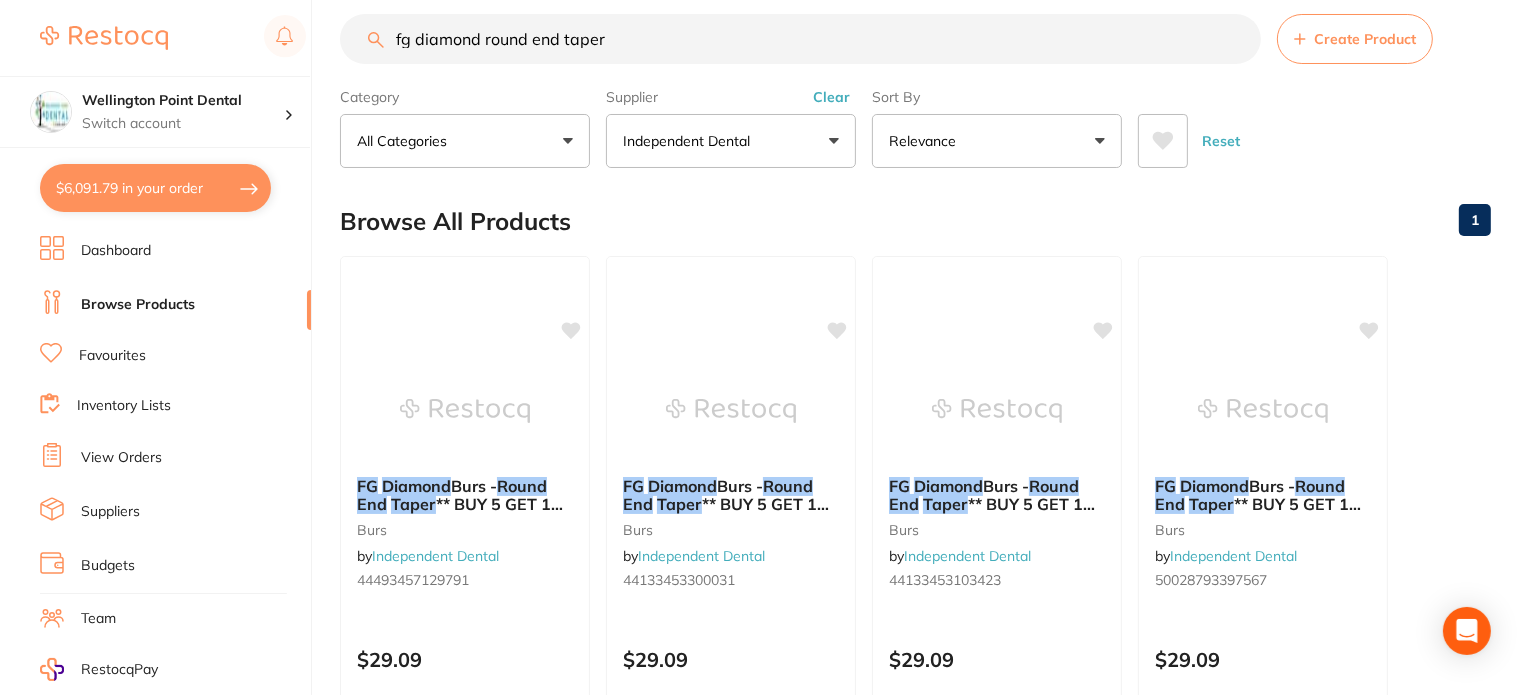 click on "fg diamond round end taper         Create Product Category All Categories All Categories burs Clear Category   false    All Categories Category All Categories burs Supplier Independent Dental All Suppliers Dentsply Sirona Adam Dental AHP Dental and Medical Healthware Australia Ridley Henry Schein Halas Independent Dental Matrixdental Orien dental RiDental Clear Supplier   false    Independent Dental Supplier Dentsply Sirona Adam Dental AHP Dental and Medical Healthware Australia Ridley Henry Schein Halas Independent Dental Matrixdental Orien dental RiDental Sort By Relevance Highest Price Lowest Price On Sale Relevance Clear Sort By   false    Relevance Sort By Highest Price Lowest Price On Sale Relevance Reset Filters Reset Filter By Category All Categories All Categories burs Clear Filter By Category   false    All Categories Filter By Category All Categories burs Filter By Supplier Independent Dental All Suppliers Dentsply Sirona Adam Dental AHP Dental and Medical Healthware Australia Ridley Matrixdental" at bounding box center [935, 3114] 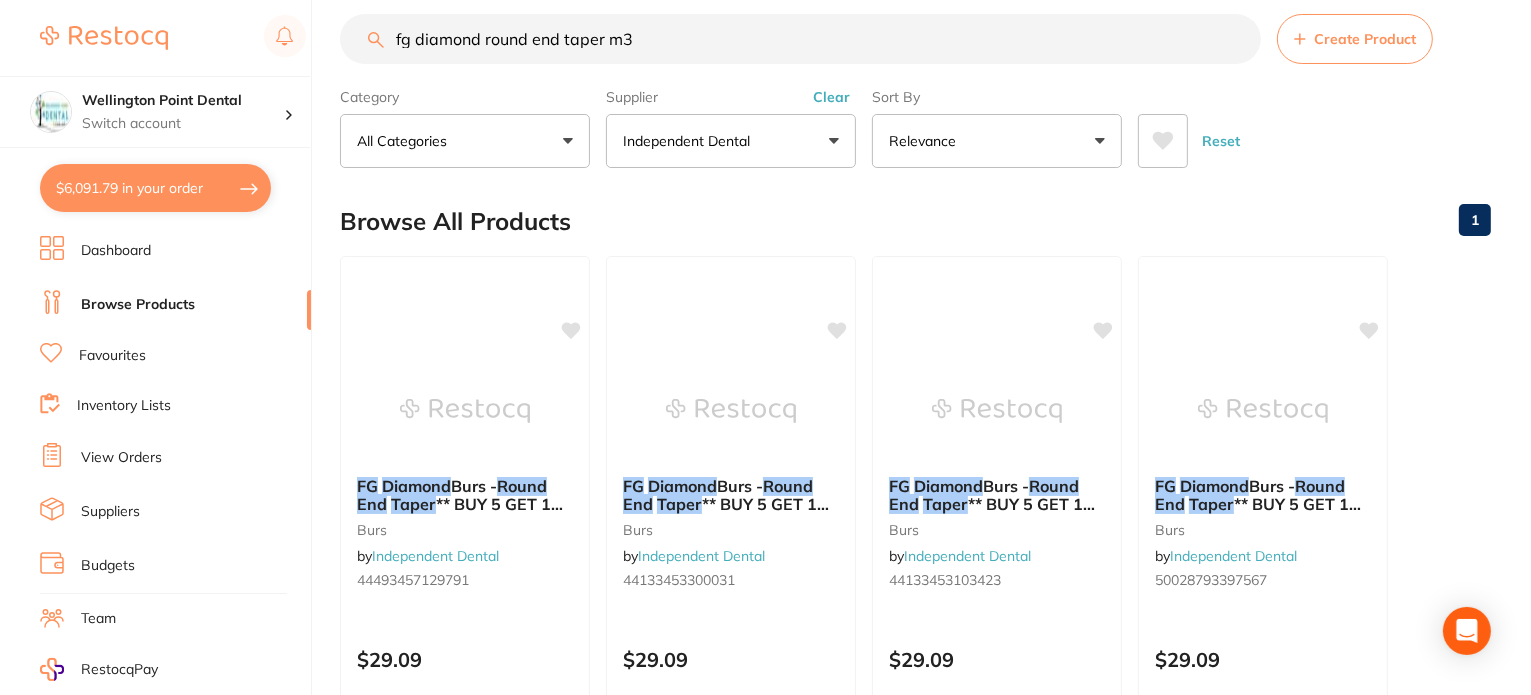 scroll, scrollTop: 0, scrollLeft: 0, axis: both 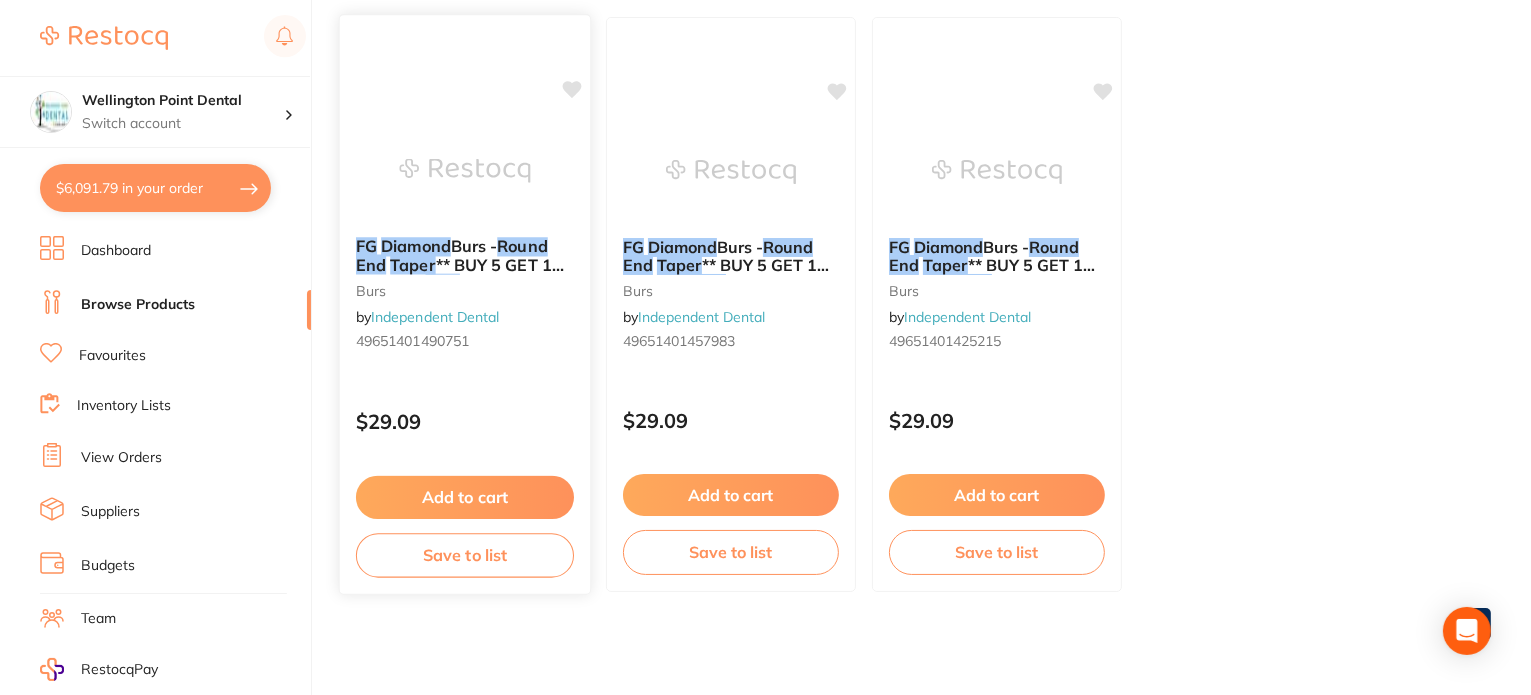 type on "fg diamond round end taper m31" 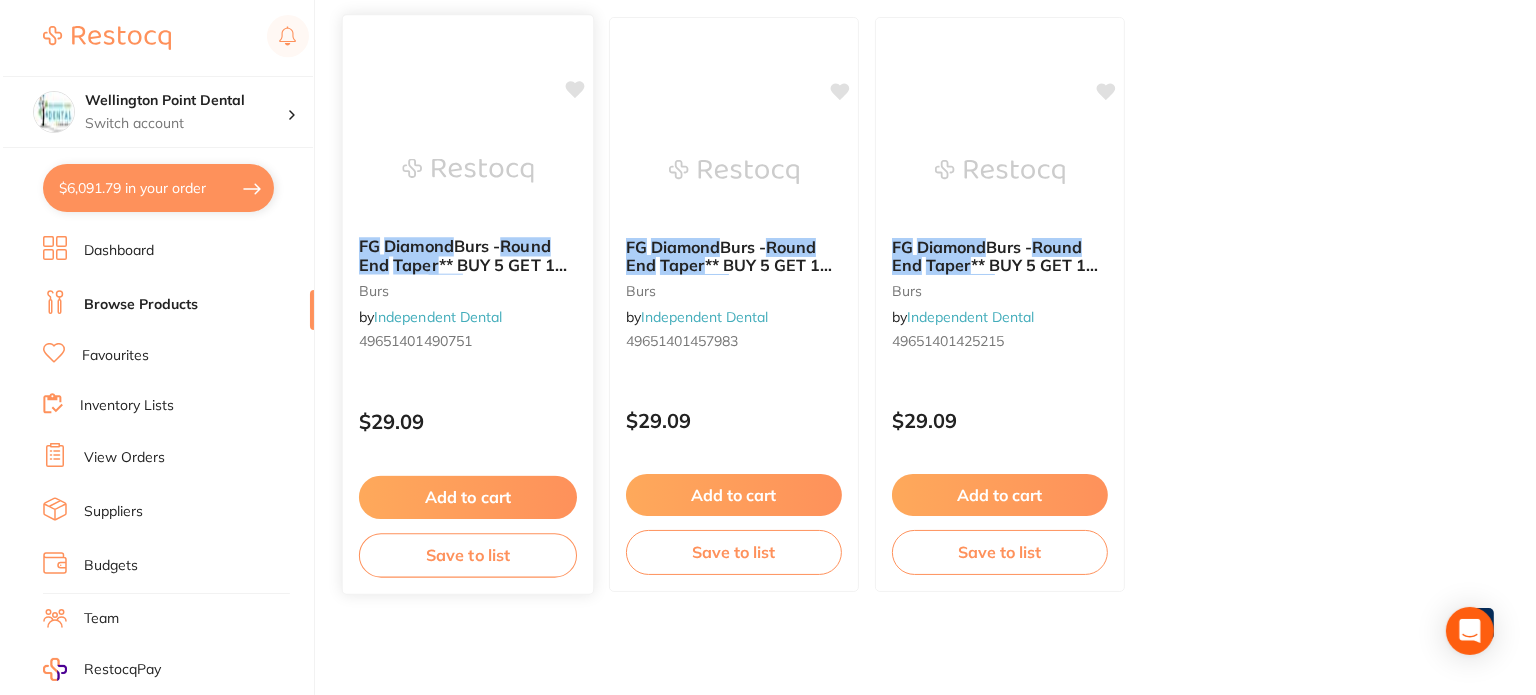 scroll, scrollTop: 0, scrollLeft: 0, axis: both 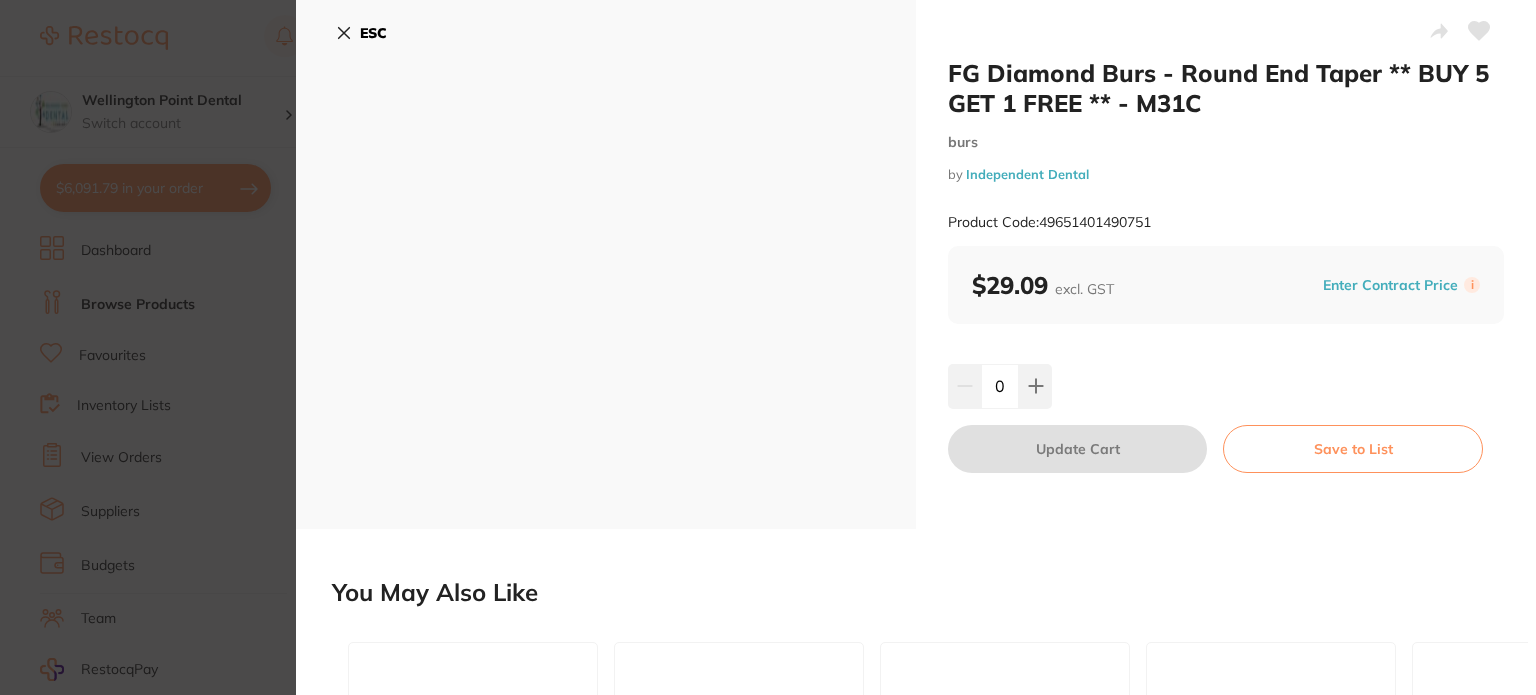 click on "Independent Dental" at bounding box center (1027, 174) 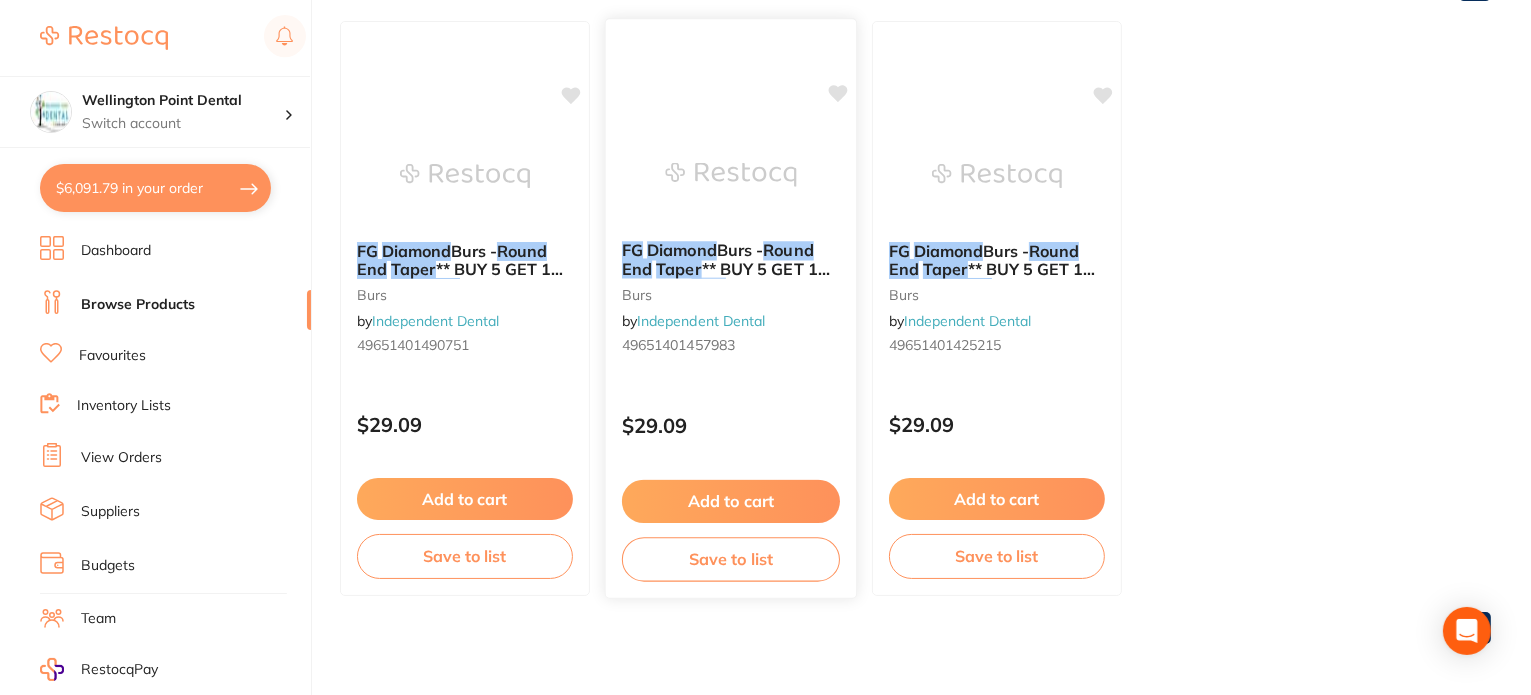 scroll, scrollTop: 265, scrollLeft: 0, axis: vertical 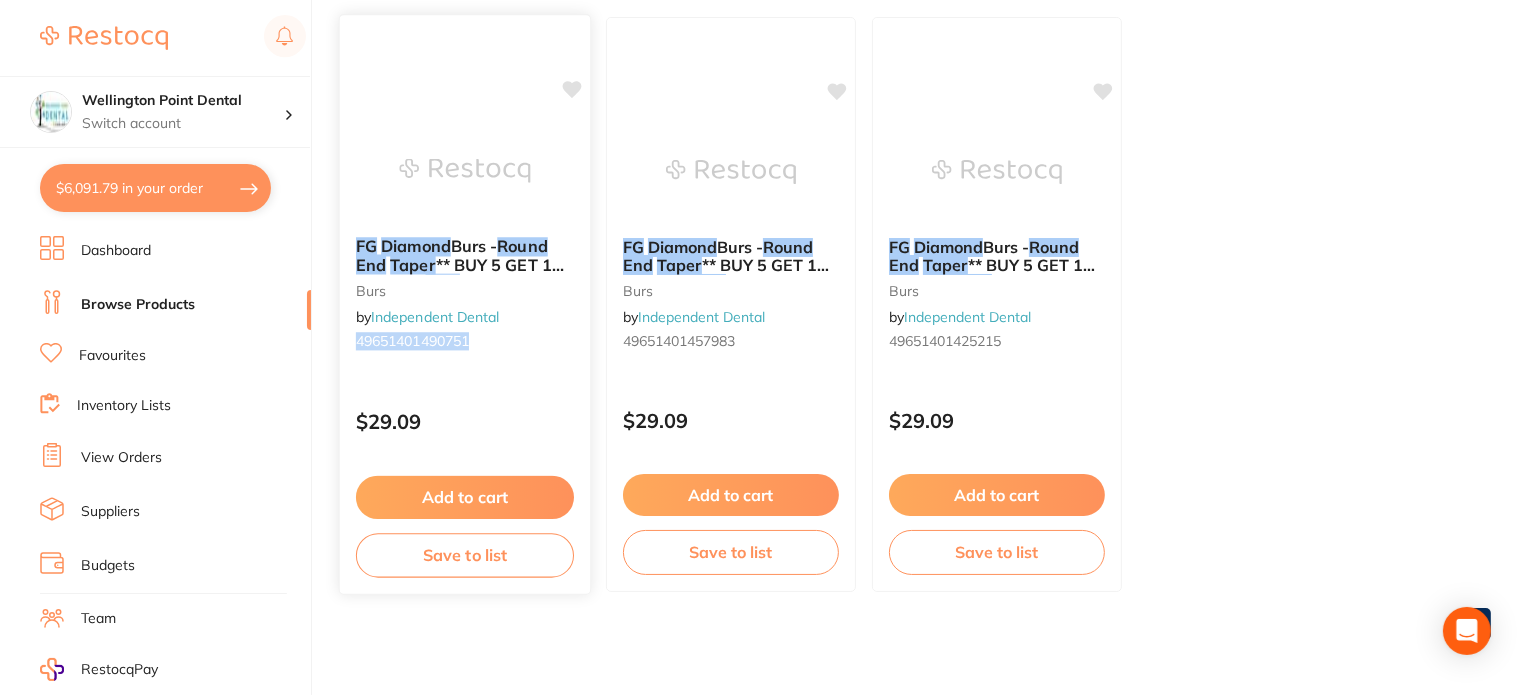 drag, startPoint x: 475, startPoint y: 338, endPoint x: 344, endPoint y: 342, distance: 131.06105 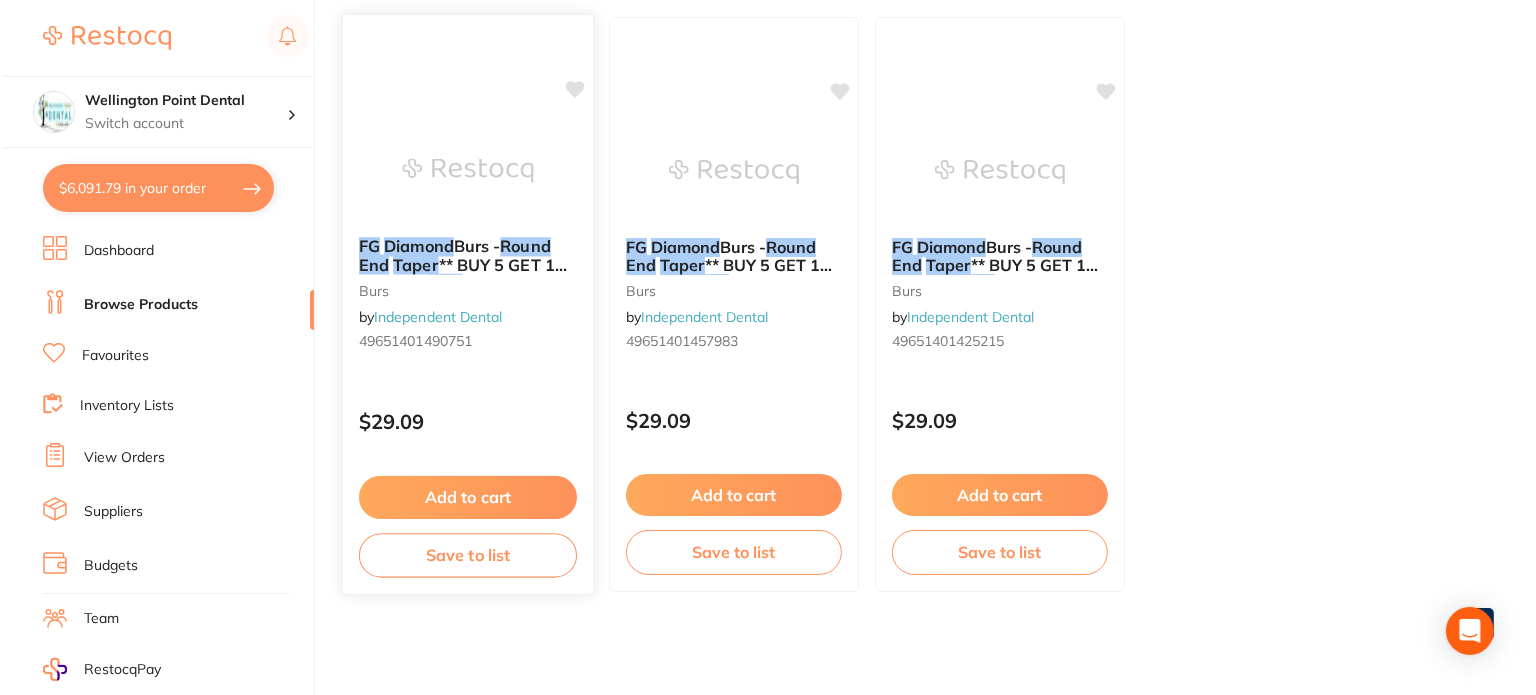 scroll, scrollTop: 0, scrollLeft: 0, axis: both 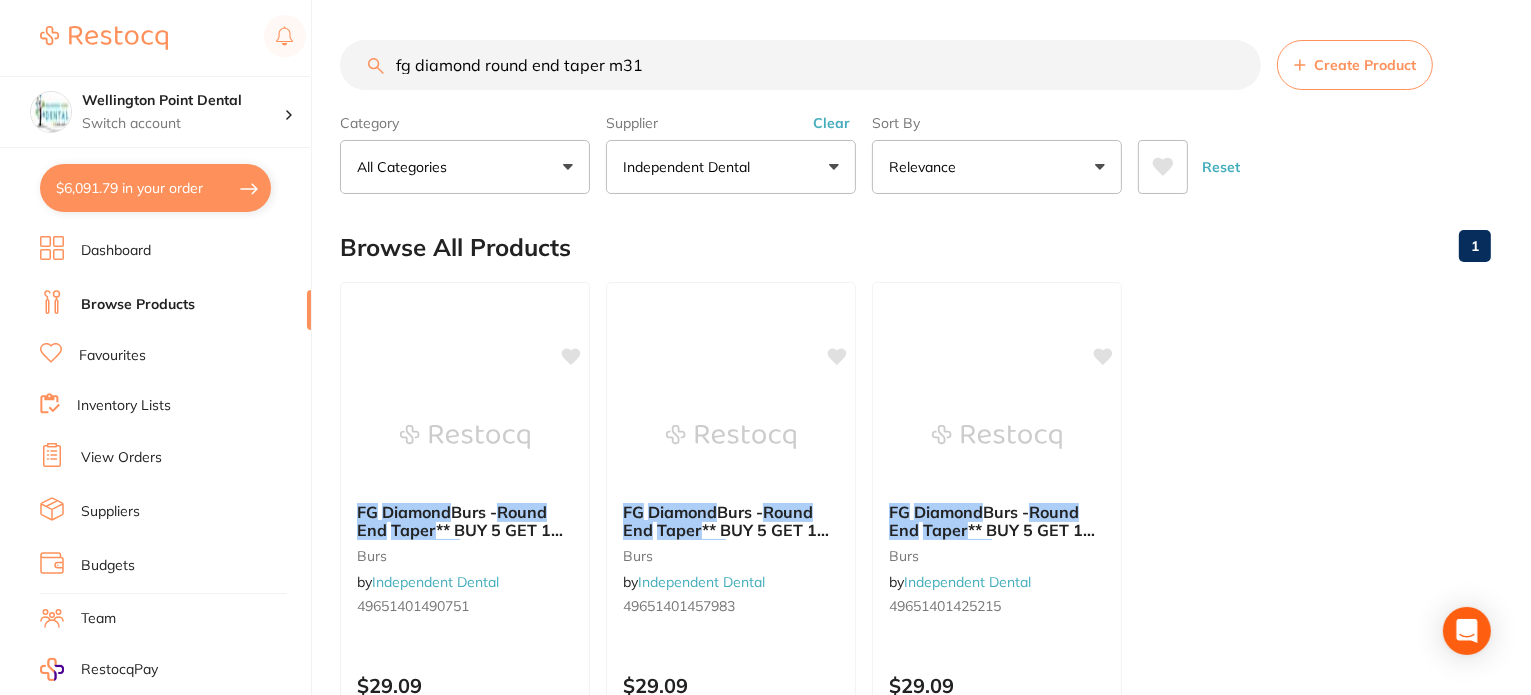 drag, startPoint x: 379, startPoint y: 337, endPoint x: 885, endPoint y: 327, distance: 506.09882 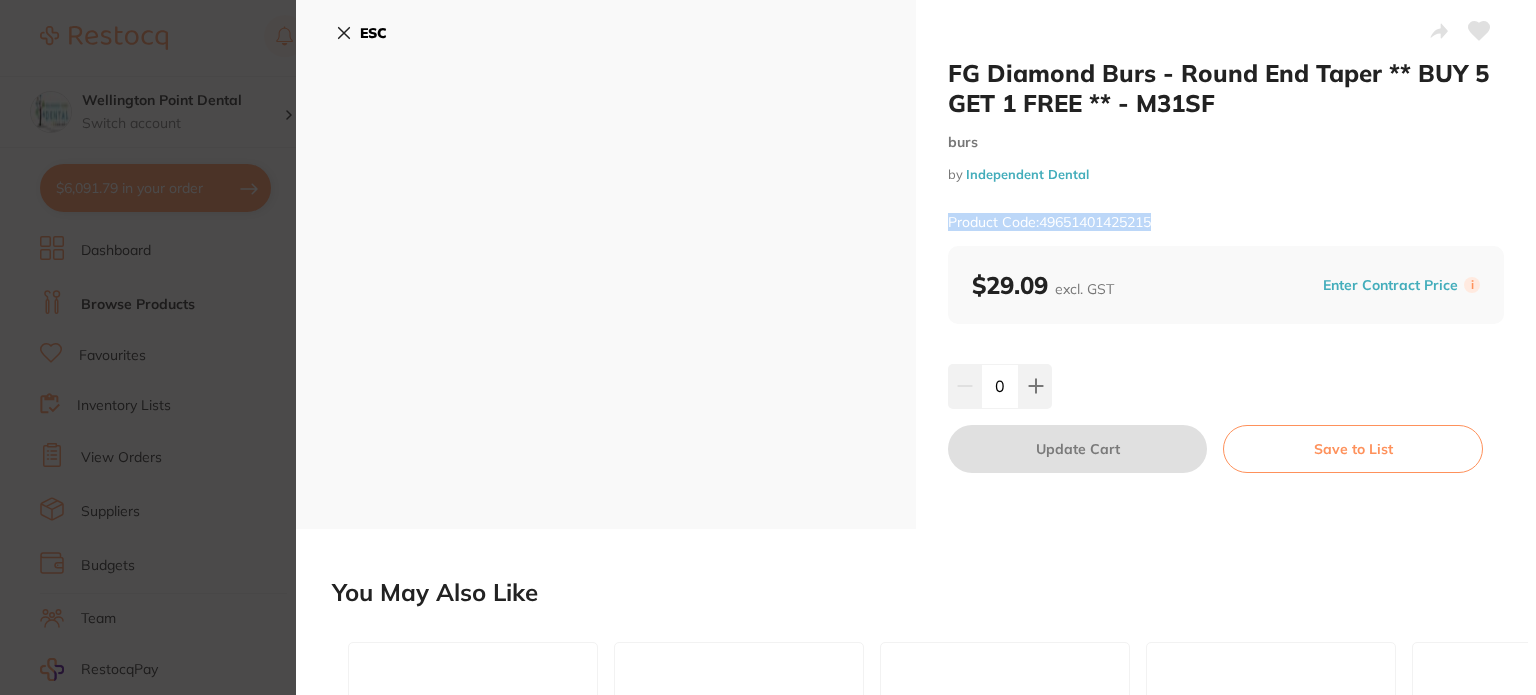 drag, startPoint x: 1181, startPoint y: 220, endPoint x: 930, endPoint y: 230, distance: 251.19913 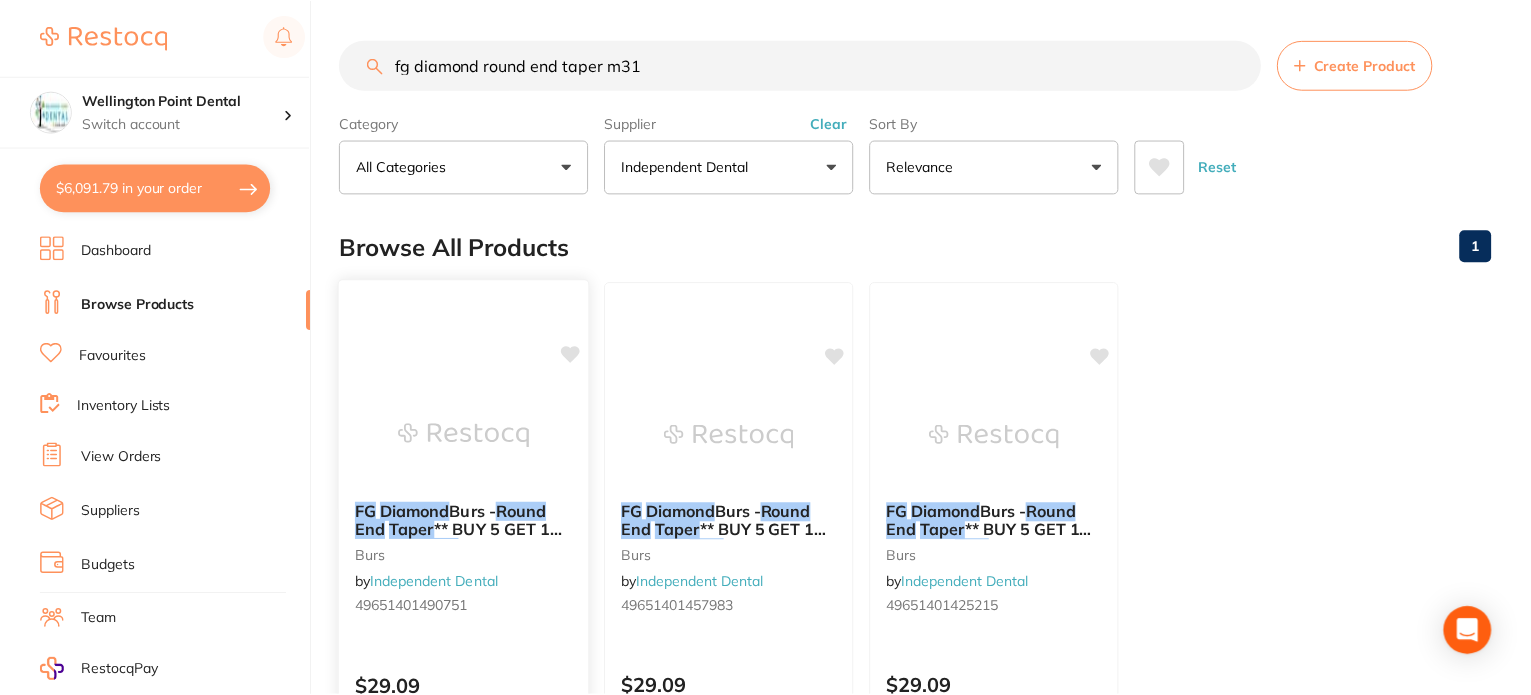 scroll, scrollTop: 265, scrollLeft: 0, axis: vertical 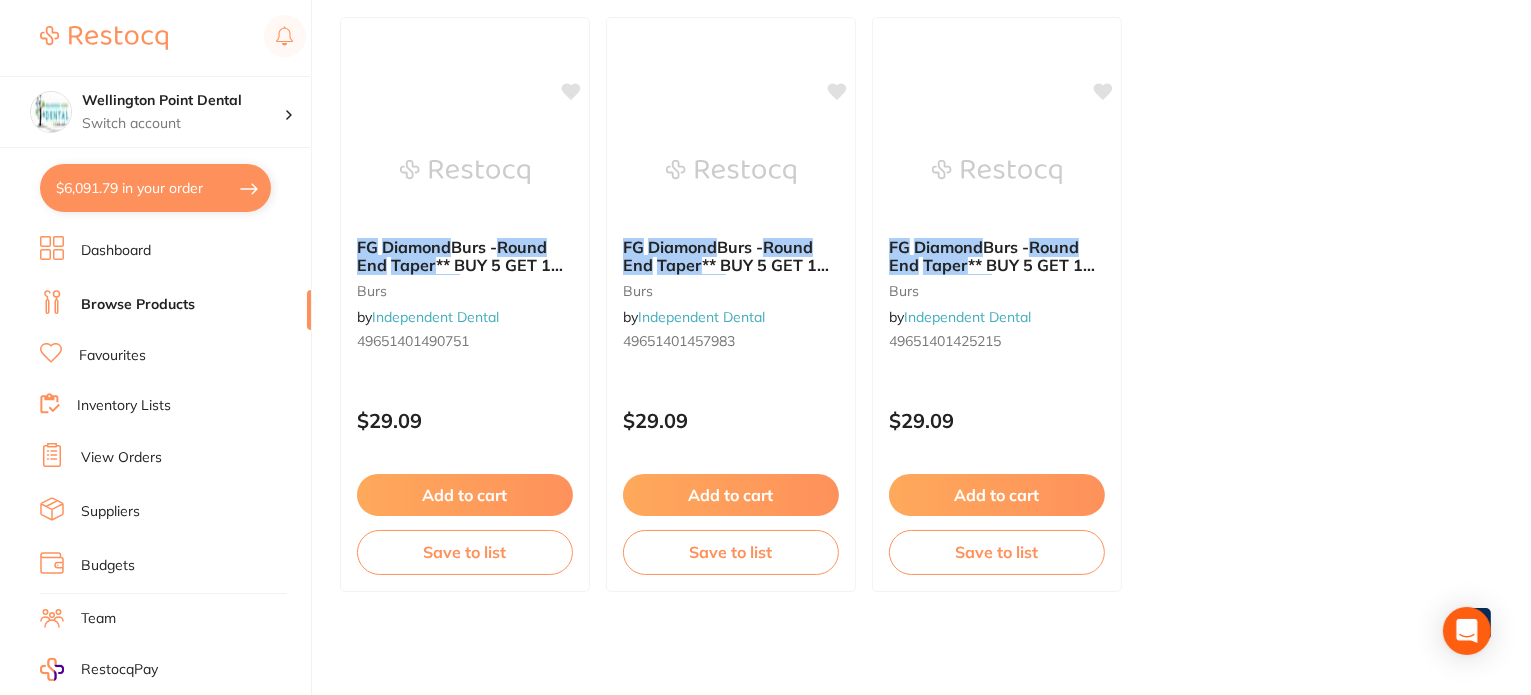 click on "FG   Diamond  Burs -  Round   End   Taper  ** BUY 5 GET 1 FREE ** -  M31 C   burs by  Independent Dental 49651401490751 $29.09 Add to cart Save to list FG   Diamond  Burs -  Round   End   Taper  ** BUY 5 GET 1 FREE ** -  M31 F   burs by  Independent Dental 49651401457983 $29.09 Add to cart Save to list FG   Diamond  Burs -  Round   End   Taper  ** BUY 5 GET 1 FREE ** -  M31 SF   burs by  Independent Dental 49651401425215 $29.09 Add to cart Save to list" at bounding box center (915, 304) 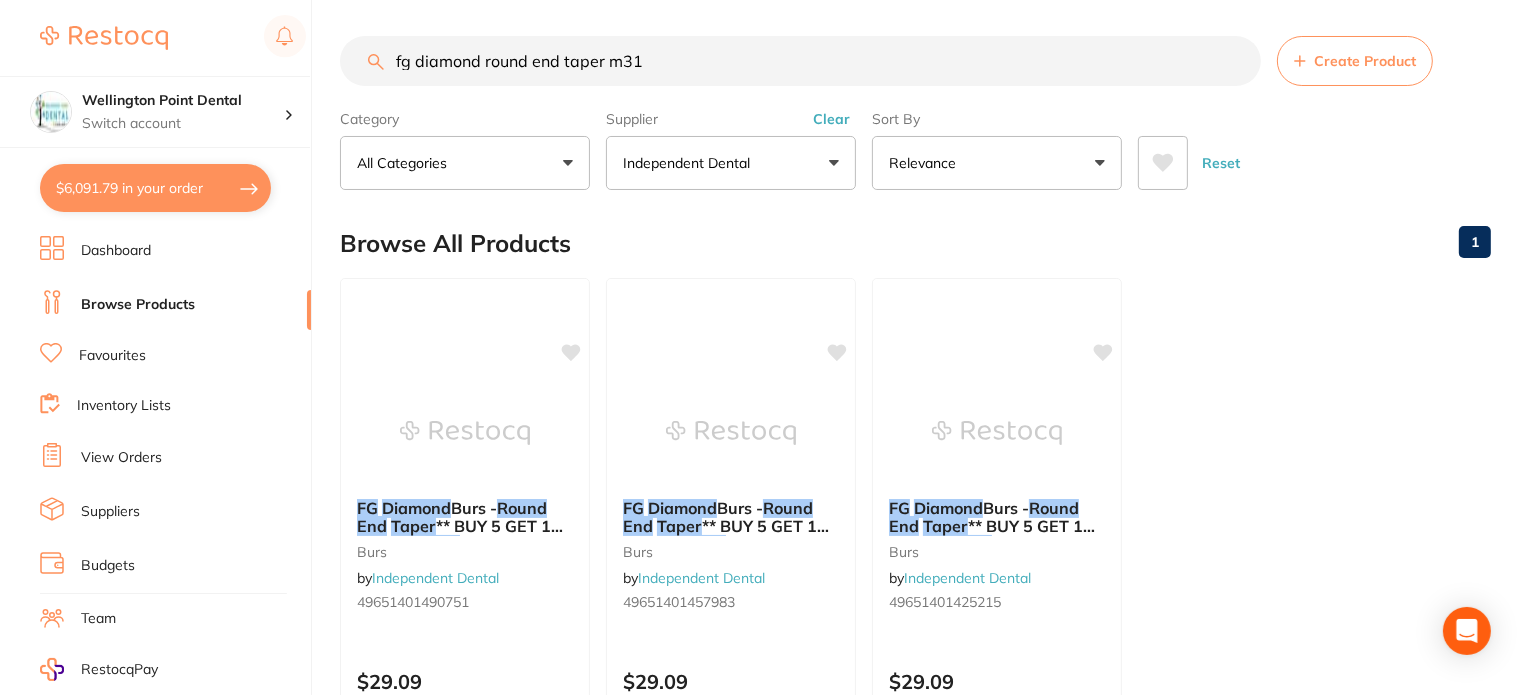 scroll, scrollTop: 0, scrollLeft: 0, axis: both 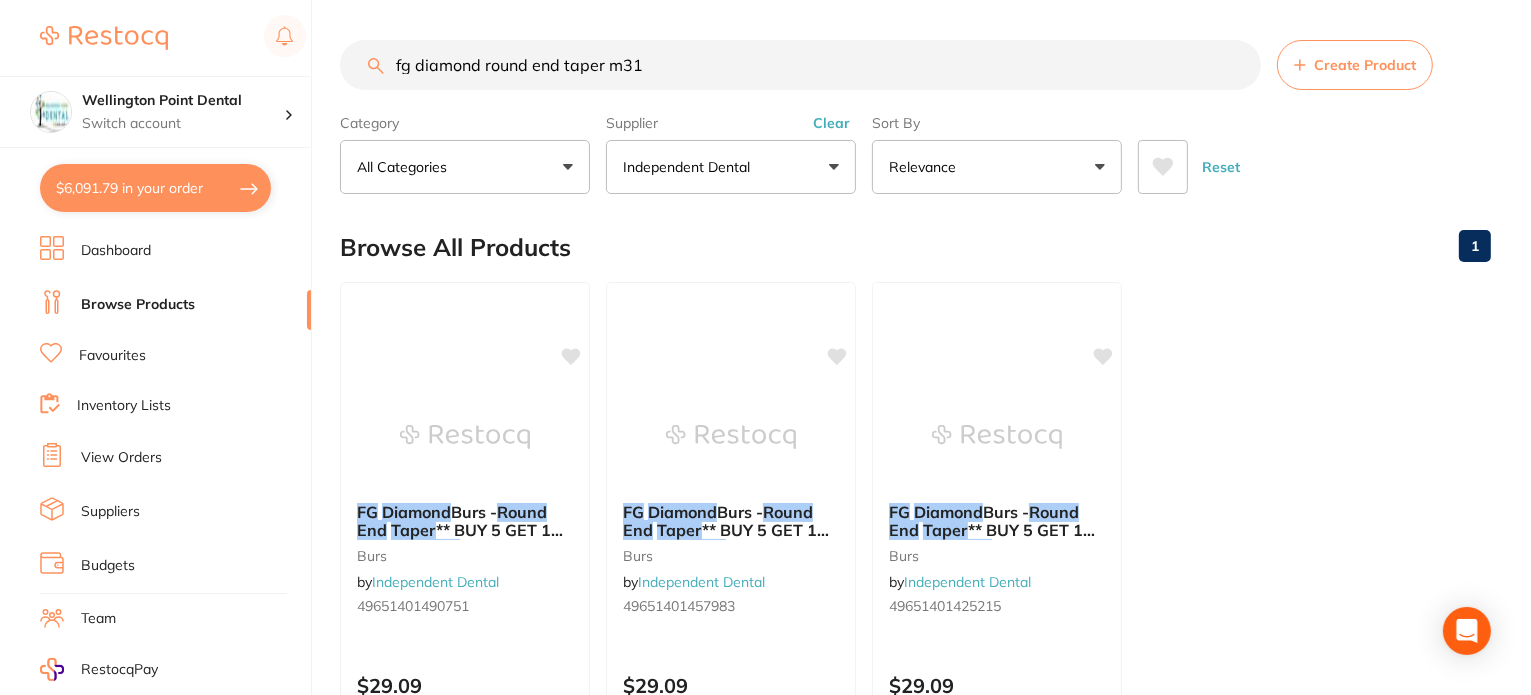 click on "Relevance" at bounding box center (997, 167) 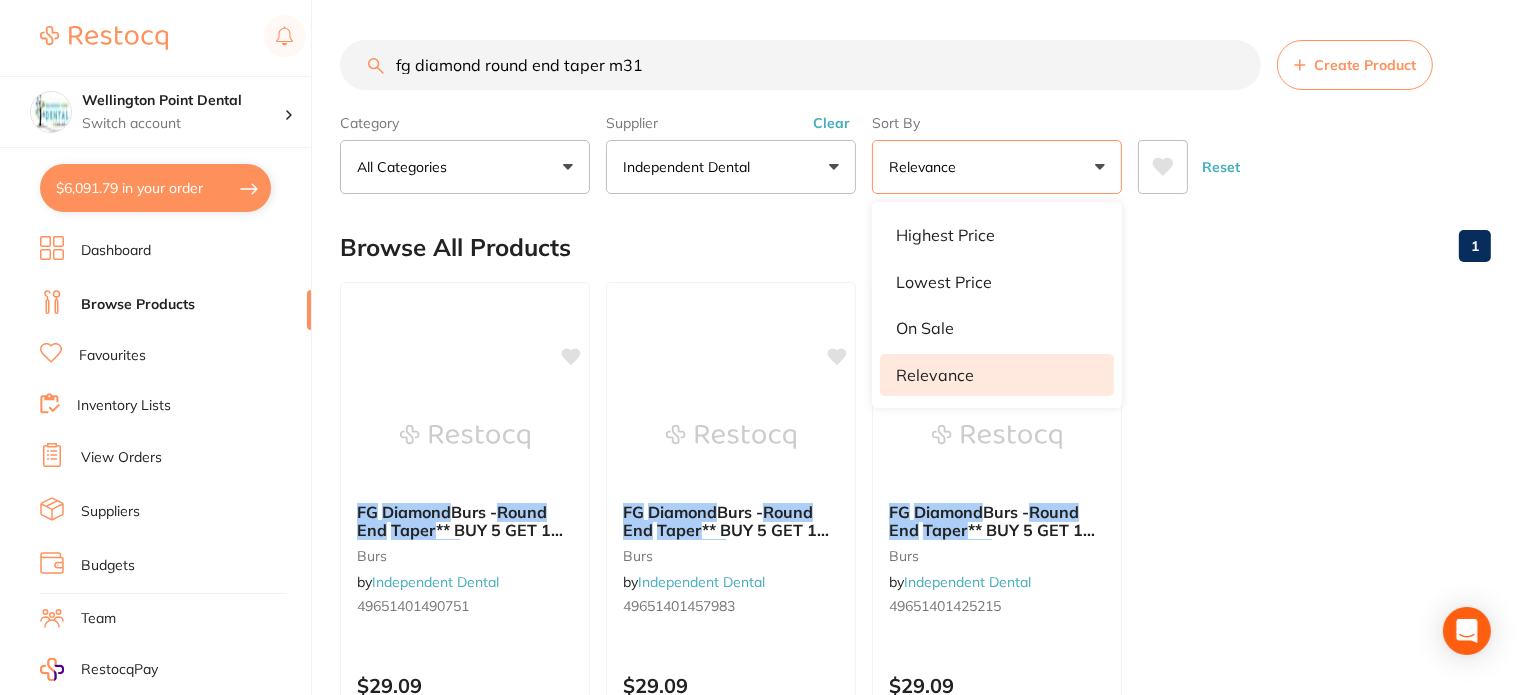 click on "Relevance" at bounding box center (997, 167) 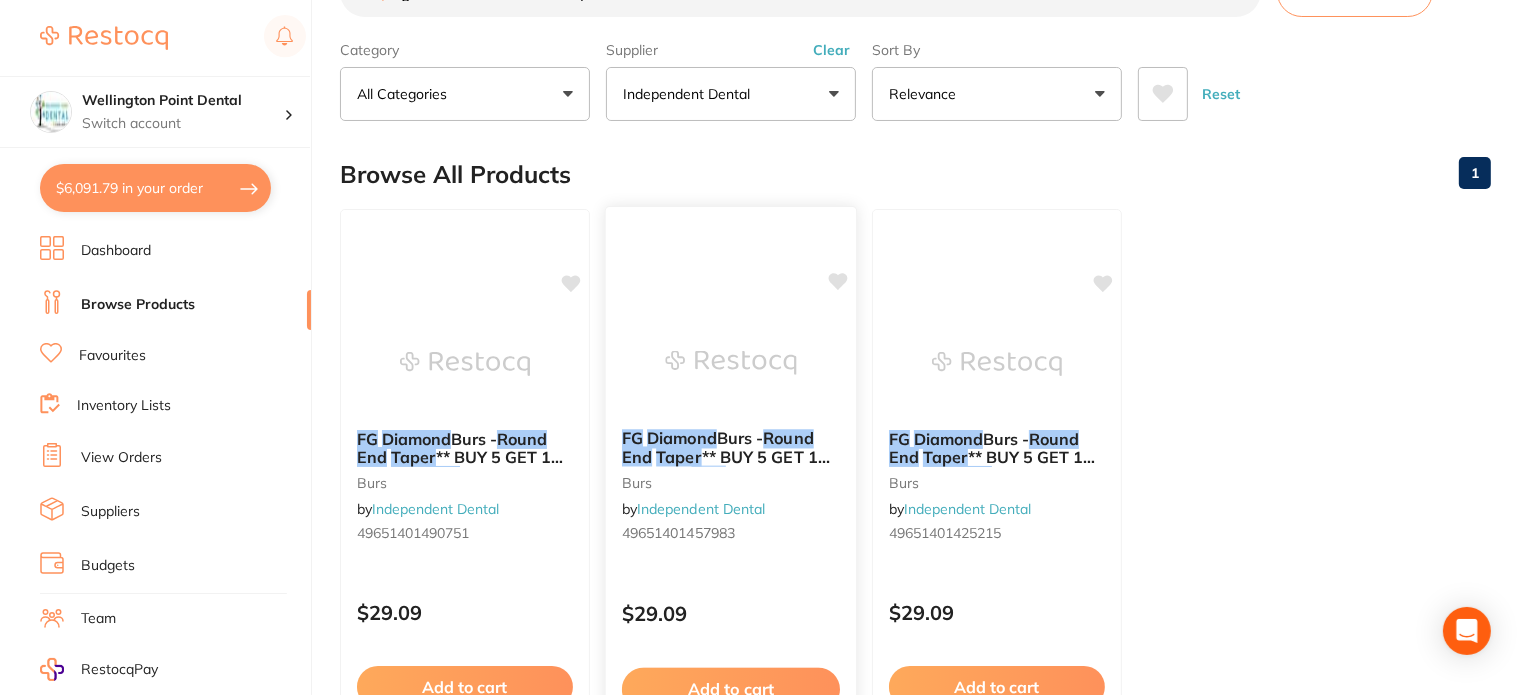 scroll, scrollTop: 0, scrollLeft: 0, axis: both 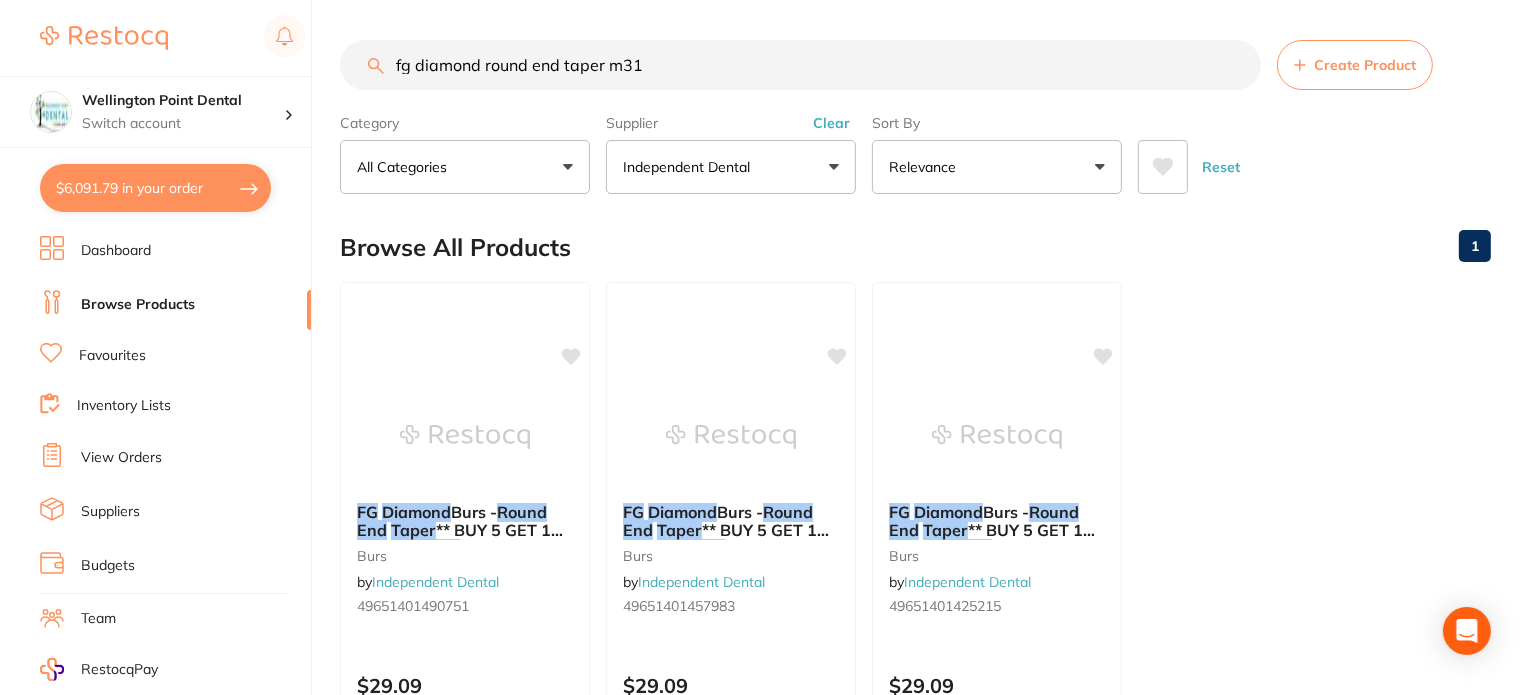 click on "Clear" at bounding box center [831, 123] 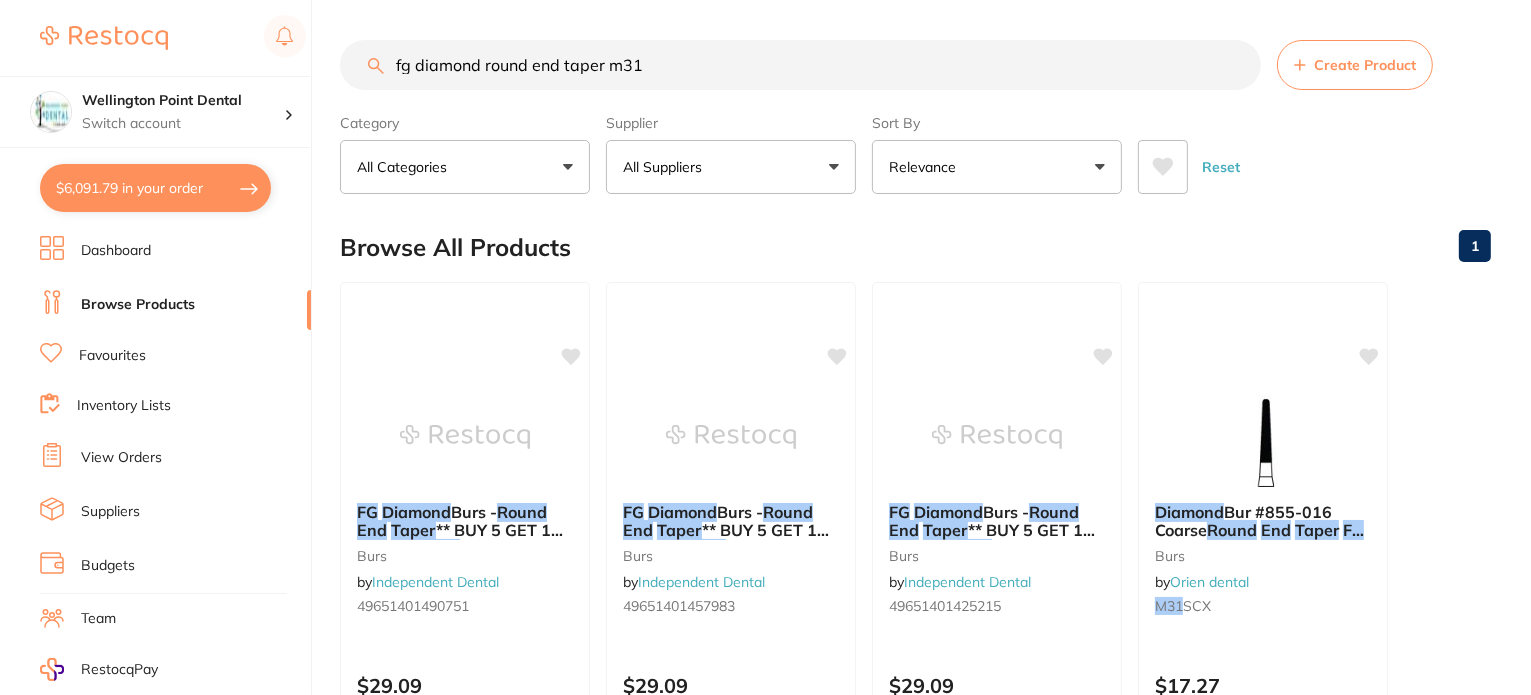 drag, startPoint x: 681, startPoint y: 70, endPoint x: 244, endPoint y: 53, distance: 437.33054 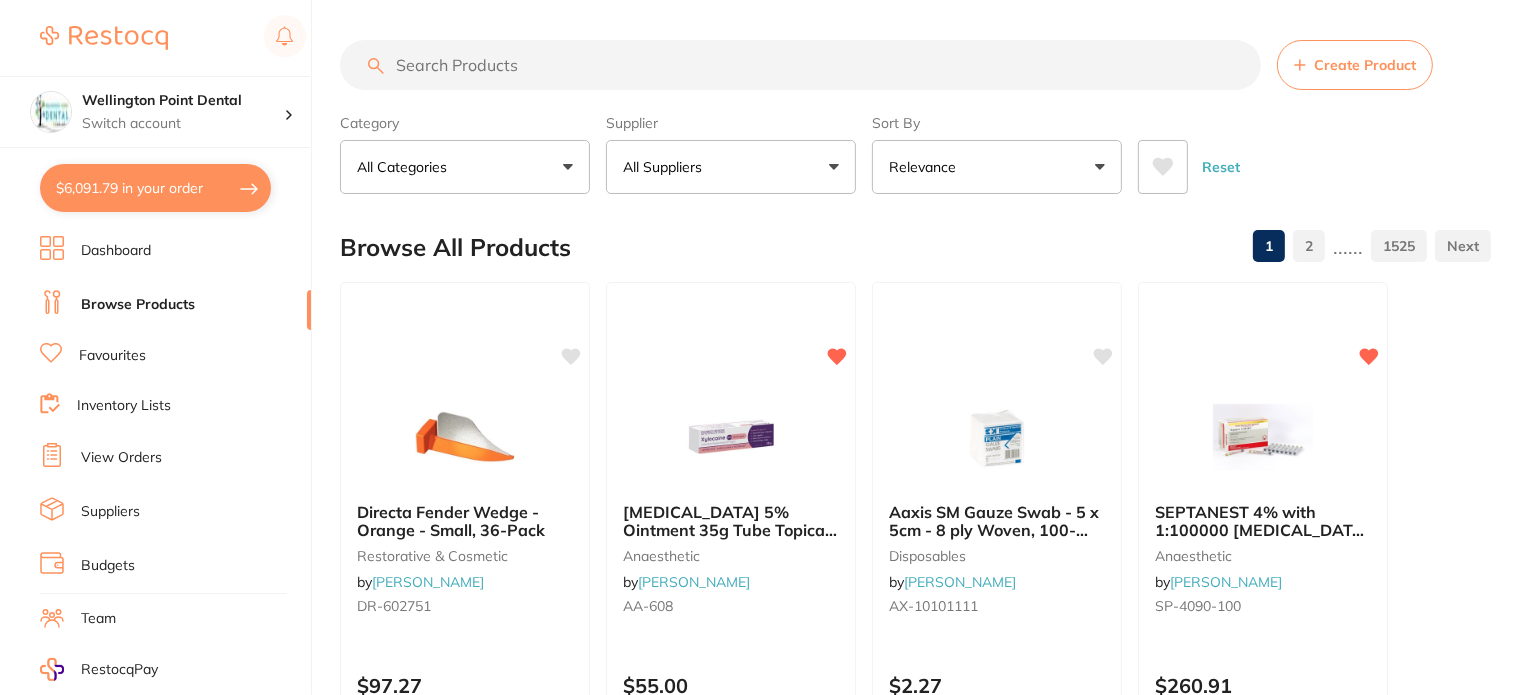 type 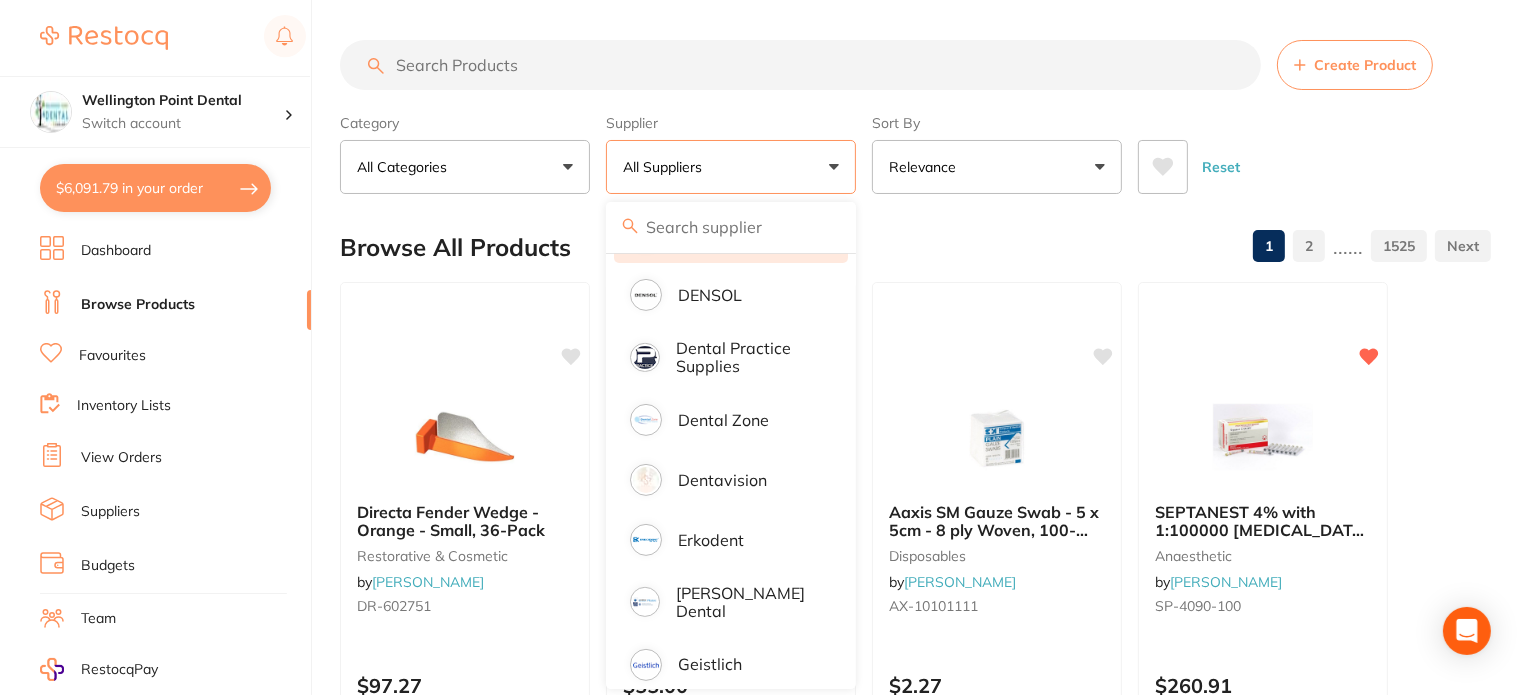scroll, scrollTop: 700, scrollLeft: 0, axis: vertical 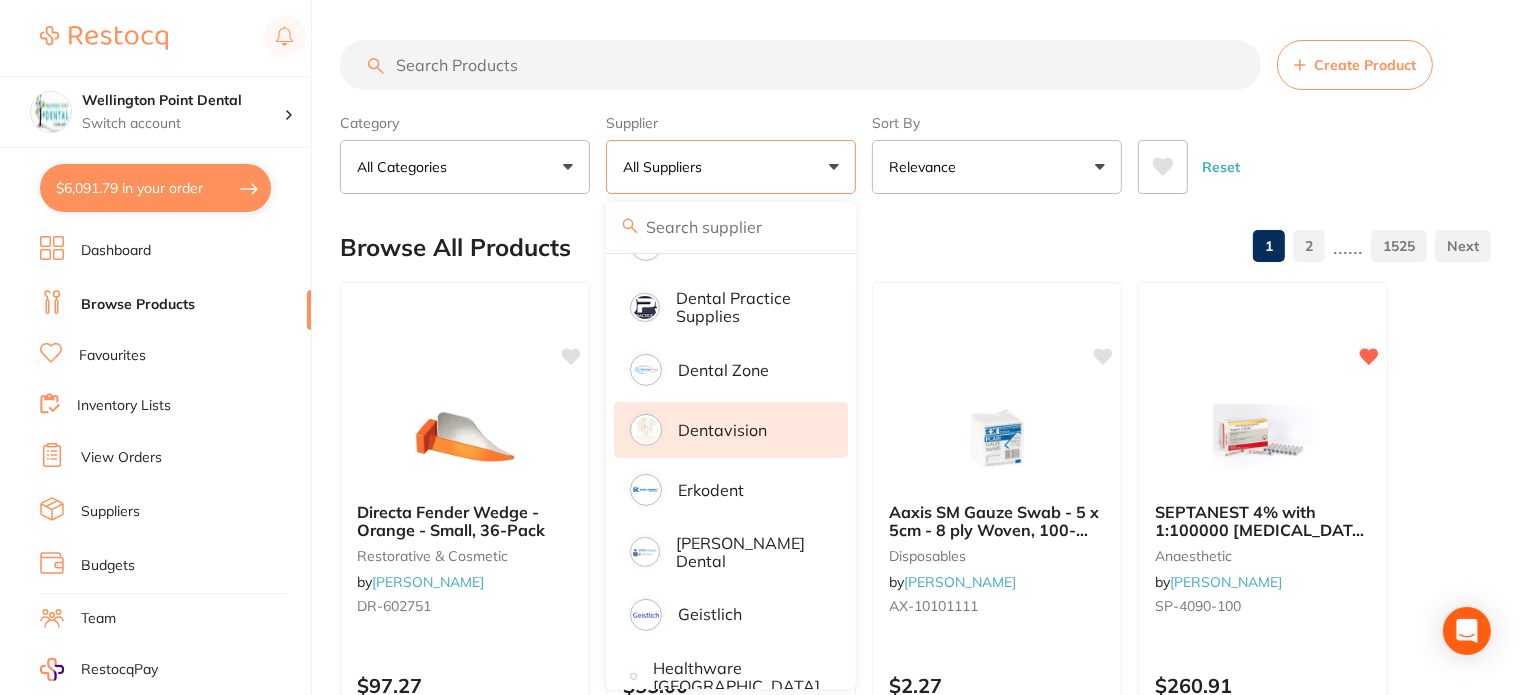 click on "Dentavision" at bounding box center (722, 430) 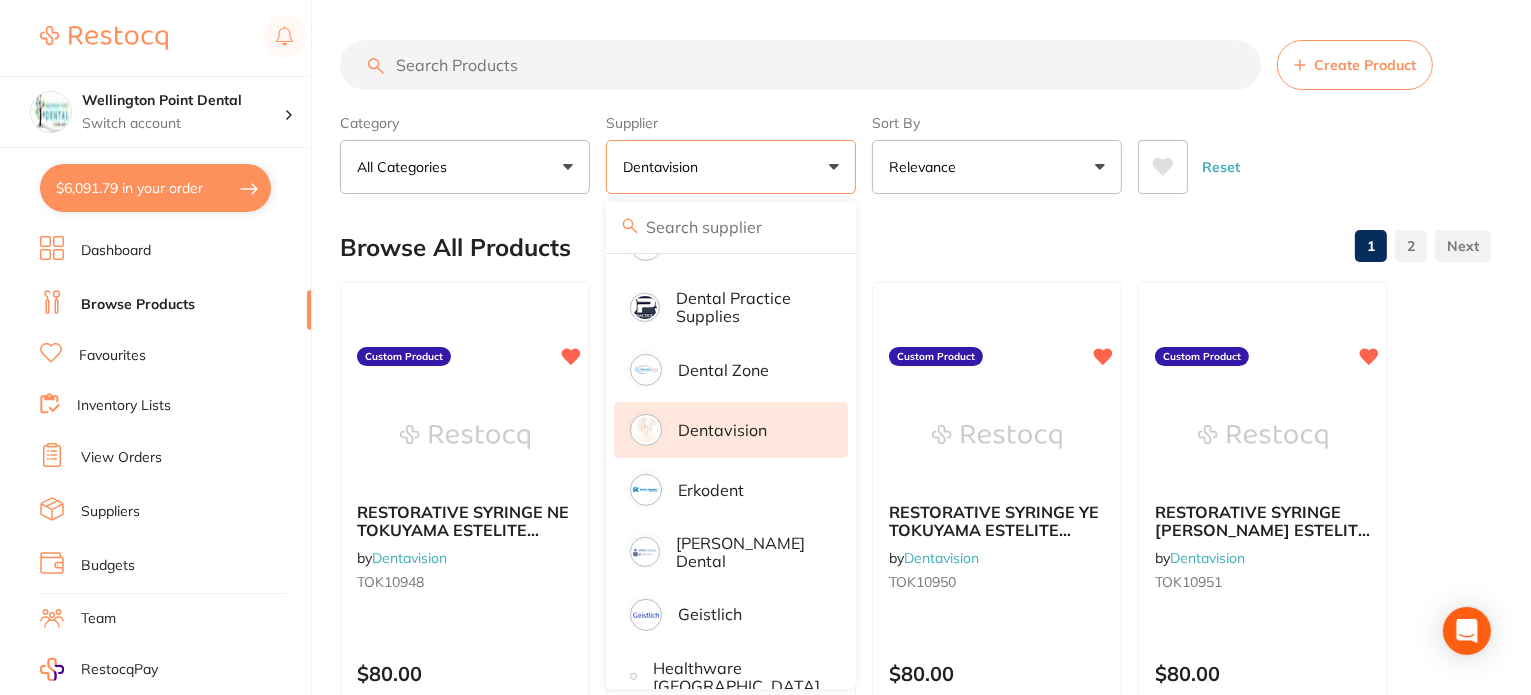 click on "Dentavision" at bounding box center [664, 167] 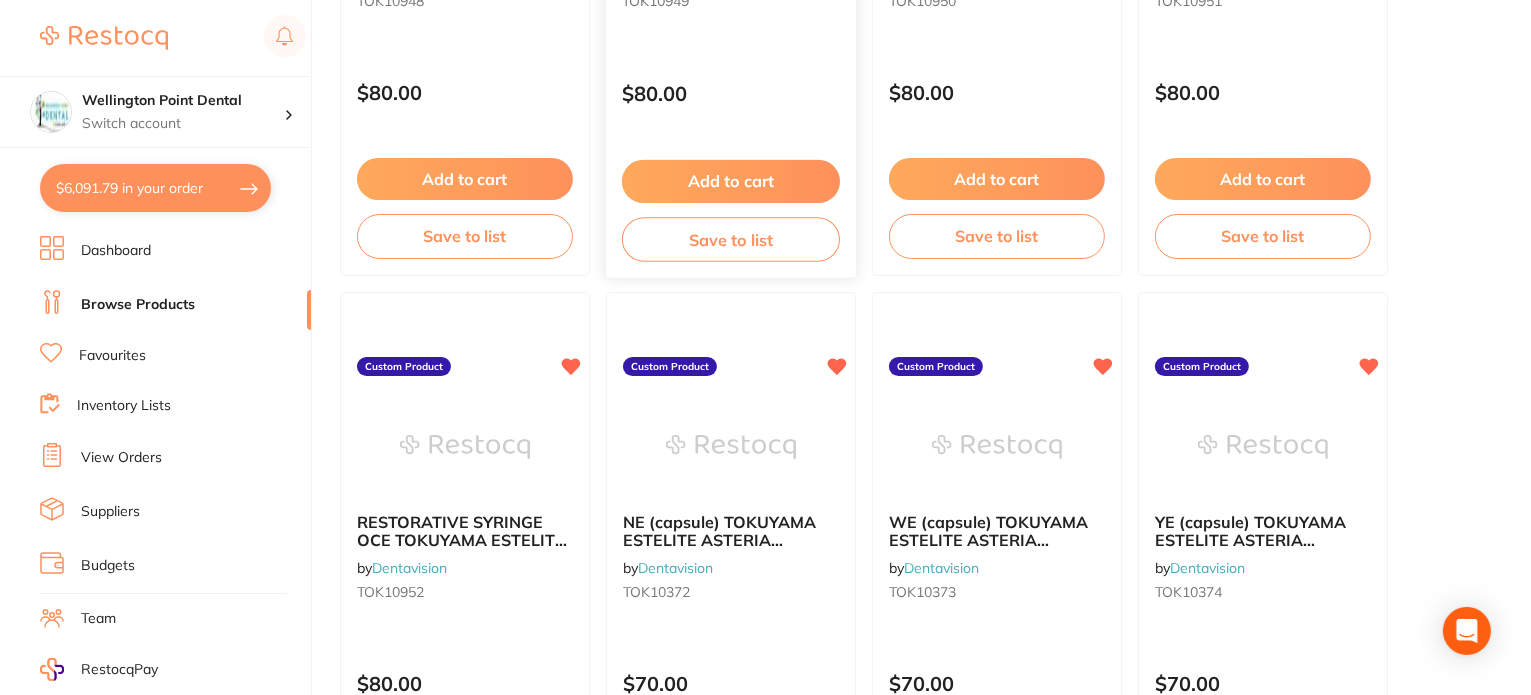scroll, scrollTop: 700, scrollLeft: 0, axis: vertical 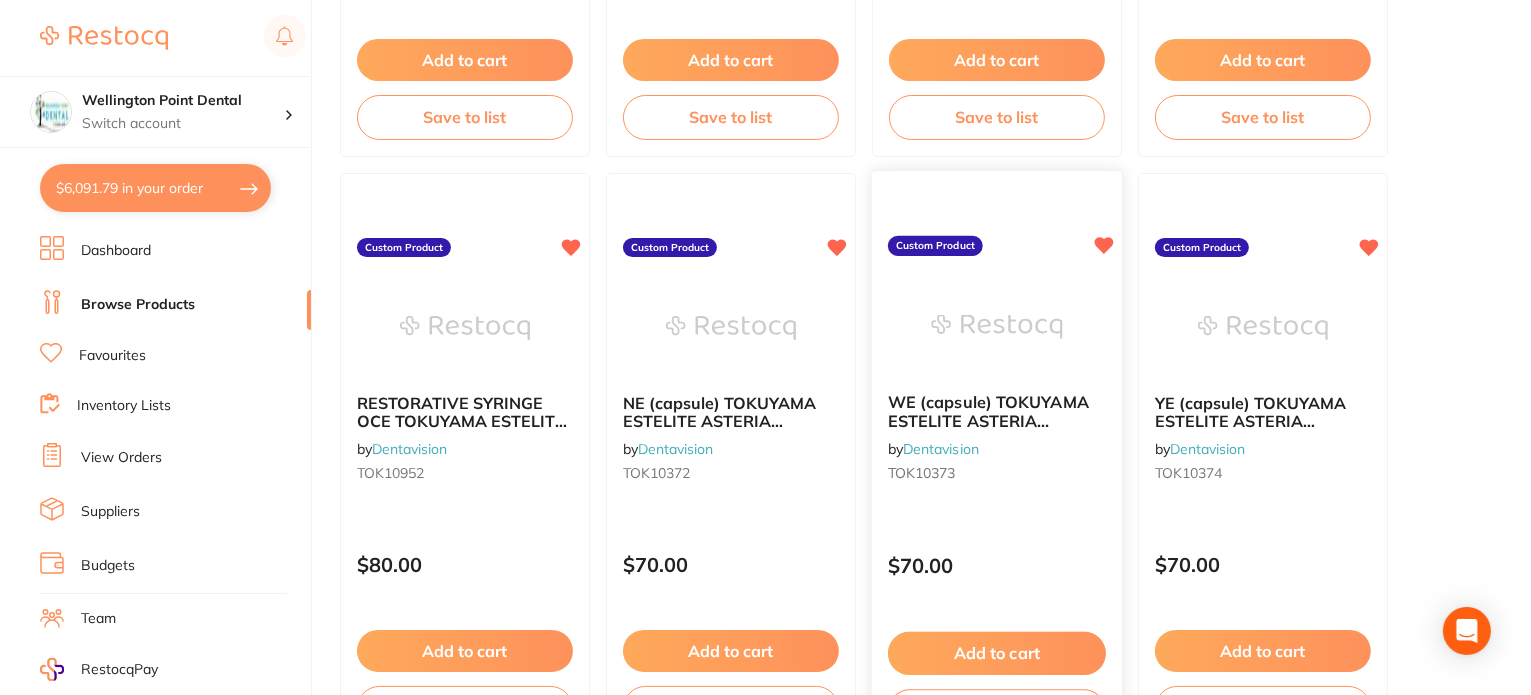 click on "Add to cart" at bounding box center [997, 653] 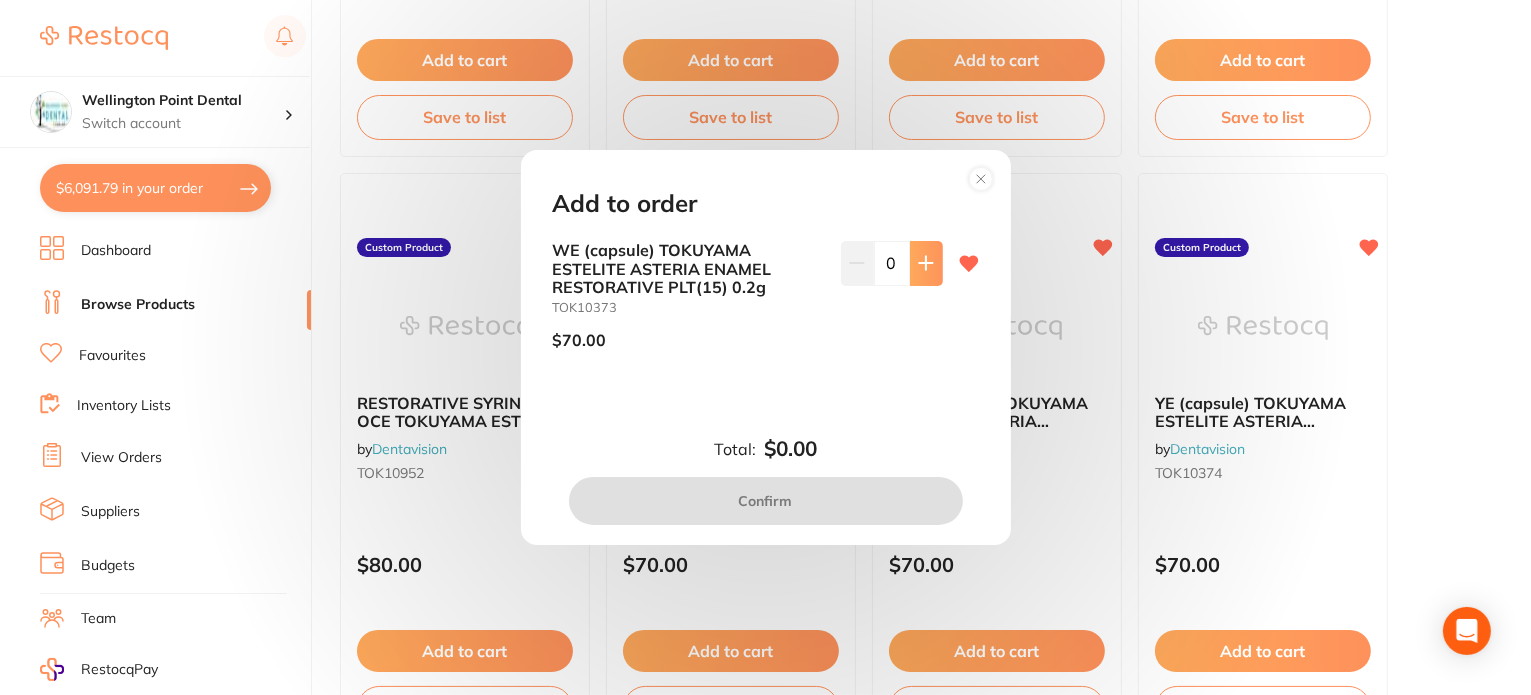 click 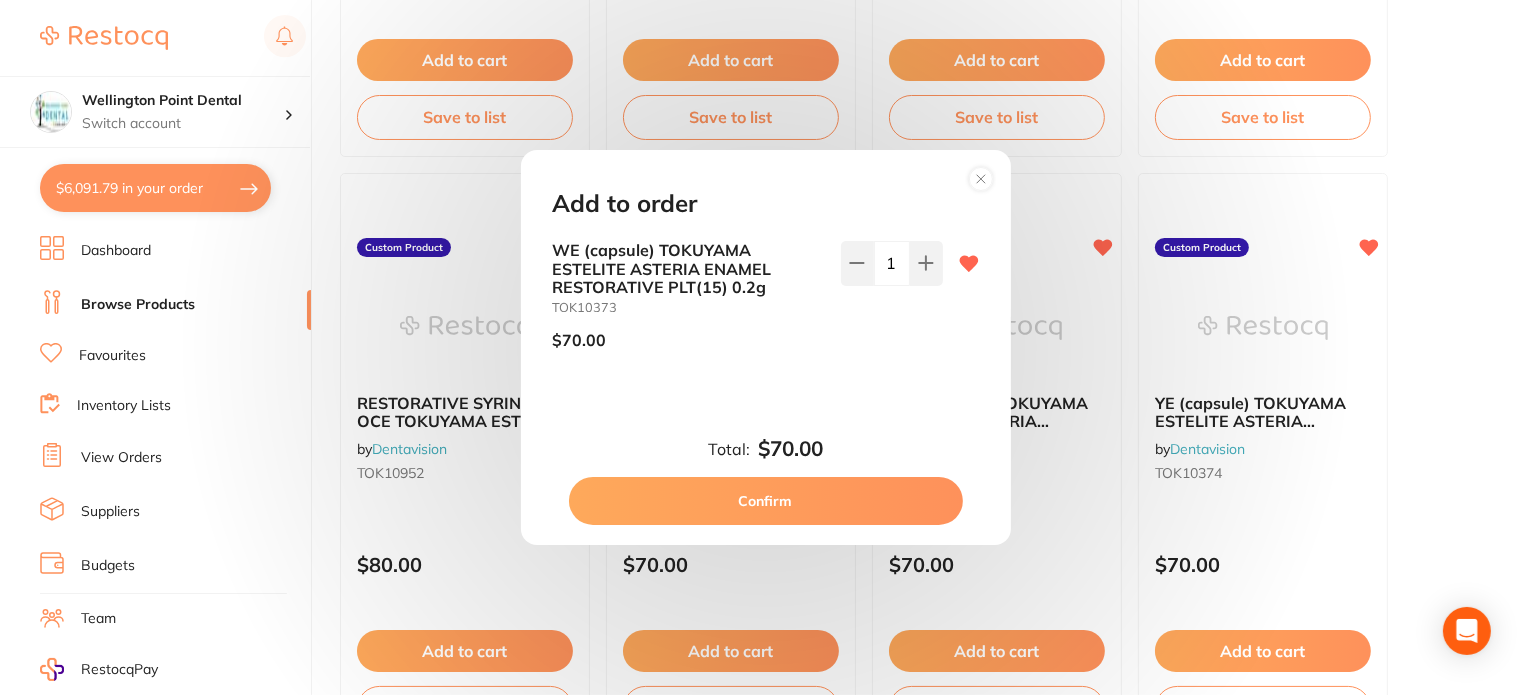 click on "Confirm" at bounding box center [766, 501] 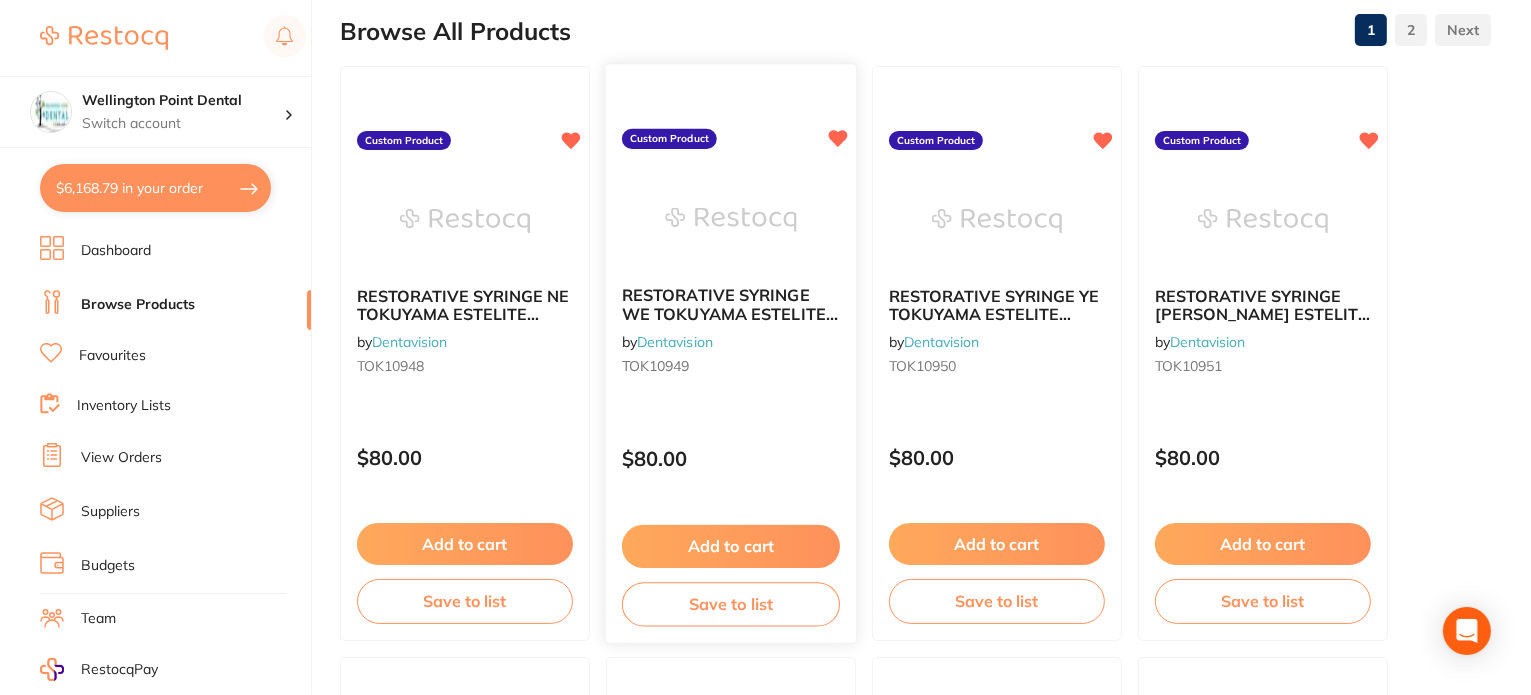 scroll, scrollTop: 0, scrollLeft: 0, axis: both 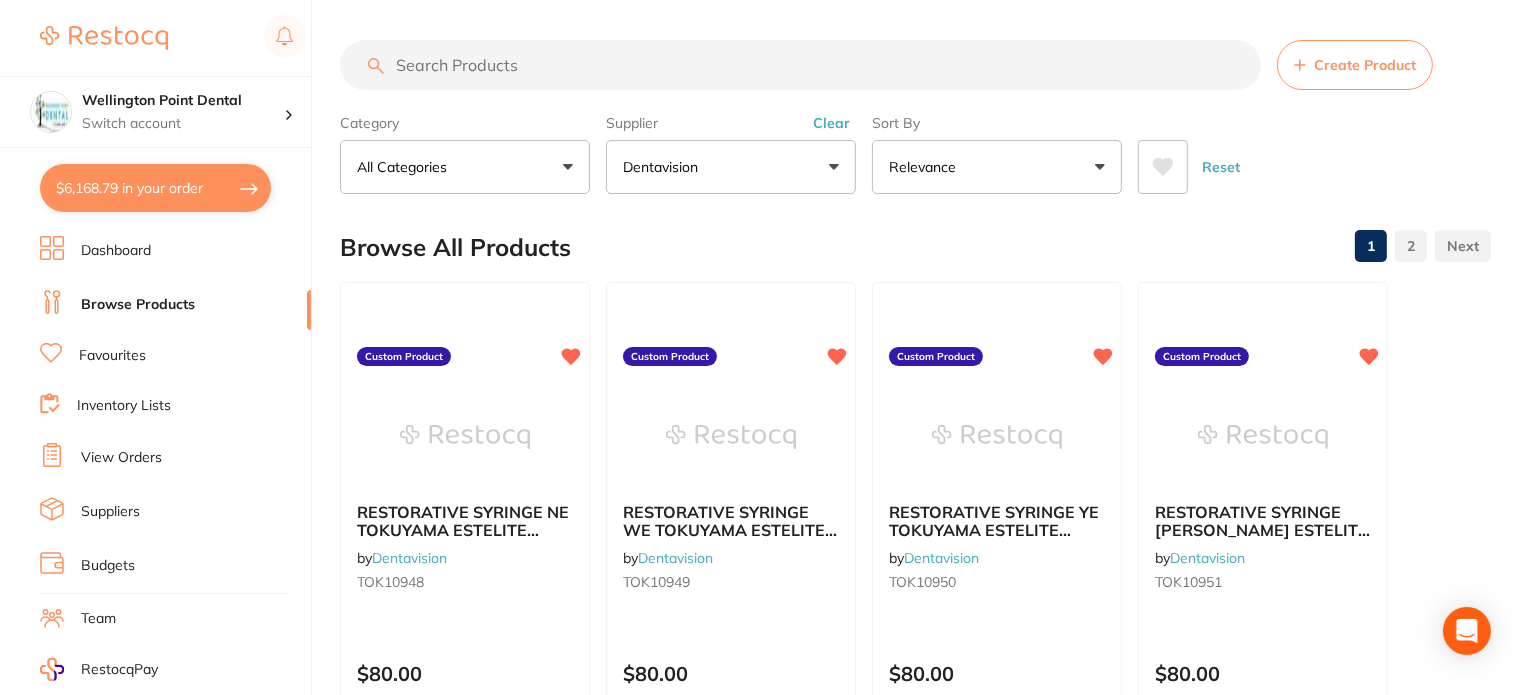 drag, startPoint x: 563, startPoint y: 72, endPoint x: 560, endPoint y: 82, distance: 10.440307 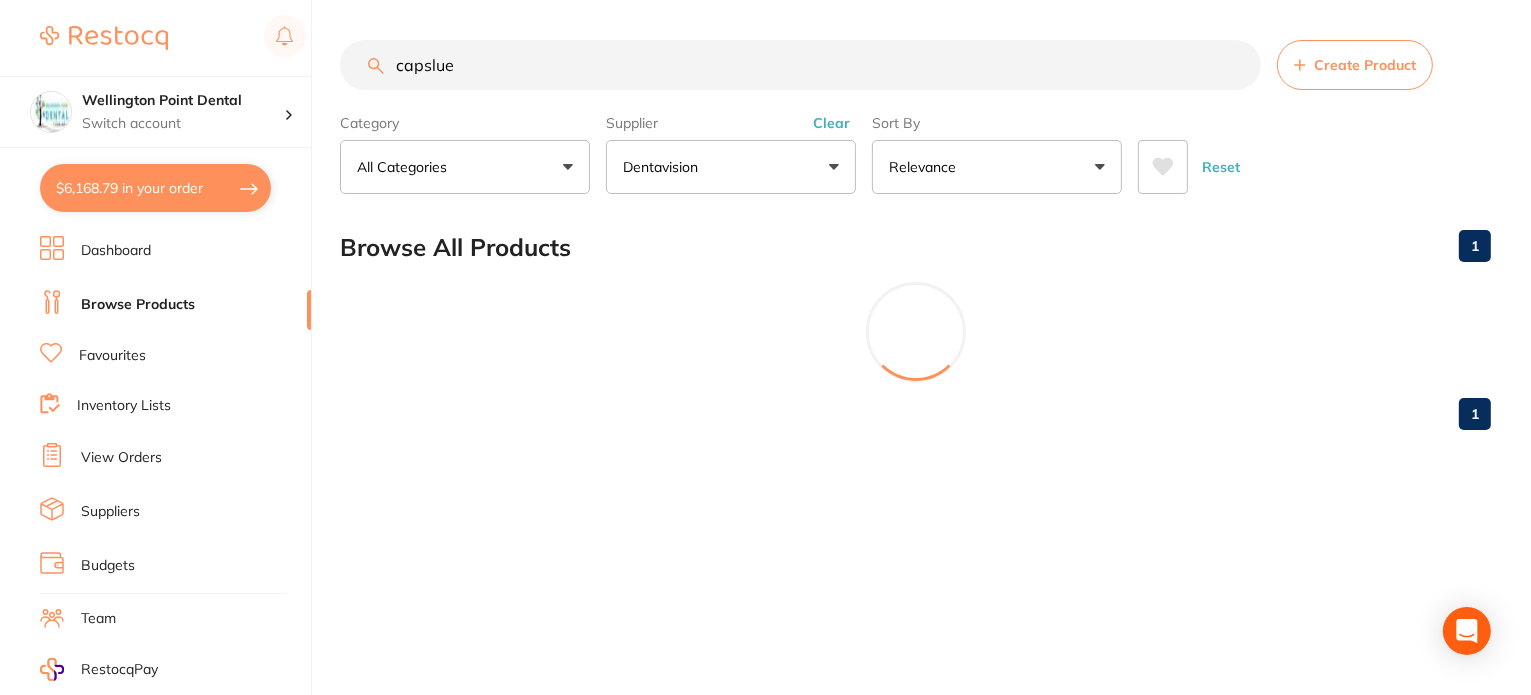 scroll, scrollTop: 460, scrollLeft: 0, axis: vertical 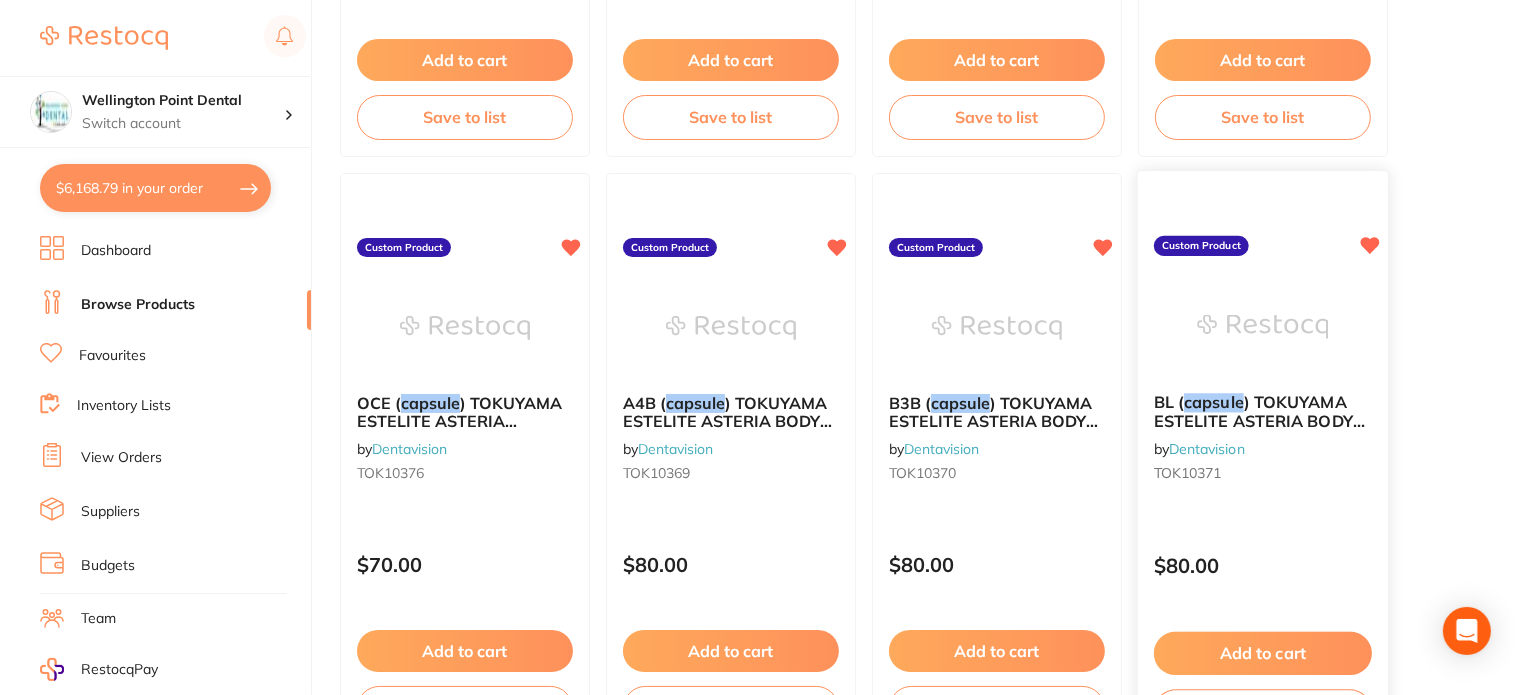 type on "capslue" 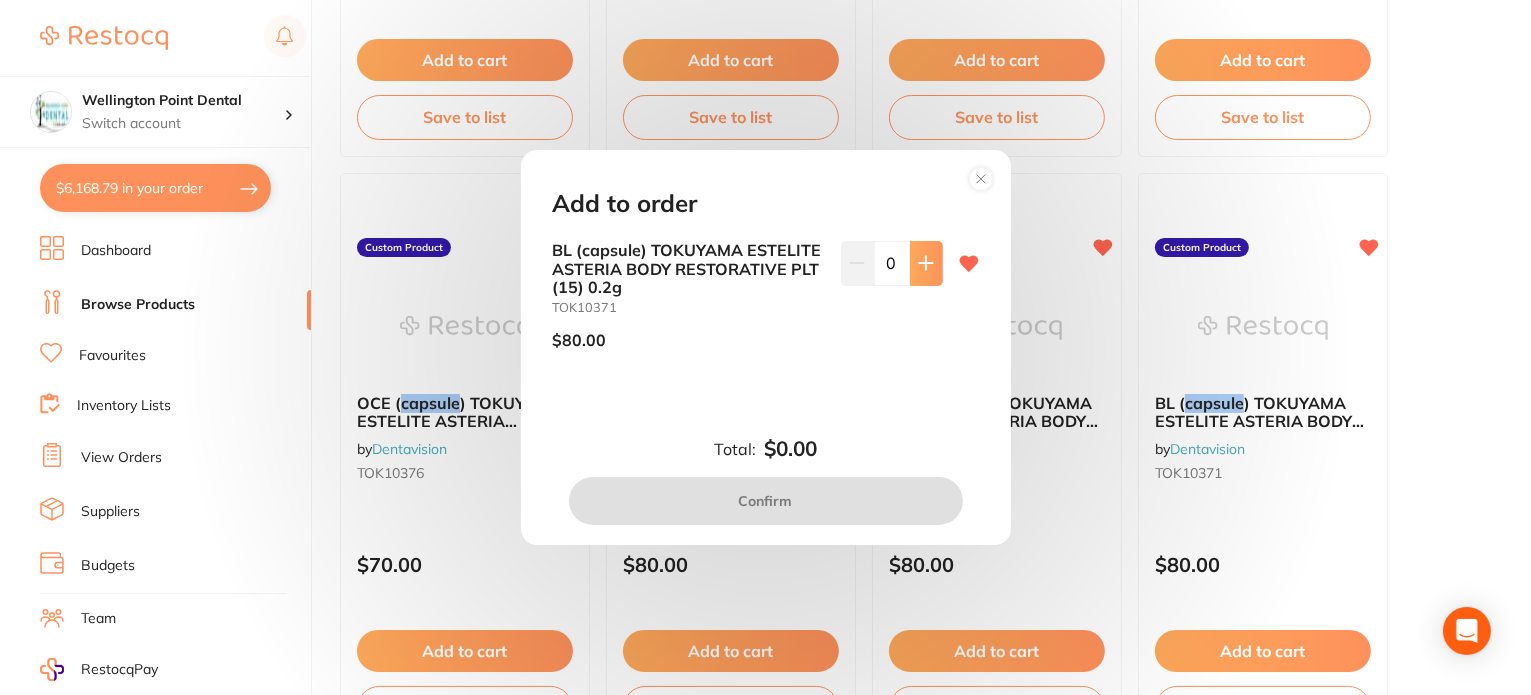 click 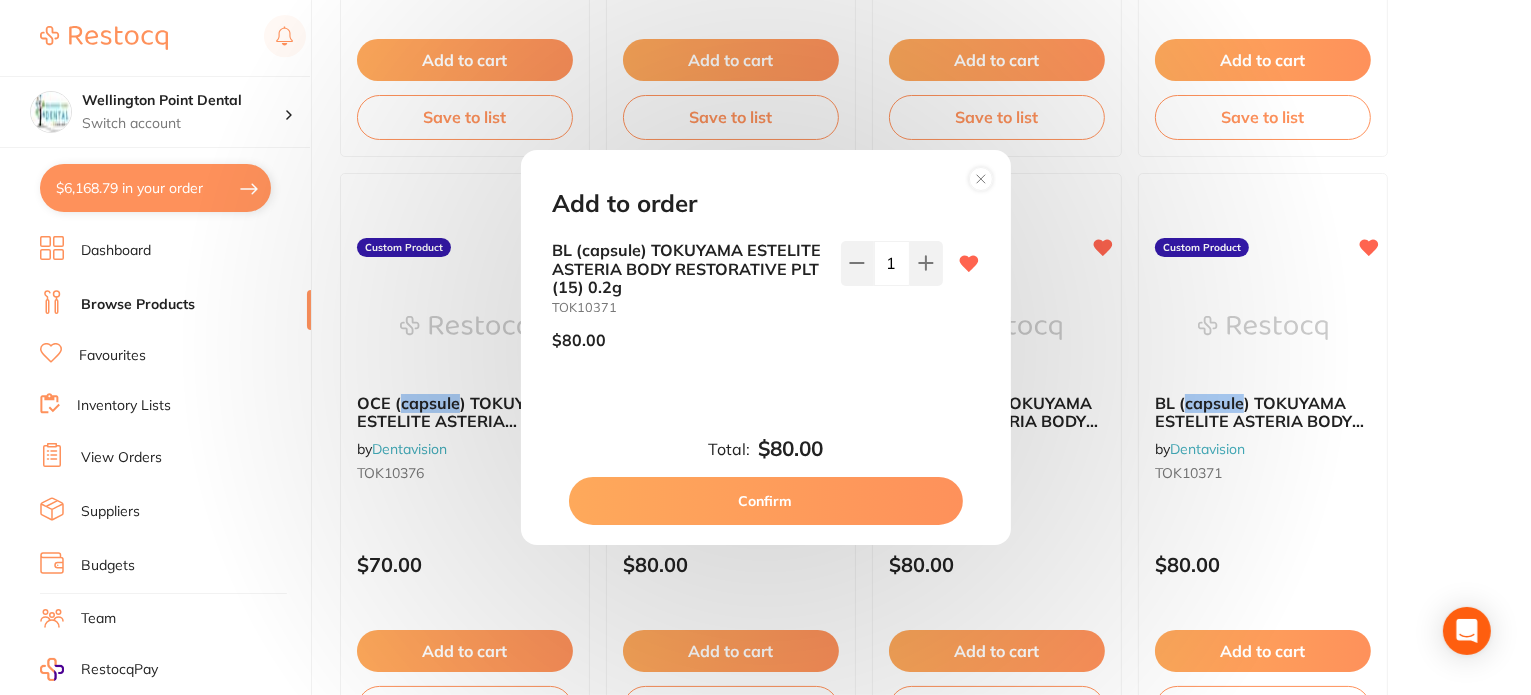 click on "Confirm" at bounding box center (766, 501) 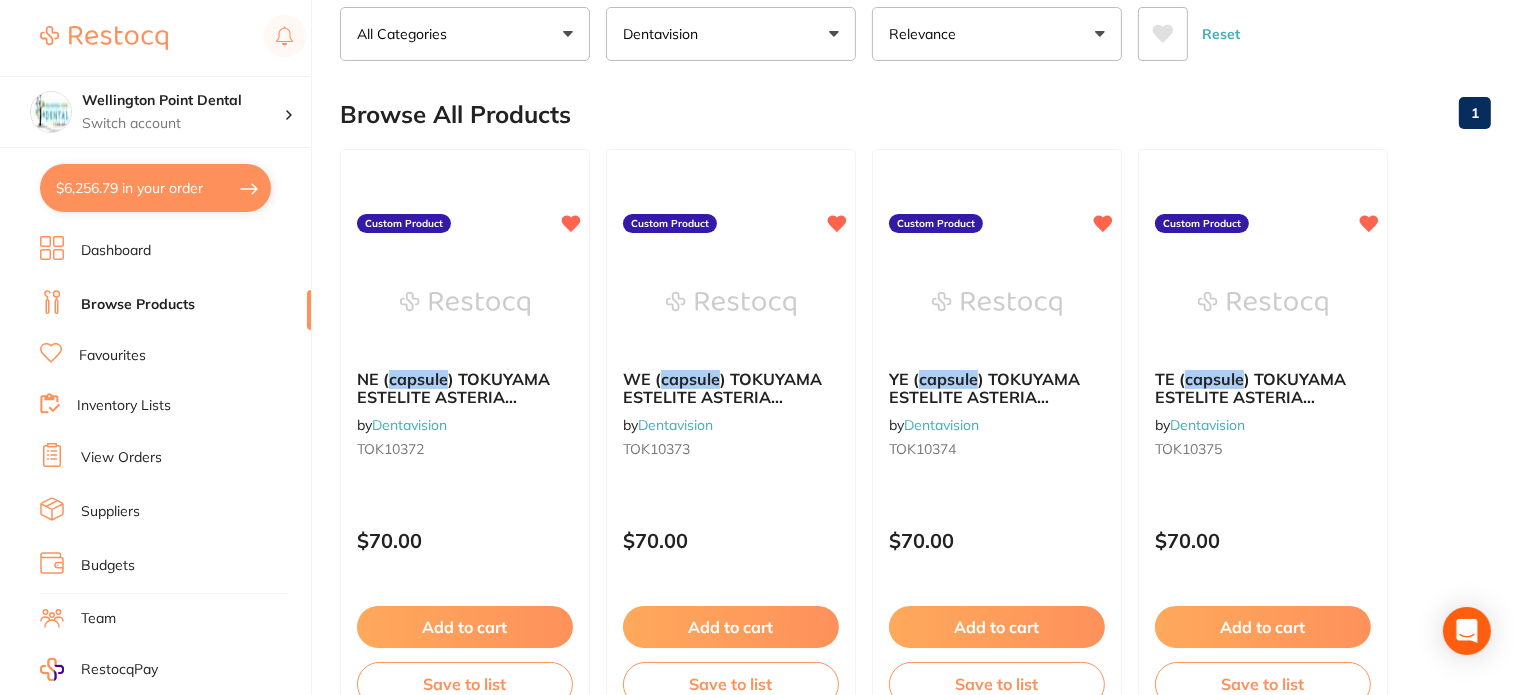 scroll, scrollTop: 0, scrollLeft: 0, axis: both 